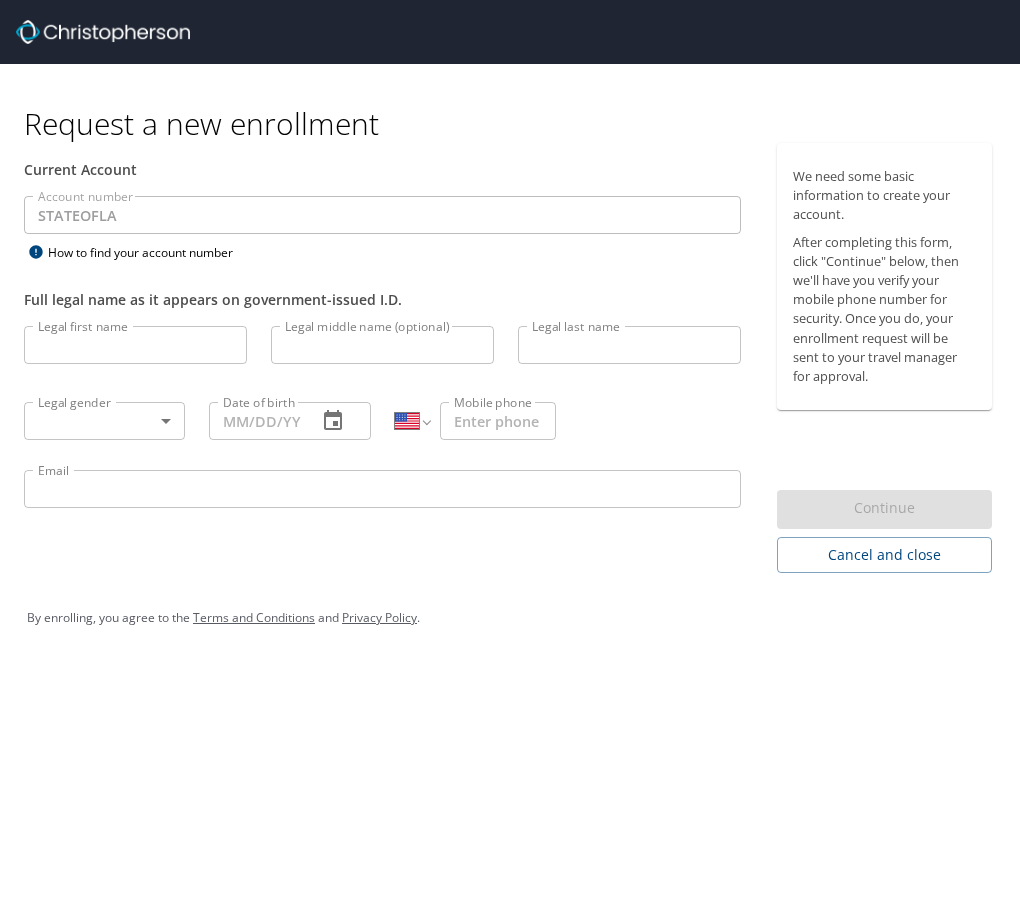 select on "US" 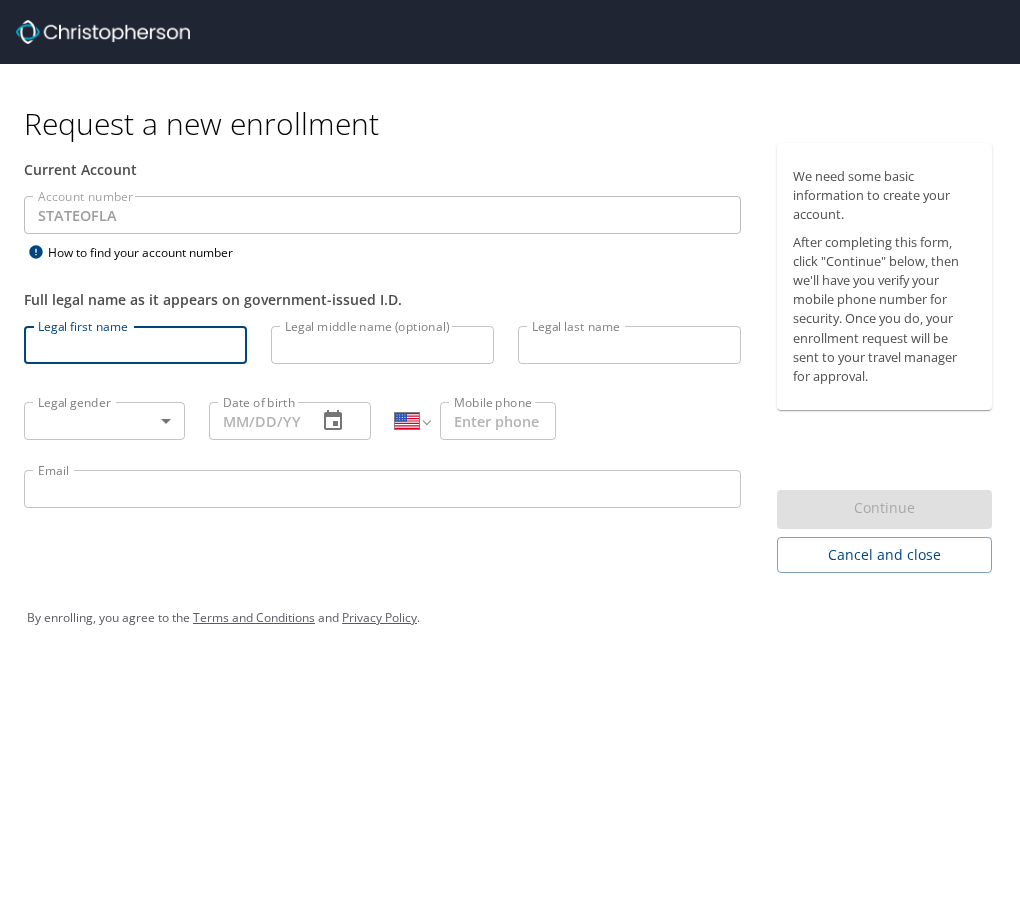type on "[FIRST]" 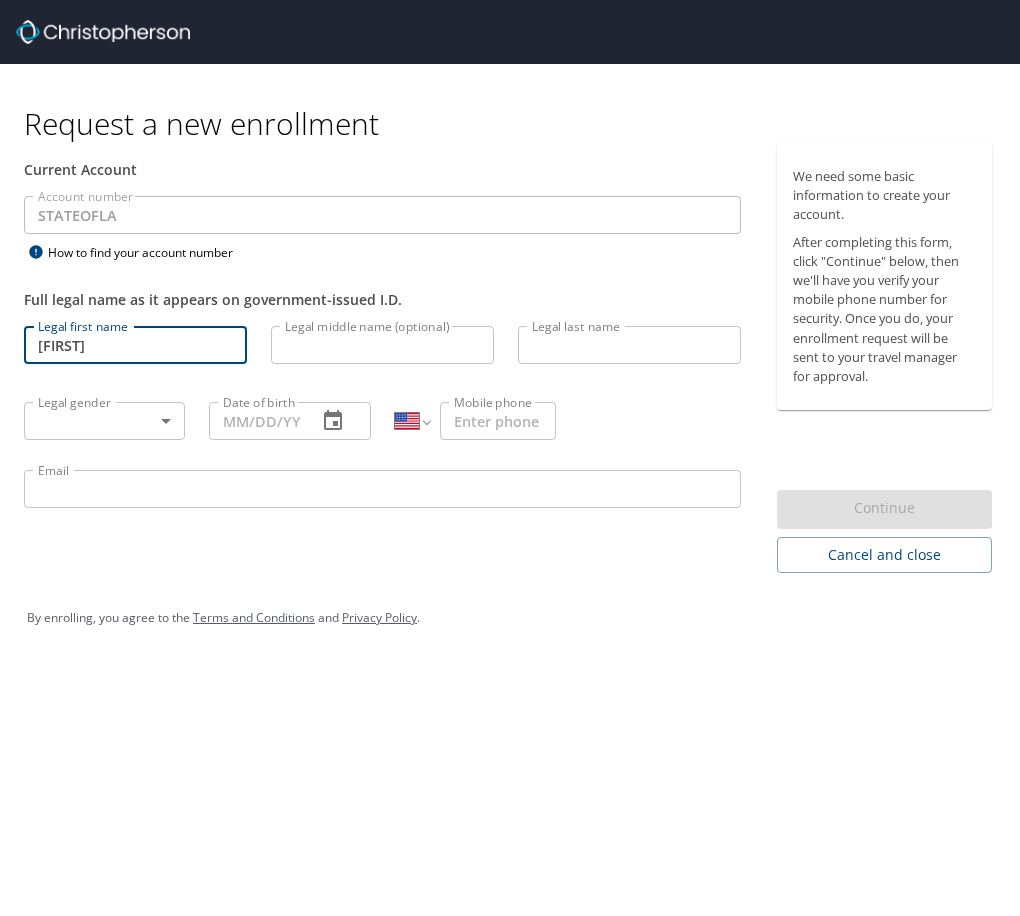 type on "G" 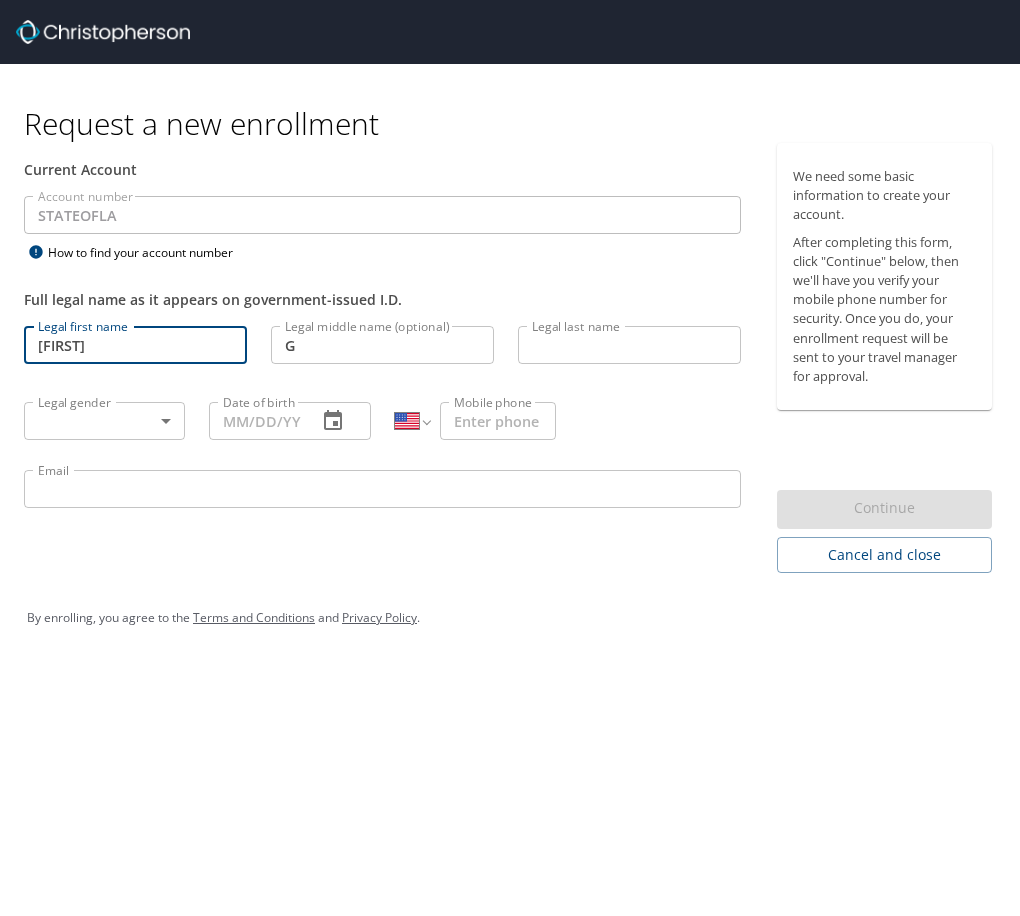 type on "[LAST]" 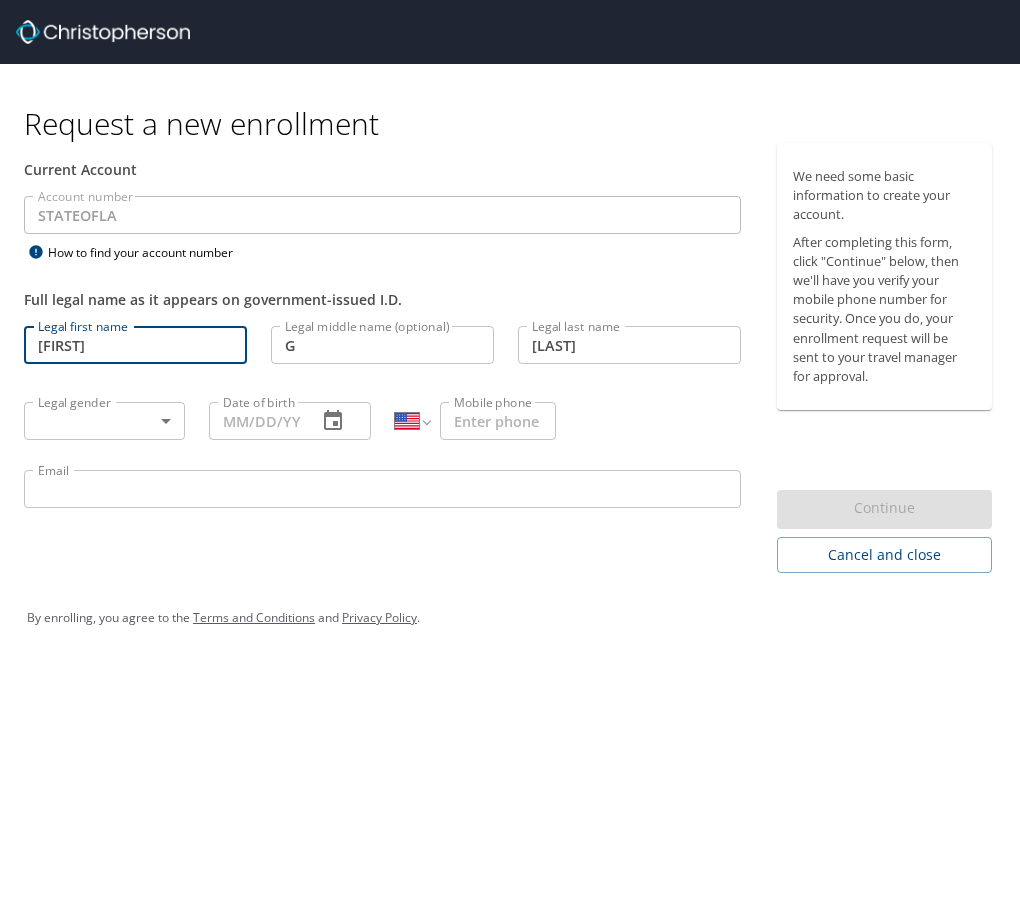 type on "1 (225) 505-3030" 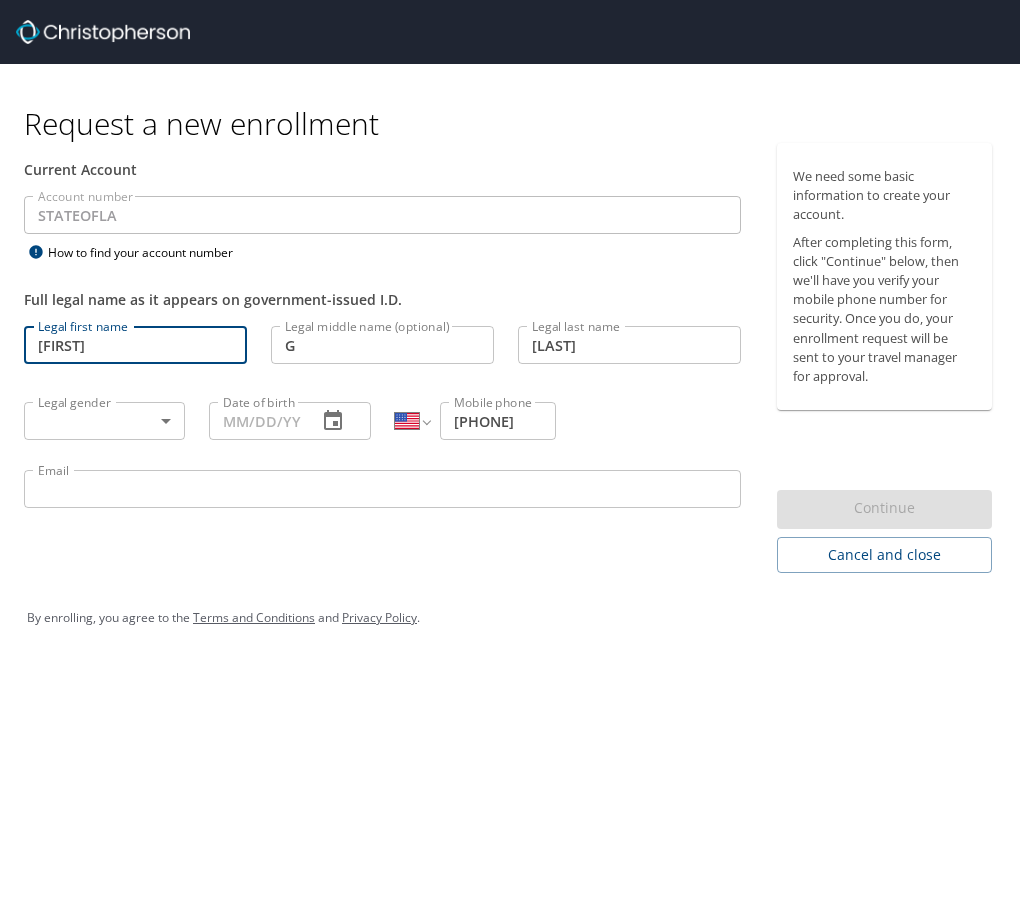 type on "pglewis2215@yahoo.com" 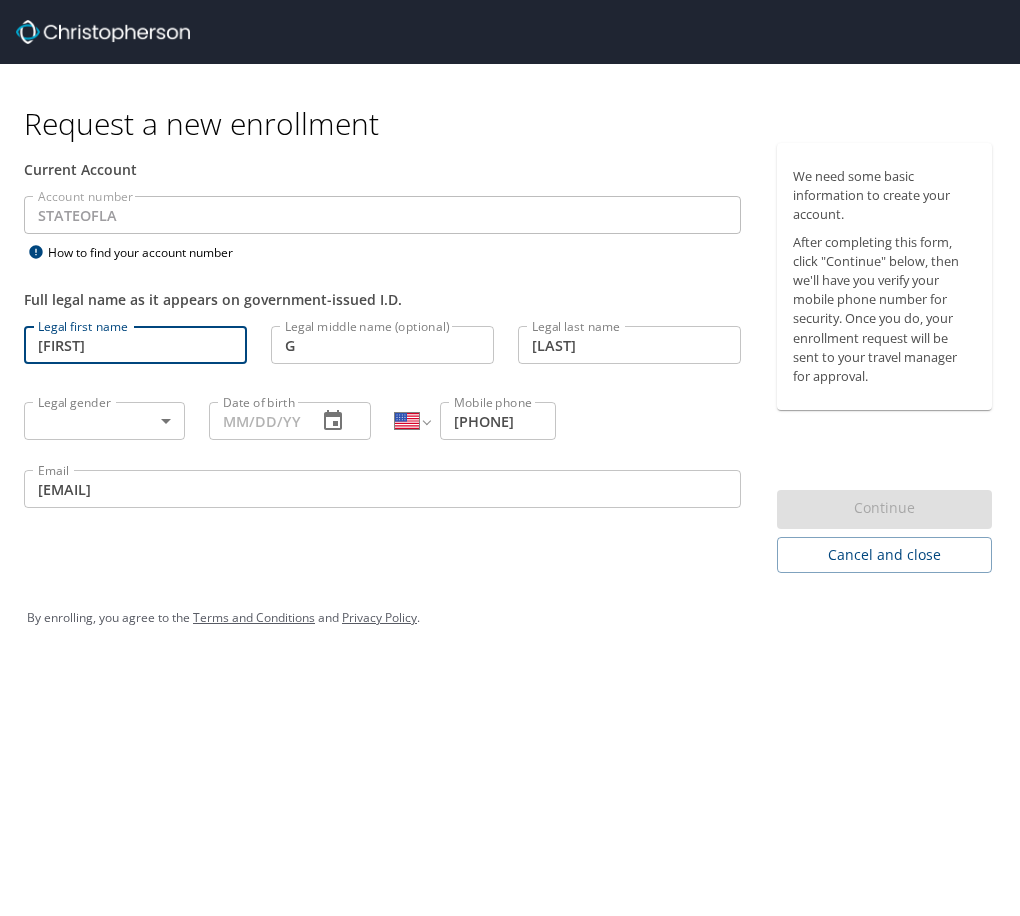 click on "[NAME]" at bounding box center (135, 345) 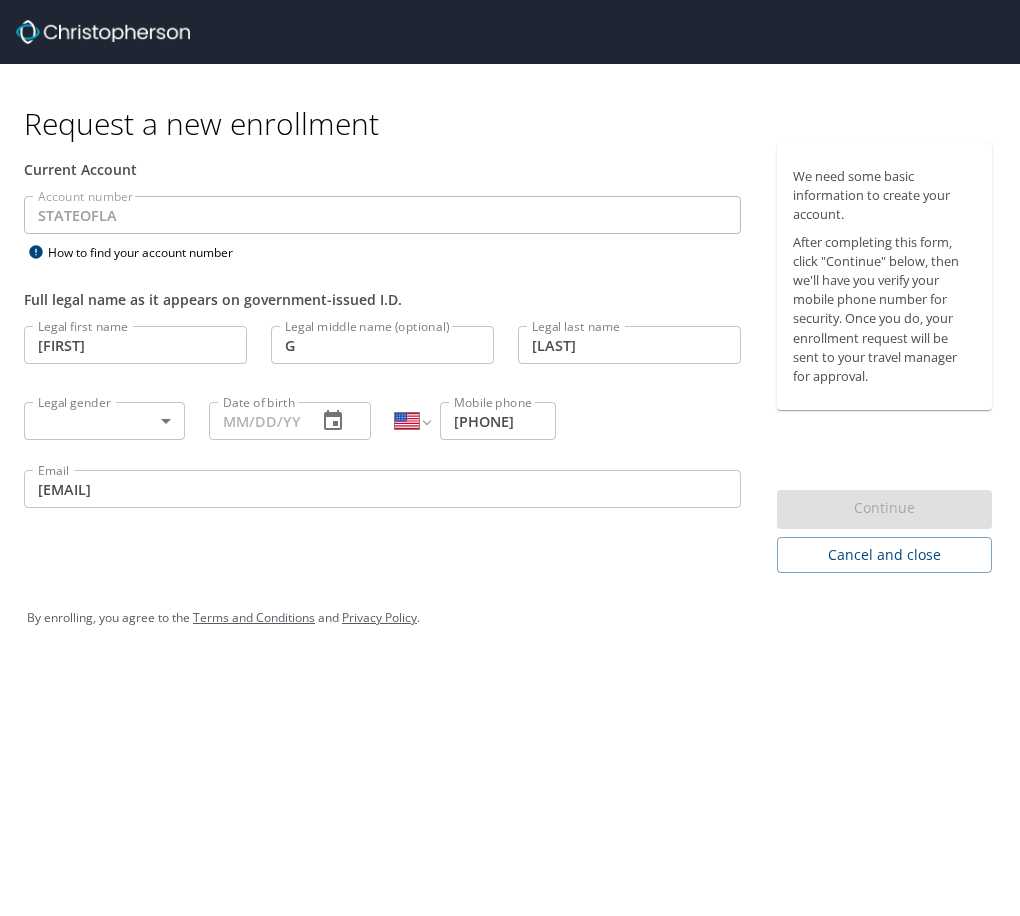 click on "Request a new enrollment Current Account Account number [STATE] Account number  How to find your account number Full legal name as it appears on government-issued I.D. Legal first name [FIRST] Legal first name Legal middle name (optional) G Legal middle name (optional) Legal last name [LAST] Legal last name Legal gender ​ Legal gender Date of birth Date of birth International Afghanistan Åland Islands Albania Algeria American Samoa Andorra Angola Anguilla Antigua and Barbuda Argentina Armenia Aruba Ascension Island Australia Austria Azerbaijan Bahamas Bahrain Bangladesh Barbados Belarus Belgium Belize Benin Bermuda Bhutan Bolivia Bonaire, Sint Eustatius and Saba Bosnia and Herzegovina Botswana Brazil British Indian Ocean Territory Brunei Darussalam Bulgaria Burkina Faso Burma Burundi Cambodia Cameroon Canada Cape Verde Cayman Islands Central African Republic Chad Chile China Christmas Island Cocos (Keeling) Islands Colombia Comoros Congo Congo, Democratic Republic of the Cook Islands Costa Rica Croatia Cuba" at bounding box center [510, 458] 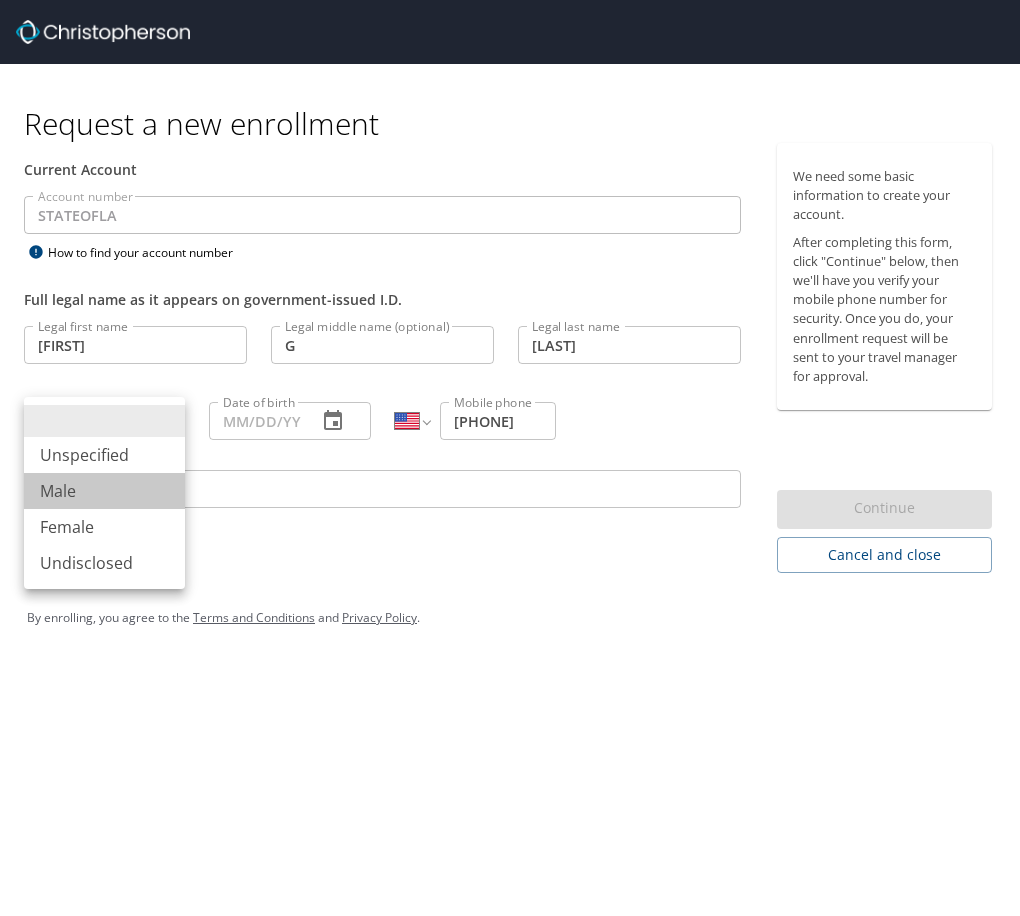 click on "Male" at bounding box center (104, 491) 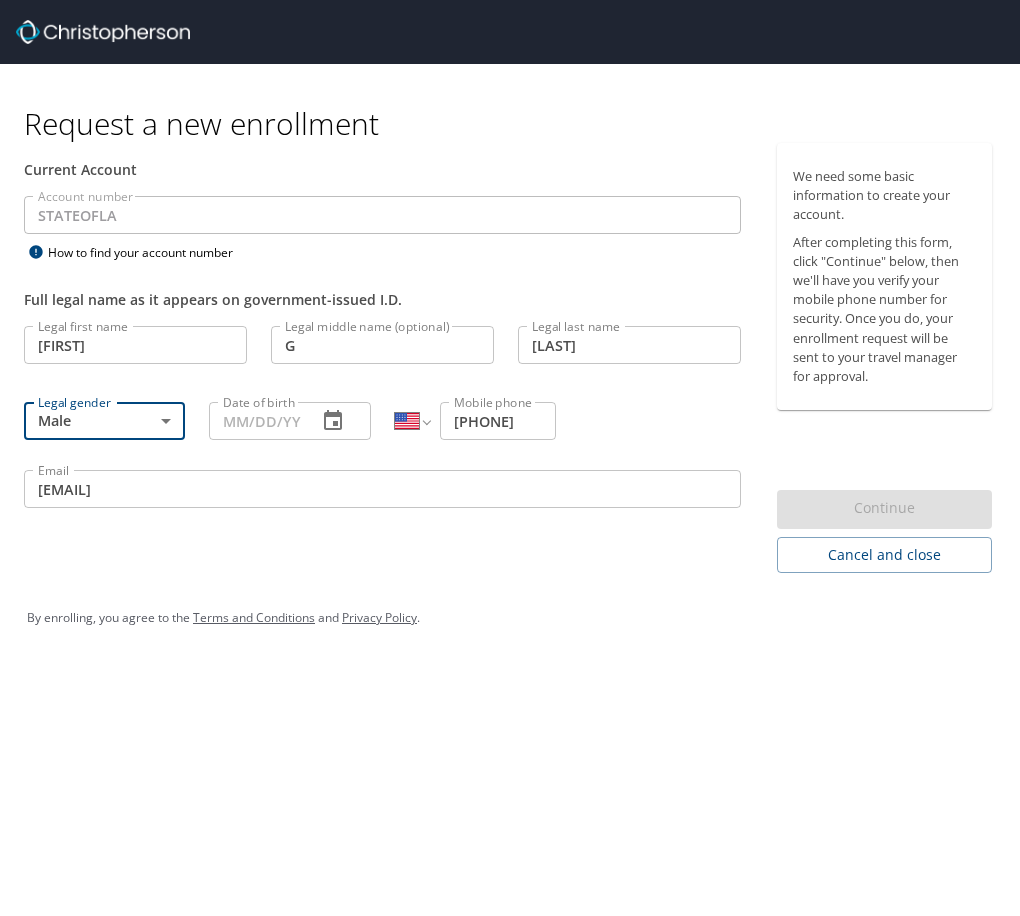click on "Date of birth" at bounding box center [289, 421] 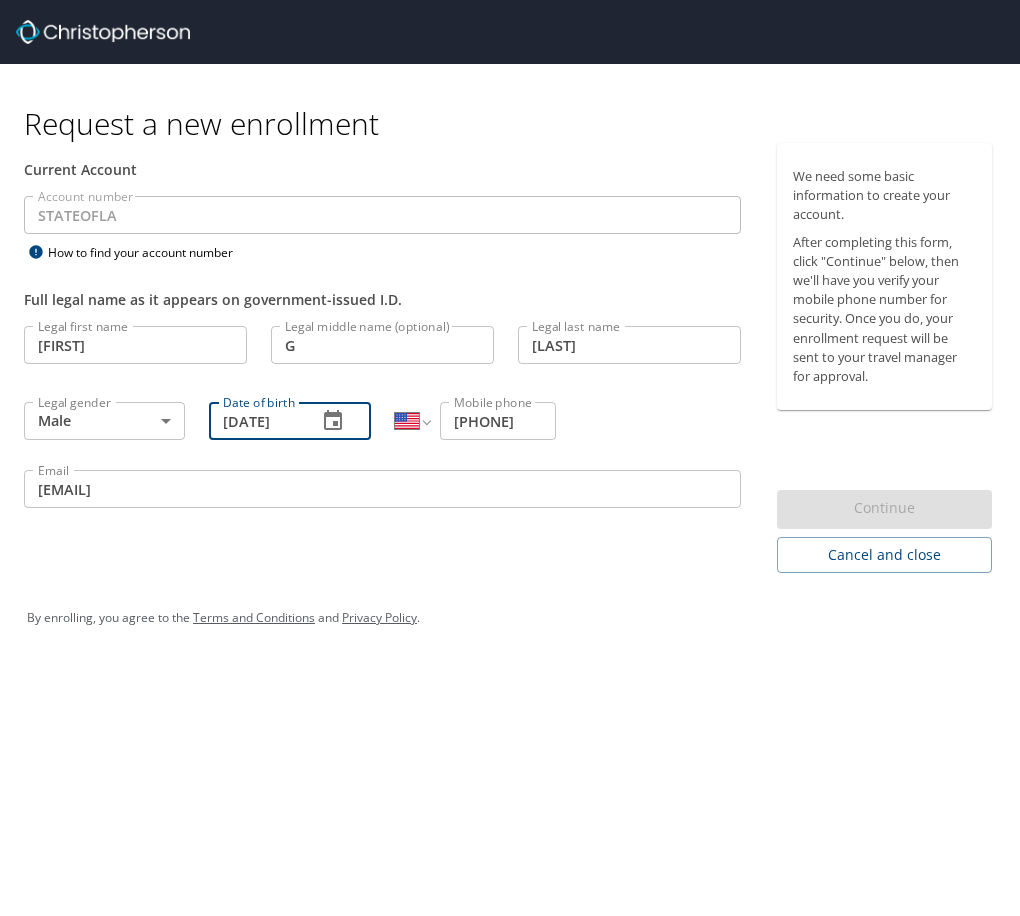 type on "[DATE]" 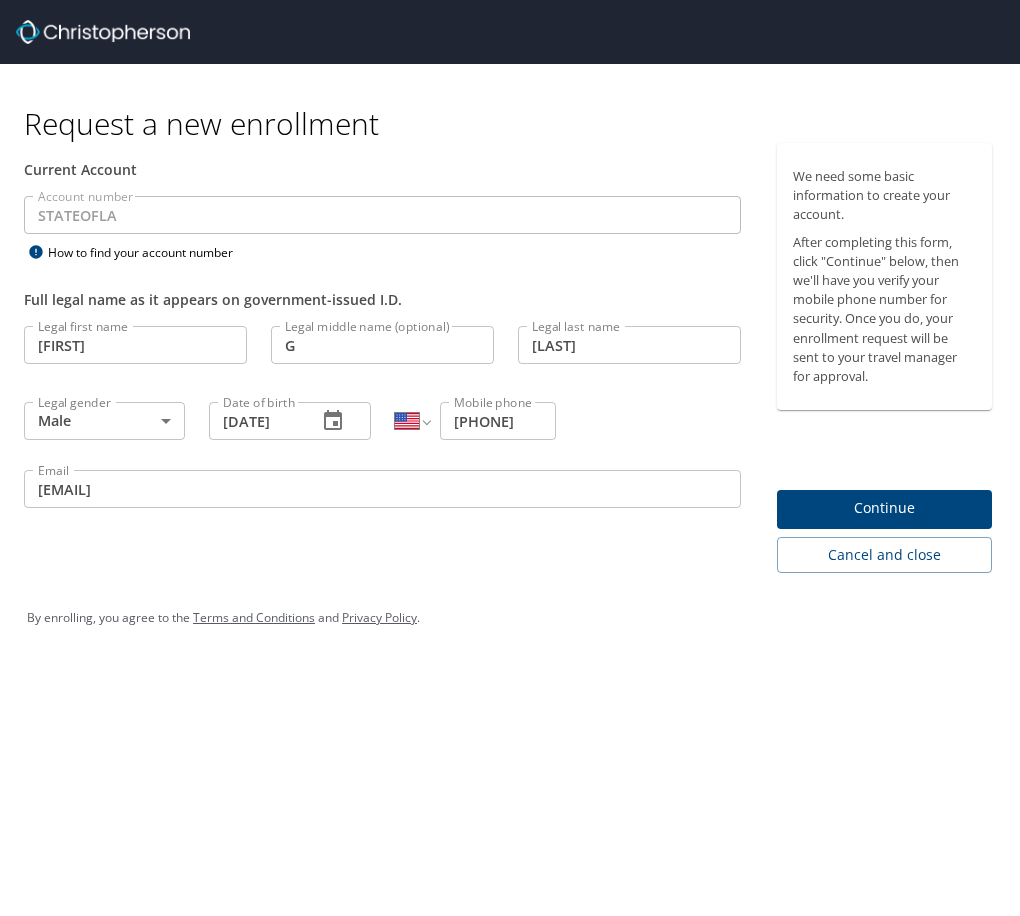 click on "Legal first name Peter Legal first name Legal middle name (optional) G Legal middle name (optional) Legal last name Lewis Legal last name Legal gender Male Male Legal gender Date of birth 08/27/1977 Date of birth International Afghanistan Åland Islands Albania Algeria American Samoa Andorra Angola Anguilla Antigua and Barbuda Argentina Armenia Aruba Ascension Island Australia Austria Azerbaijan Bahamas Bahrain Bangladesh Barbados Belarus Belgium Belize Benin Bermuda Bhutan Bolivia Bonaire, Sint Eustatius and Saba Bosnia and Herzegovina Botswana Brazil British Indian Ocean Territory Brunei Darussalam Bulgaria Burkina Faso Burma Burundi Cambodia Cameroon Canada Cape Verde Cayman Islands Central African Republic Chad Chile China Christmas Island Cocos (Keeling) Islands Colombia Comoros Congo Congo, Democratic Republic of the Cook Islands Costa Rica Cote d'Ivoire Croatia Cuba Curaçao Cyprus Czech Republic Denmark Djibouti Dominica Dominican Republic Ecuador Egypt El Salvador Equatorial Guinea Eritrea Estonia" at bounding box center [382, 420] 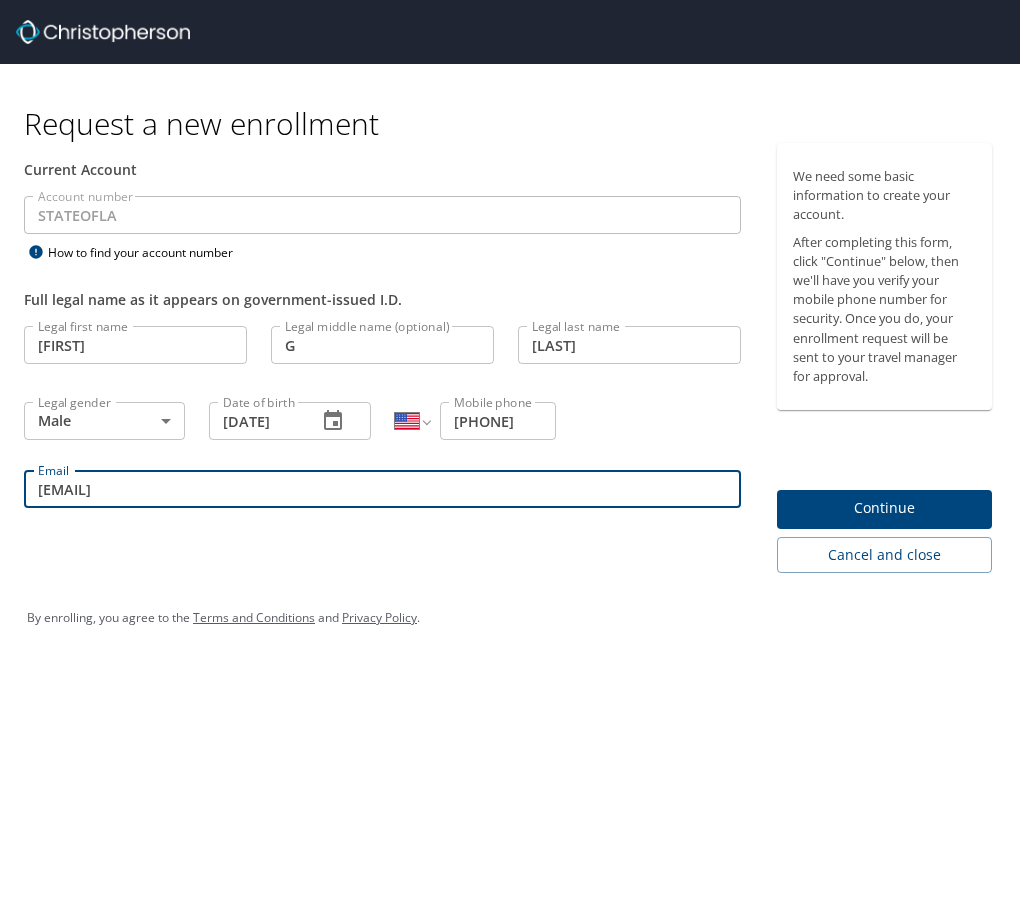 drag, startPoint x: 366, startPoint y: 490, endPoint x: 34, endPoint y: 493, distance: 332.01355 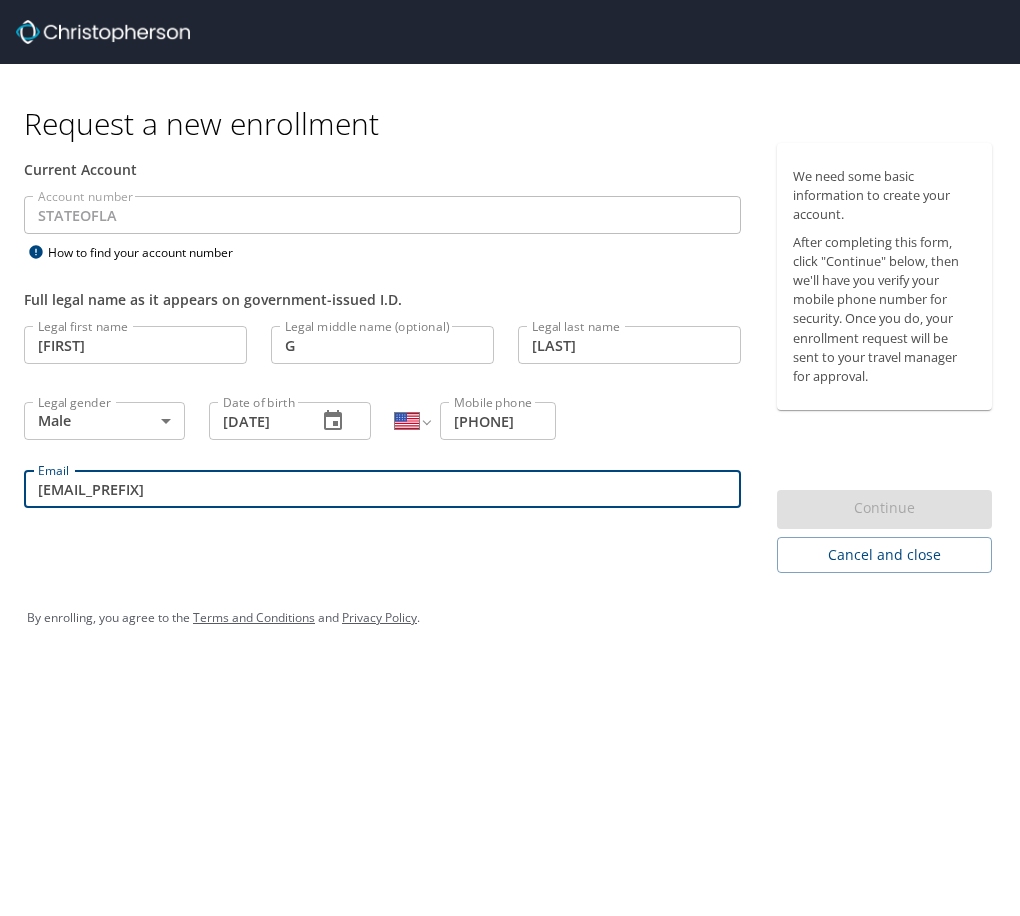 type on "[FIRST].[LAST]@example.com" 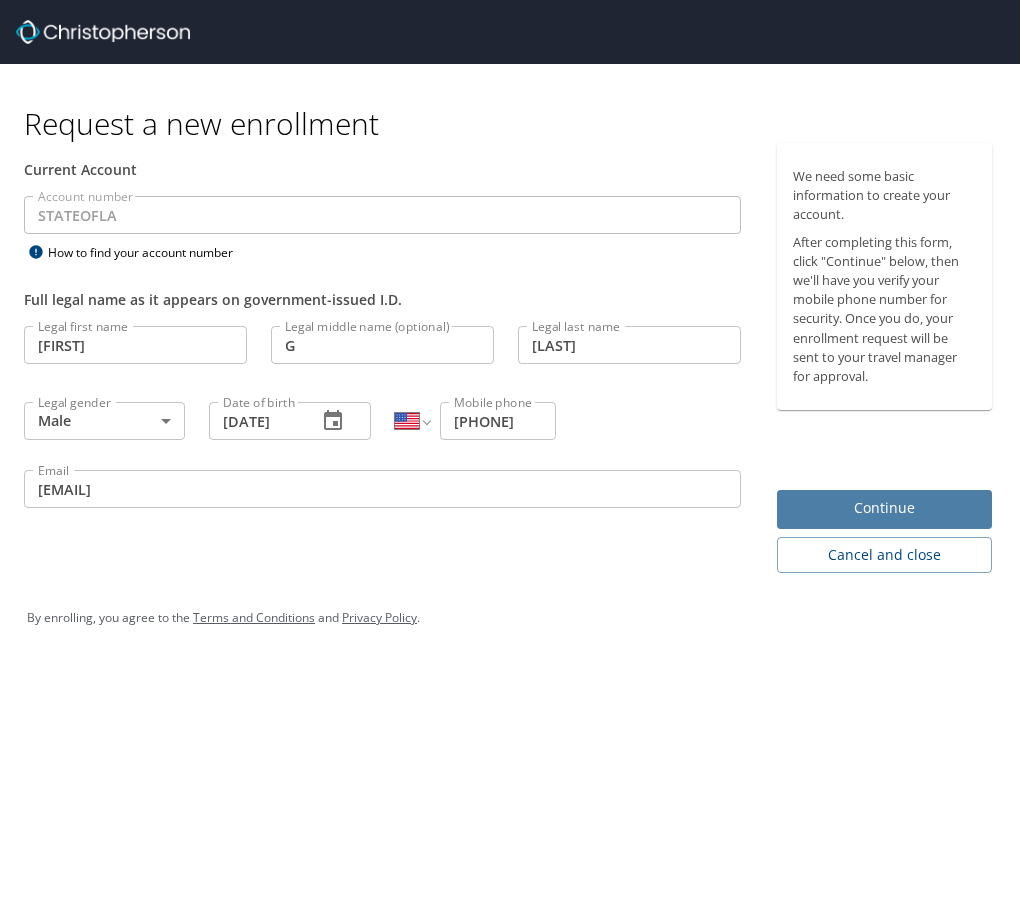 click on "Continue" at bounding box center [884, 508] 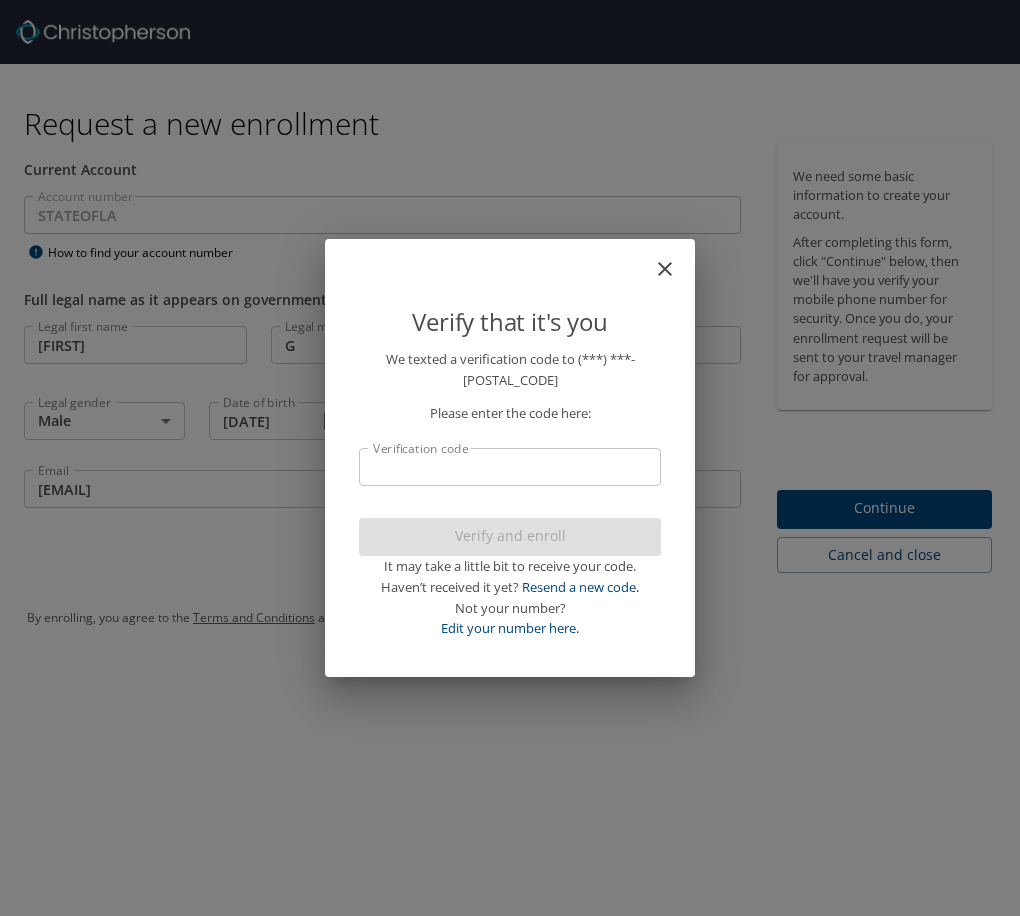 click on "Verification code" at bounding box center [510, 467] 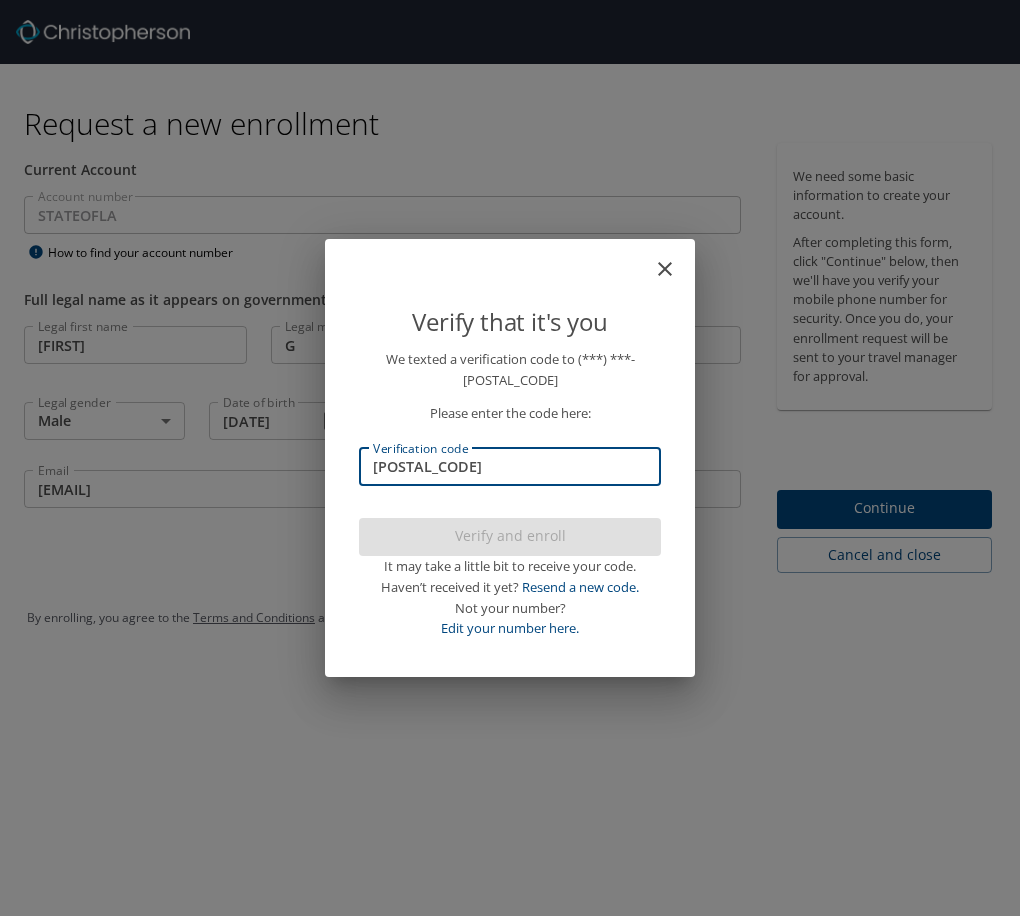 type on "940810" 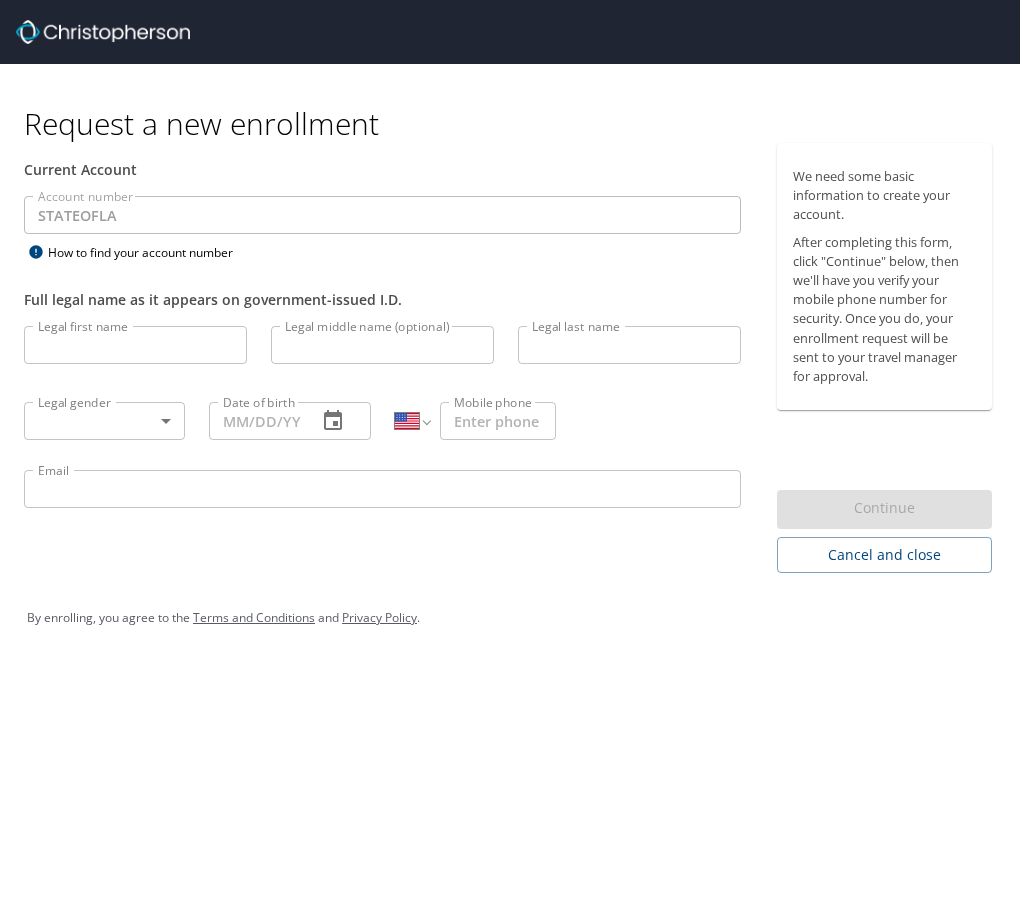 select on "US" 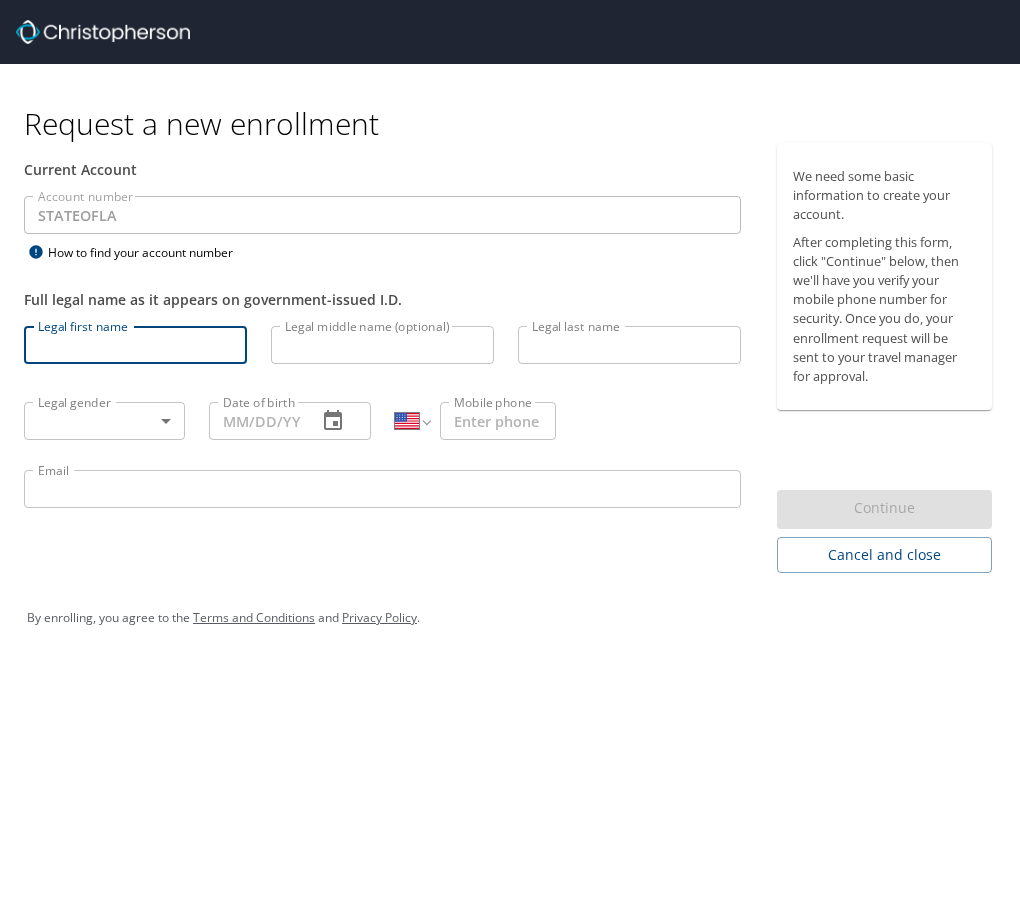 click on "Legal first name" at bounding box center [135, 345] 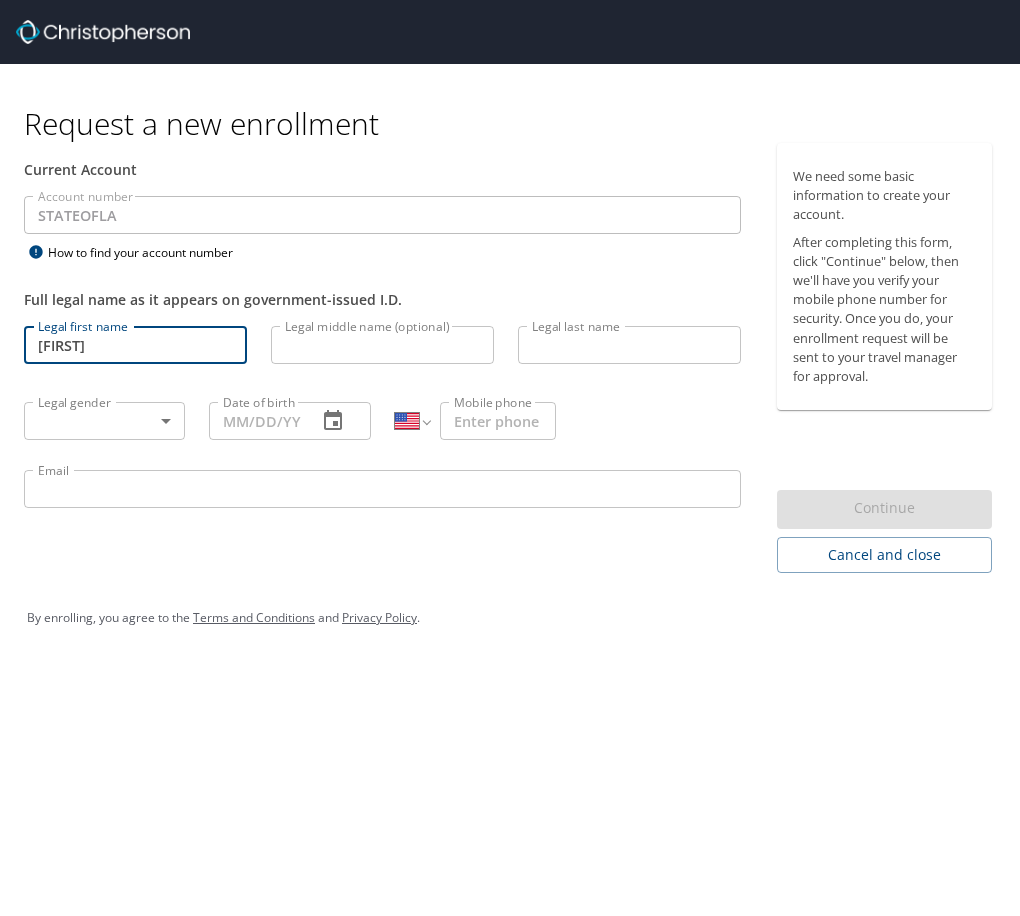 type on "G" 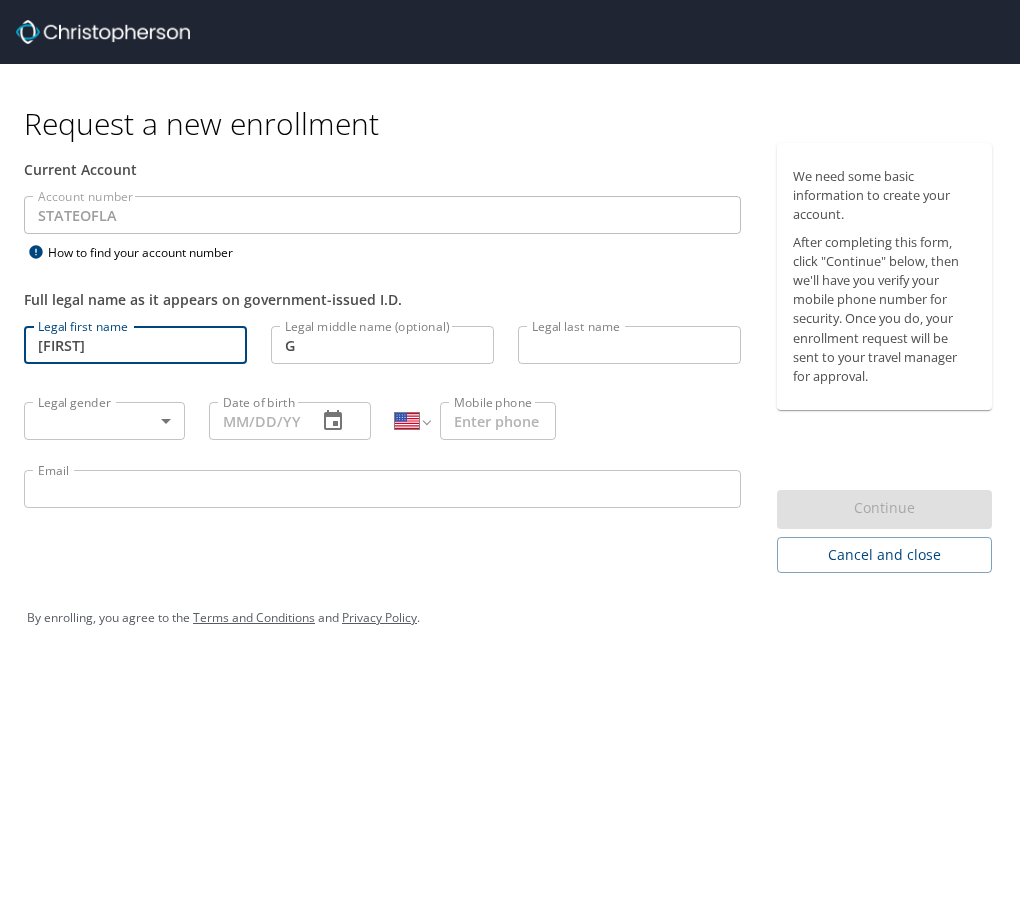type on "[NAME]" 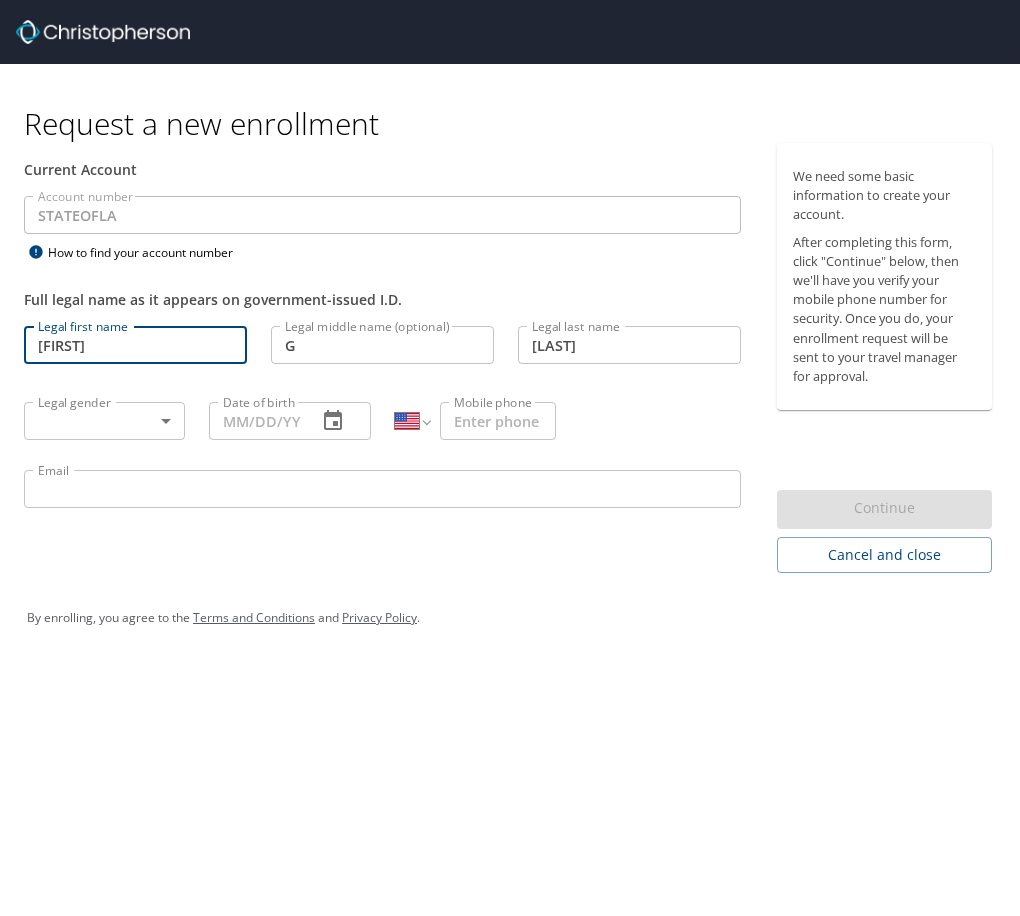 type on "([PHONE])" 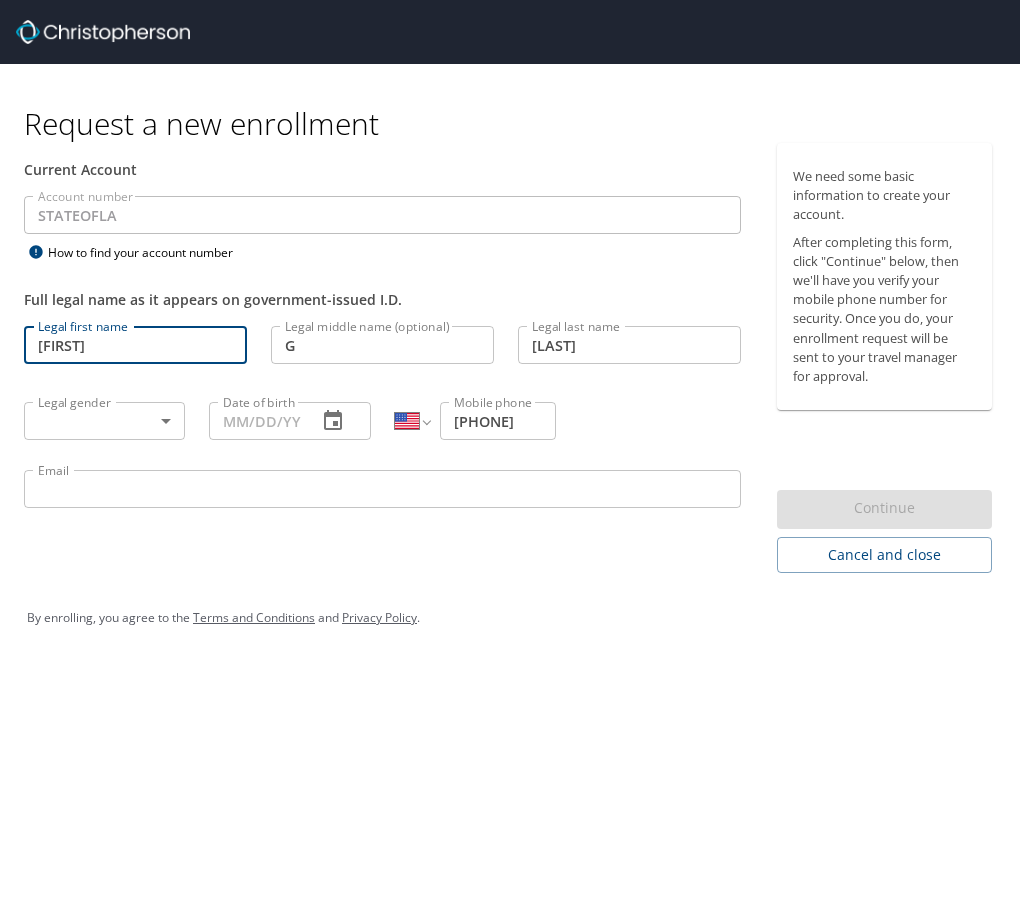 click on "Request a new enrollment Current Account Account number [STATE] Account number  How to find your account number Full legal name as it appears on government-issued I.D. Legal first name [FIRST] Legal first name Legal middle name (optional) G Legal middle name (optional) Legal last name [LAST] Legal last name Legal gender ​ Legal gender Date of birth Date of birth International Afghanistan Åland Islands Albania Algeria American Samoa Andorra Angola Anguilla Antigua and Barbuda Argentina Armenia Aruba Ascension Island Australia Austria Azerbaijan Bahamas Bahrain Bangladesh Barbados Belarus Belgium Belize Benin Bermuda Bhutan Bolivia Bonaire, Sint Eustatius and Saba Bosnia and Herzegovina Botswana Brazil British Indian Ocean Territory Brunei Darussalam Bulgaria Burkina Faso Burma Burundi Cambodia Cameroon Canada Cape Verde Cayman Islands Central African Republic Chad Chile China Christmas Island Cocos (Keeling) Islands Colombia Comoros Congo Congo, Democratic Republic of the Cook Islands Costa Rica Croatia Cuba" at bounding box center [510, 458] 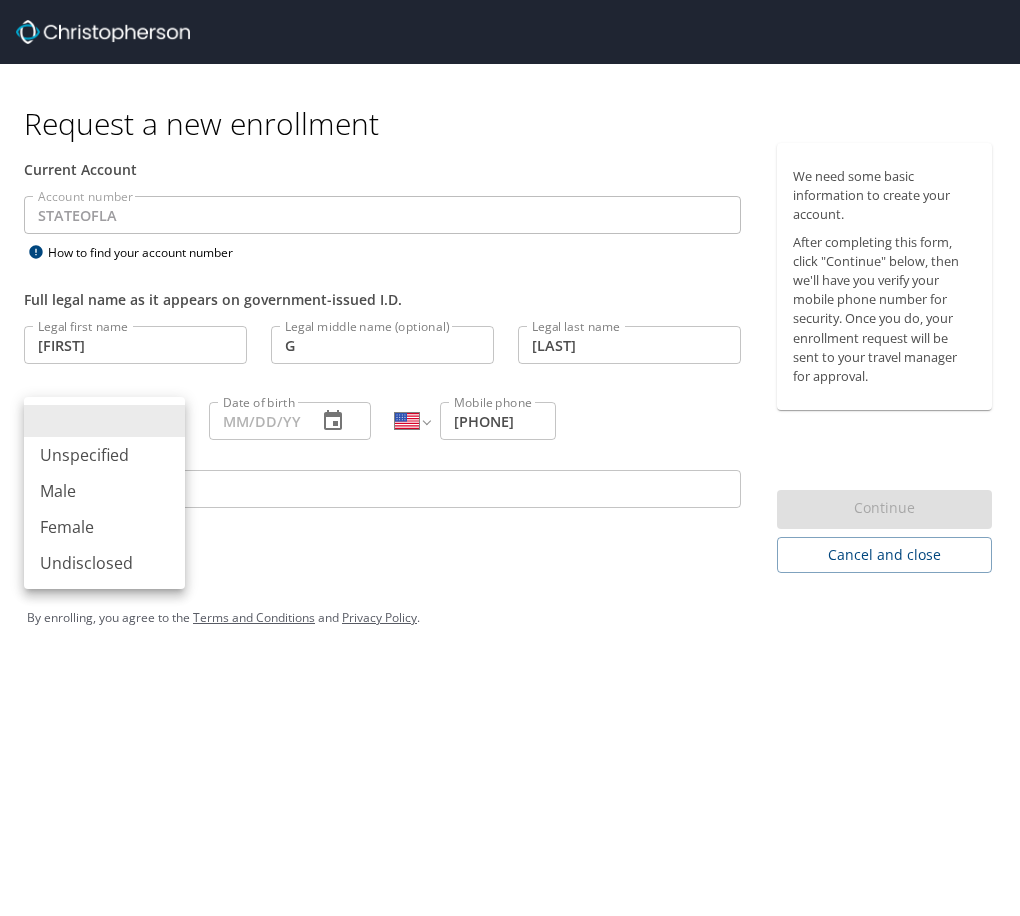click on "Male" at bounding box center (104, 491) 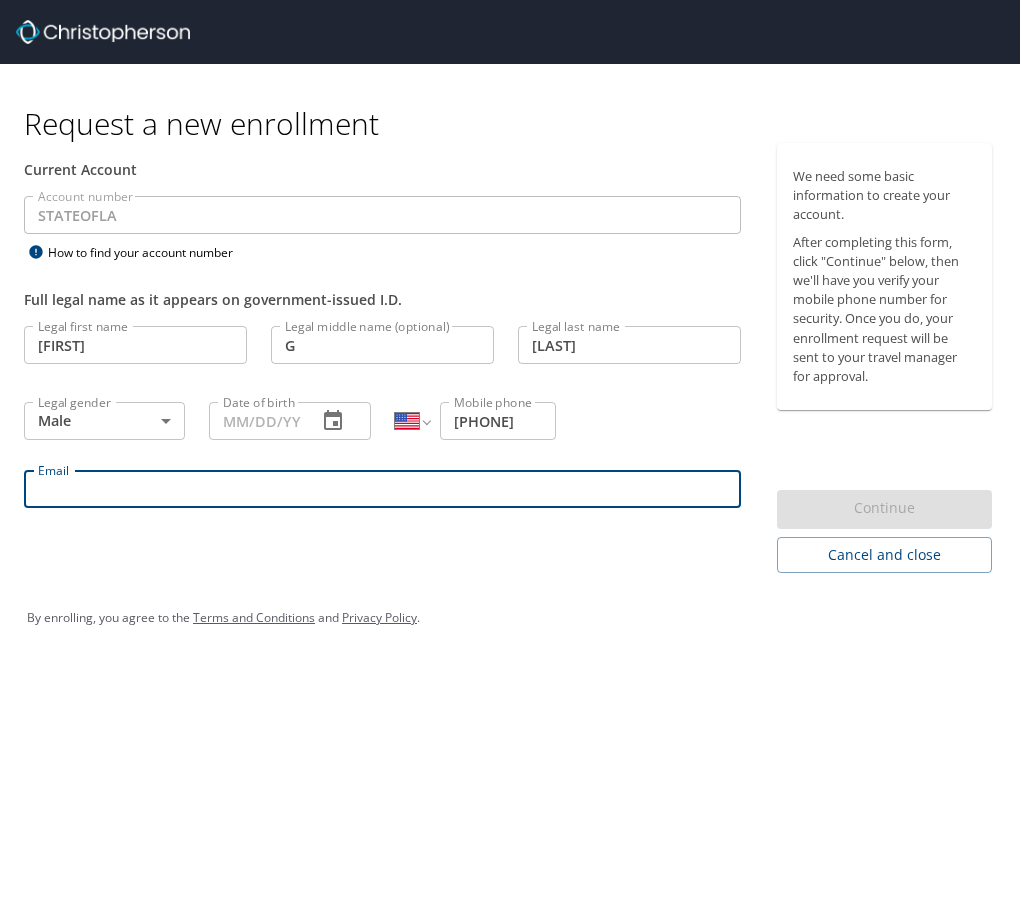 click on "Email" at bounding box center (382, 489) 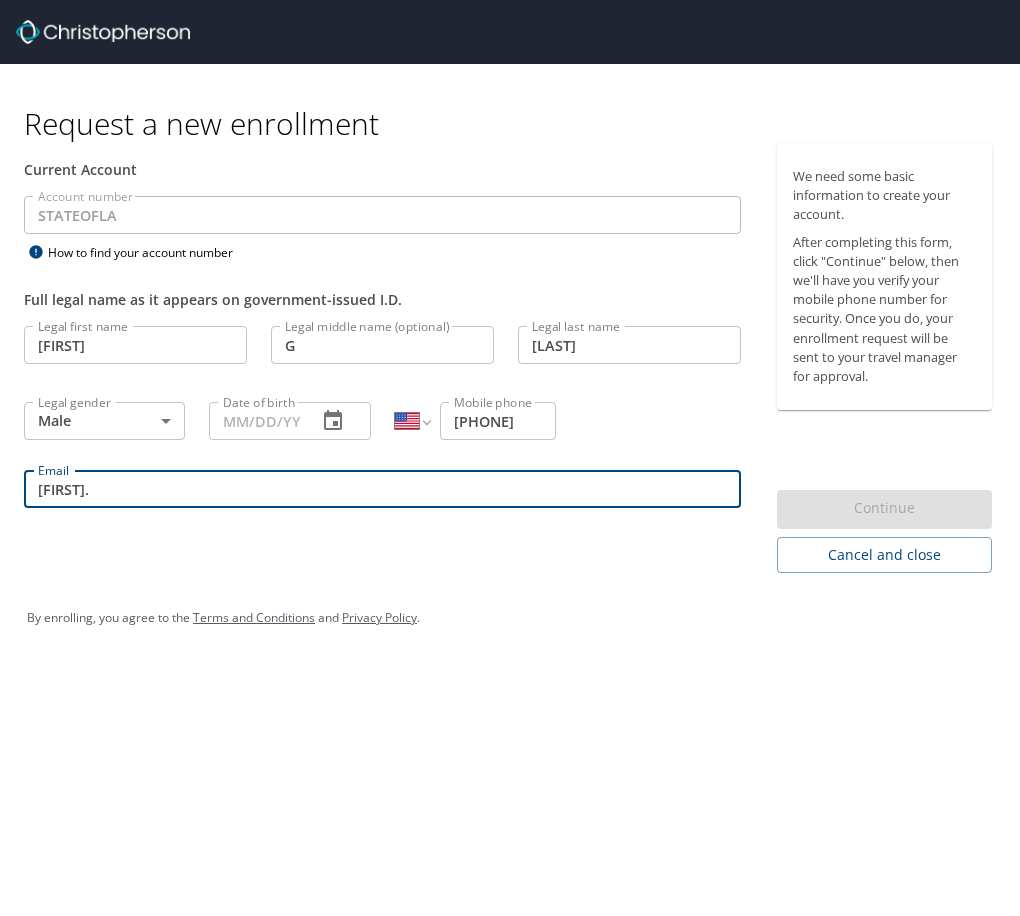 type on "[FIRST].[LAST]@example.com" 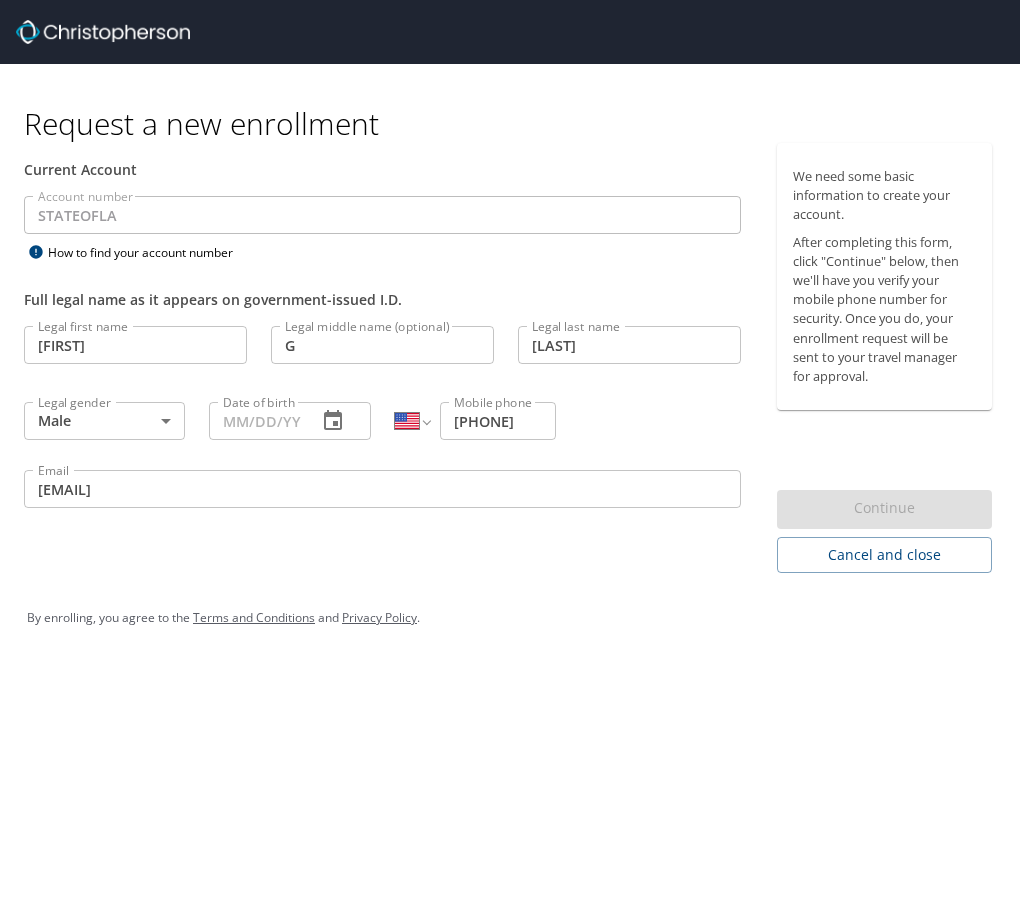 click on "By enrolling, you agree to the   Terms and Conditions   and   Privacy Policy ." at bounding box center (510, 618) 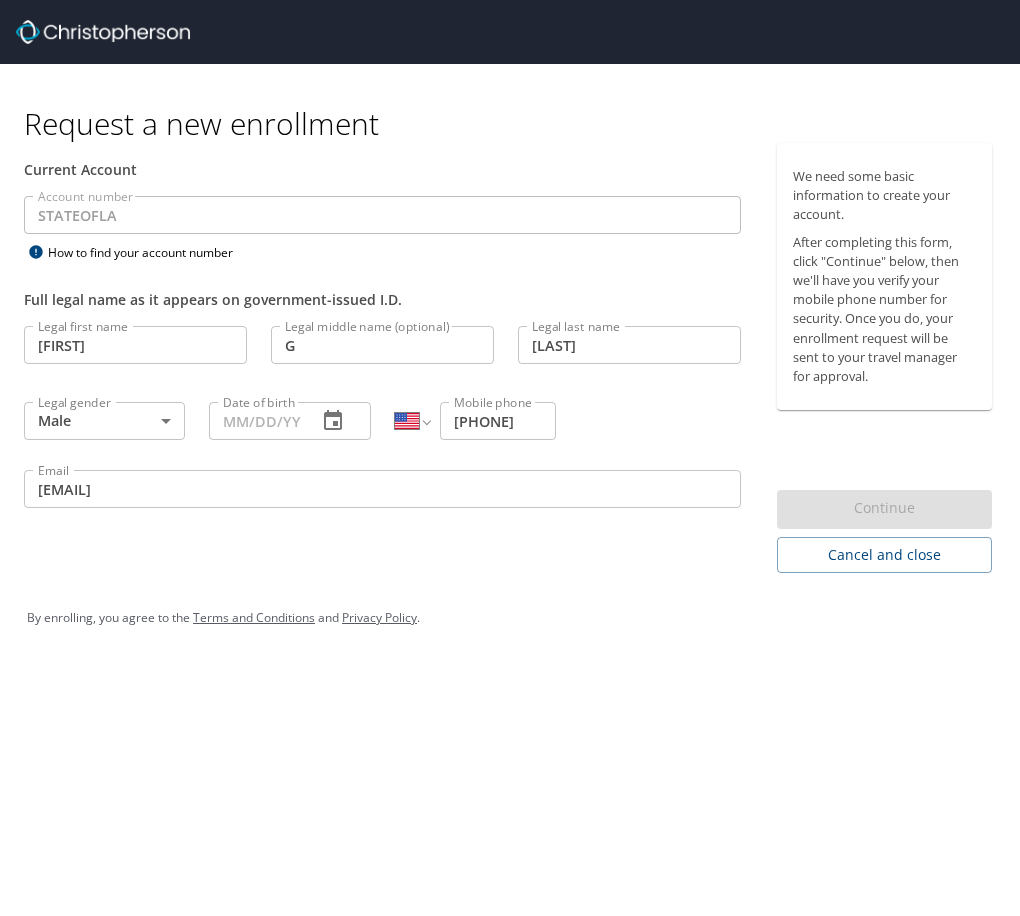 click on "Date of birth" at bounding box center [254, 421] 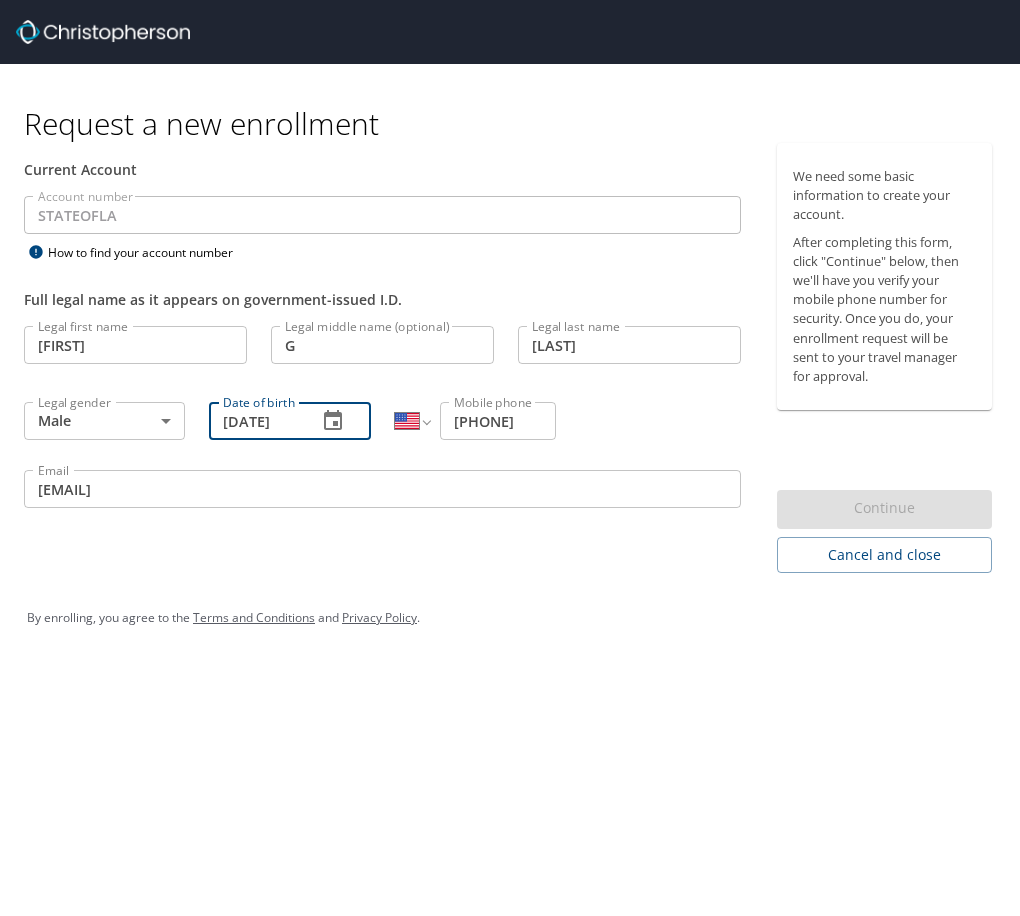 type on "[DATE]" 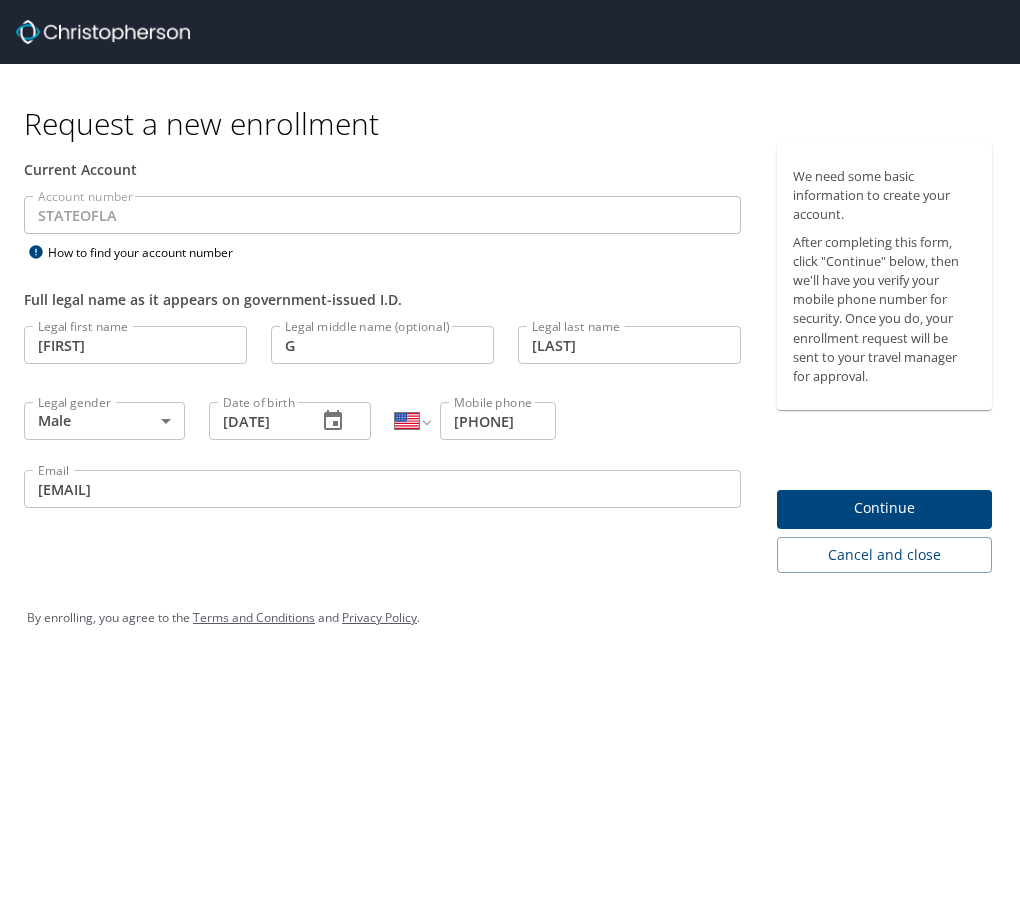 click on "By enrolling, you agree to the   Terms and Conditions   and   Privacy Policy ." at bounding box center (510, 618) 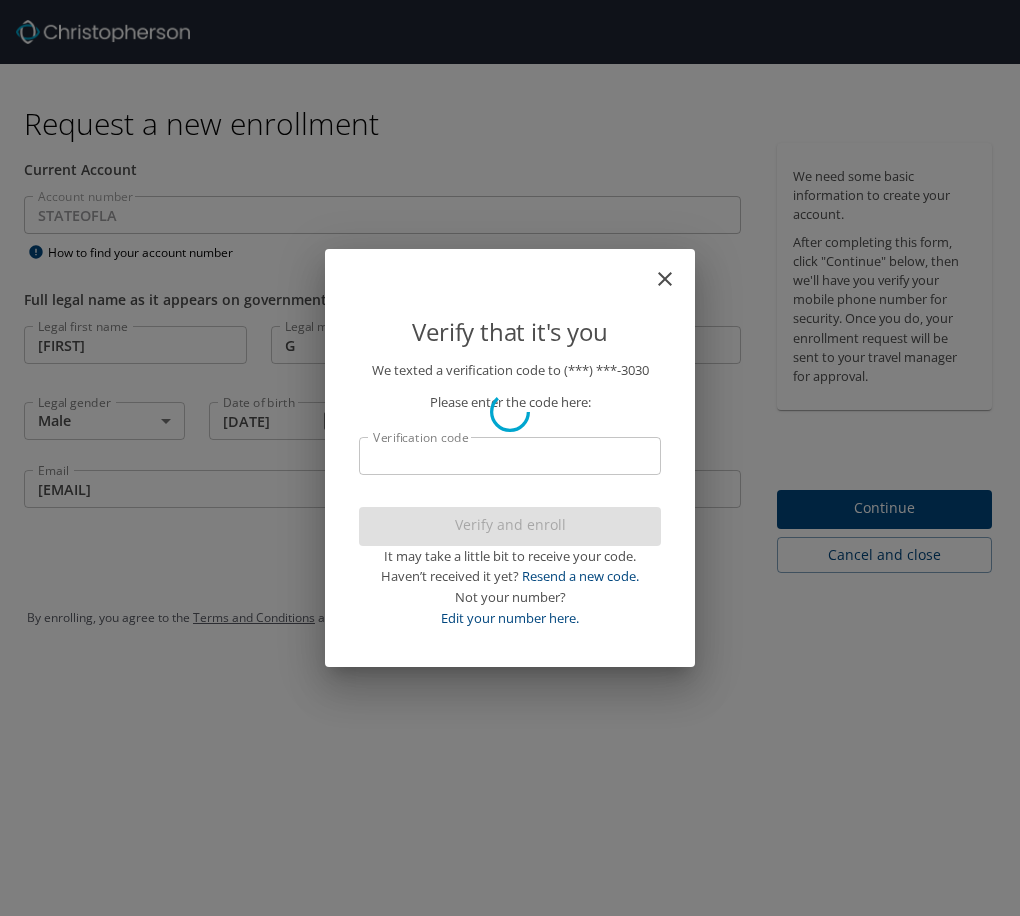 scroll, scrollTop: 0, scrollLeft: 0, axis: both 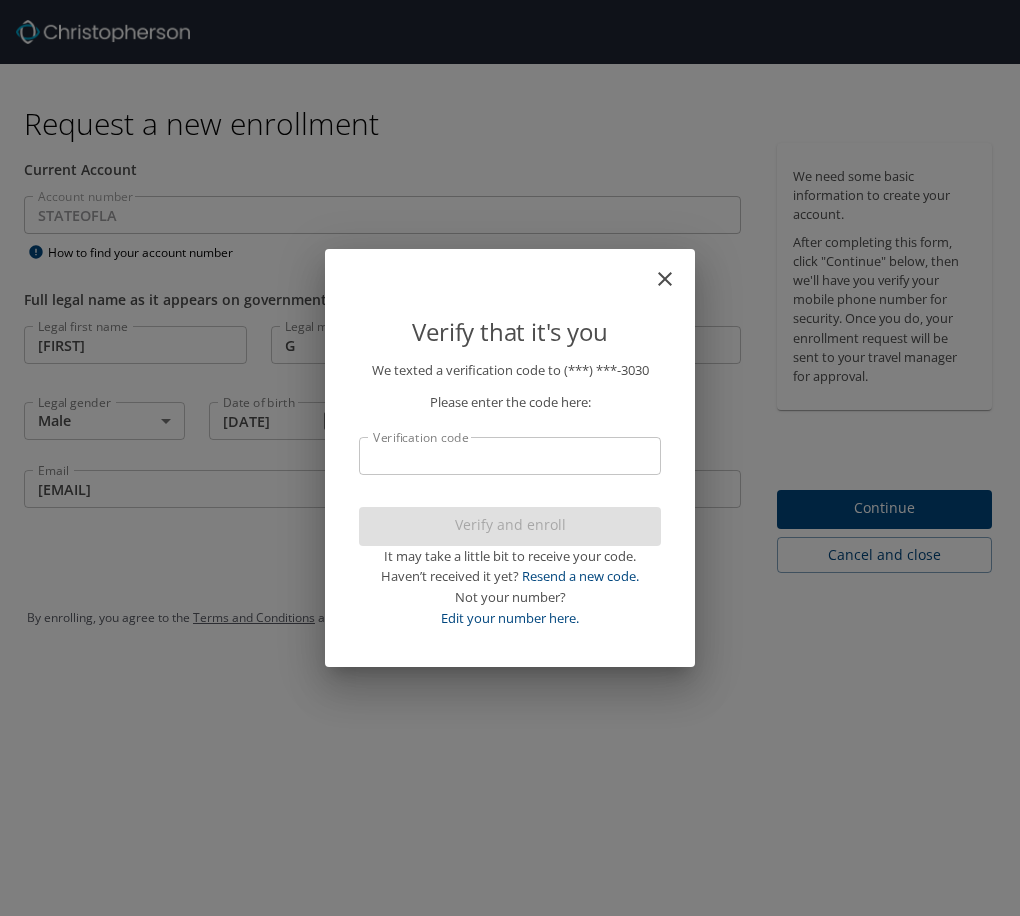click on "Verification code" at bounding box center (510, 456) 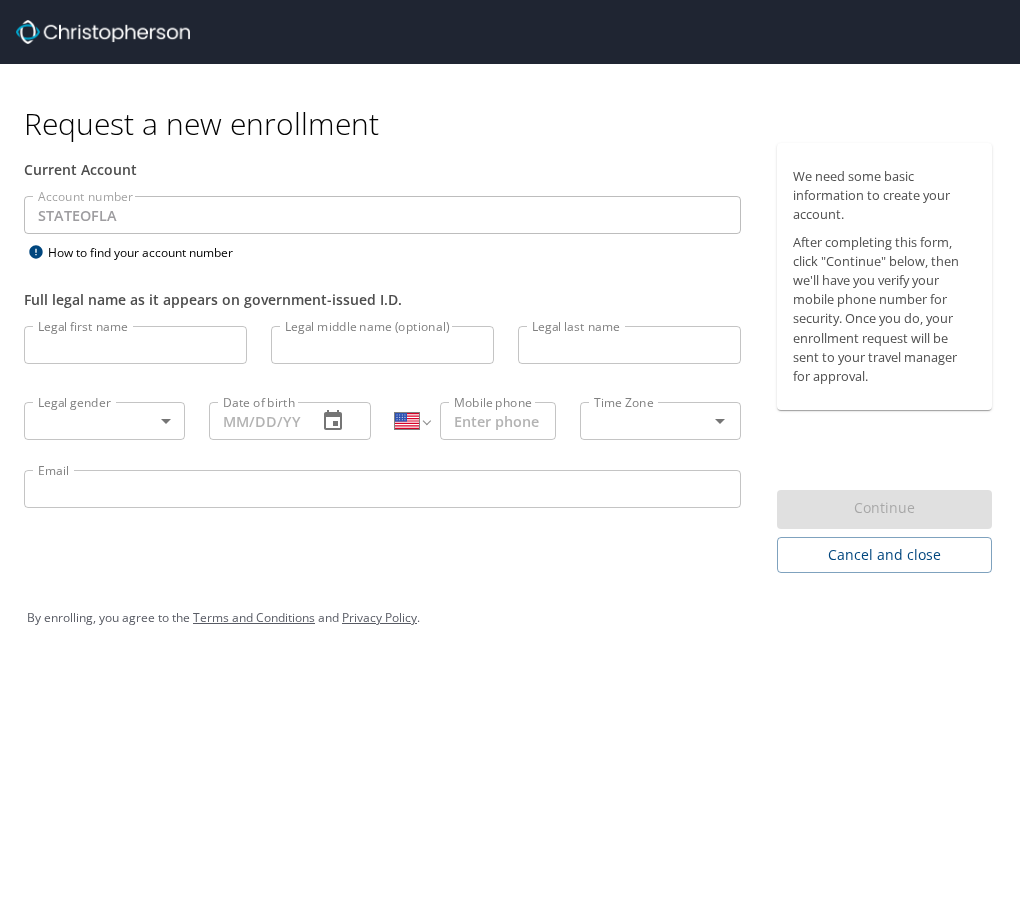 select on "US" 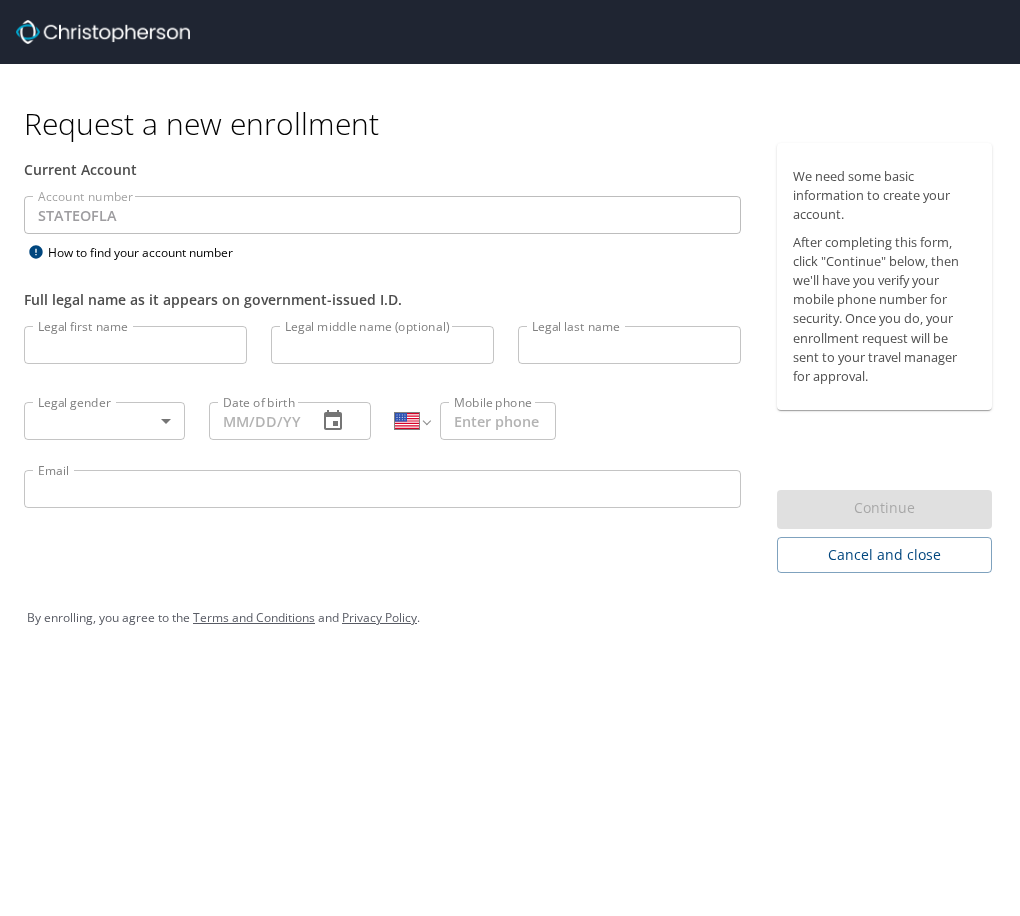 select on "US" 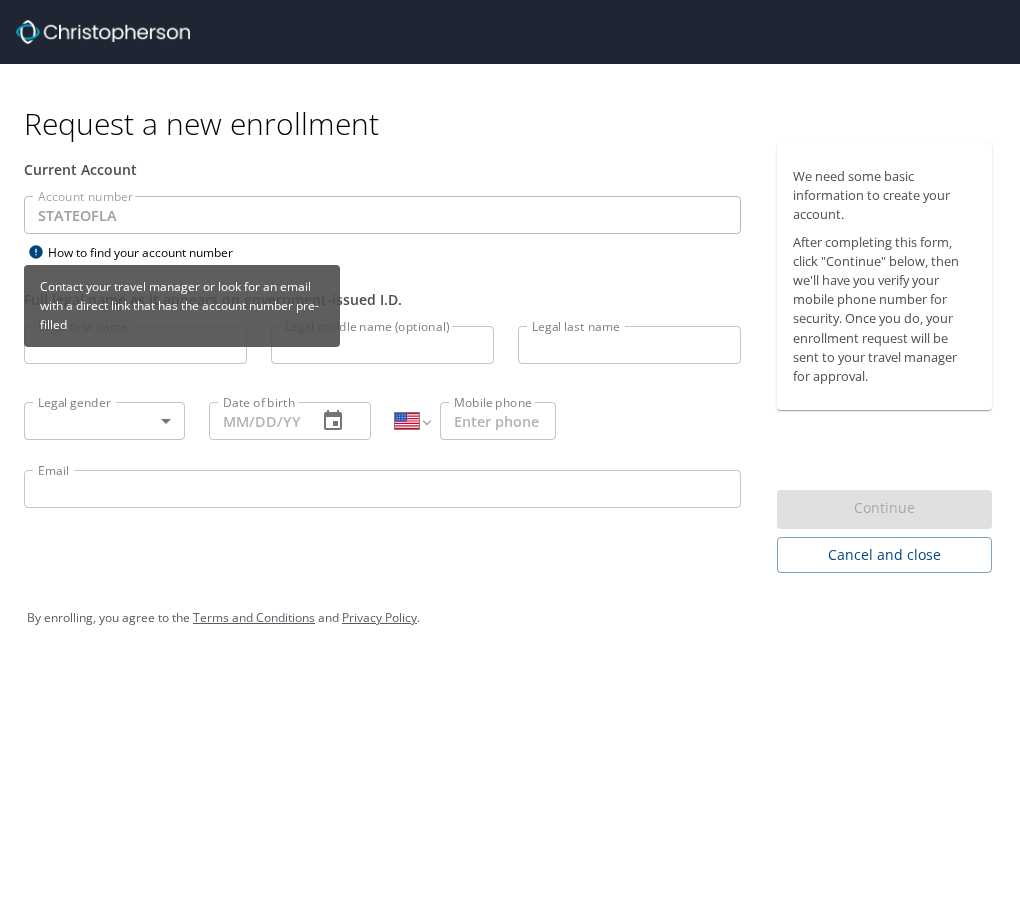 click on "Contact your travel manager or look for an email with a direct link that has the account number pre-filled" at bounding box center [182, 313] 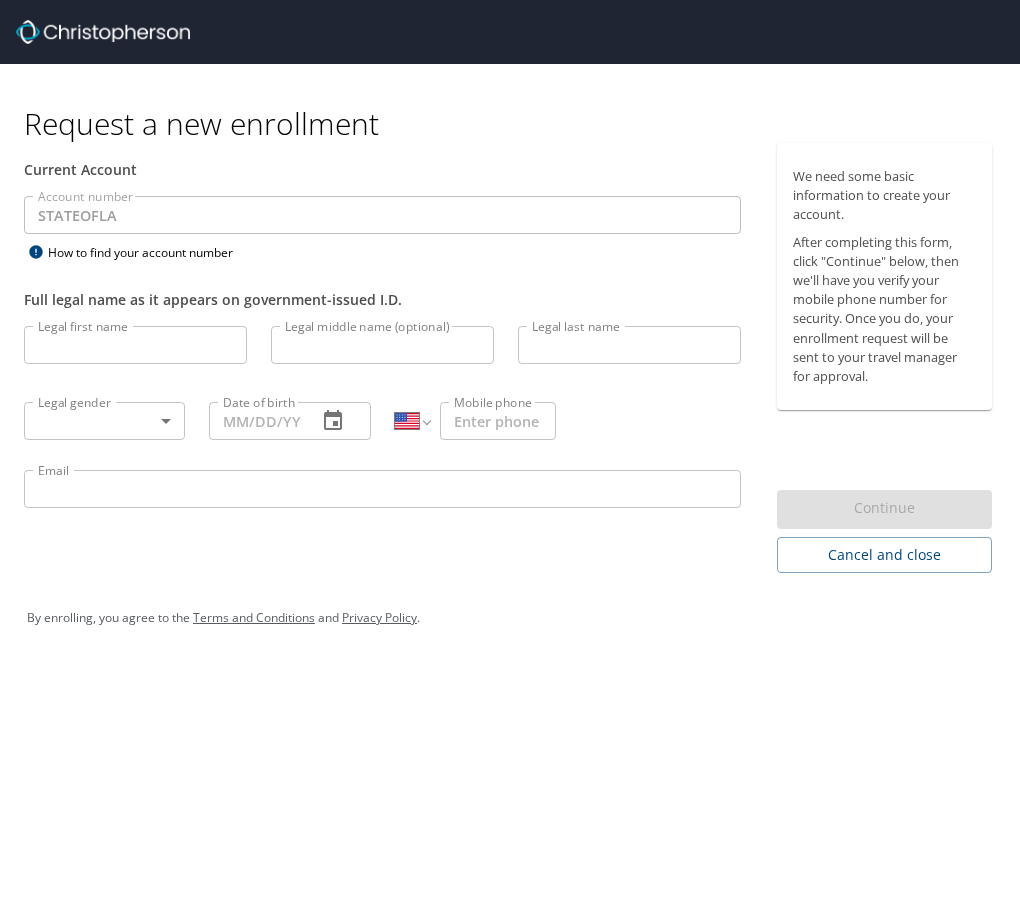 click on "By enrolling, you agree to the   Terms and Conditions   and   Privacy Policy ." at bounding box center (510, 618) 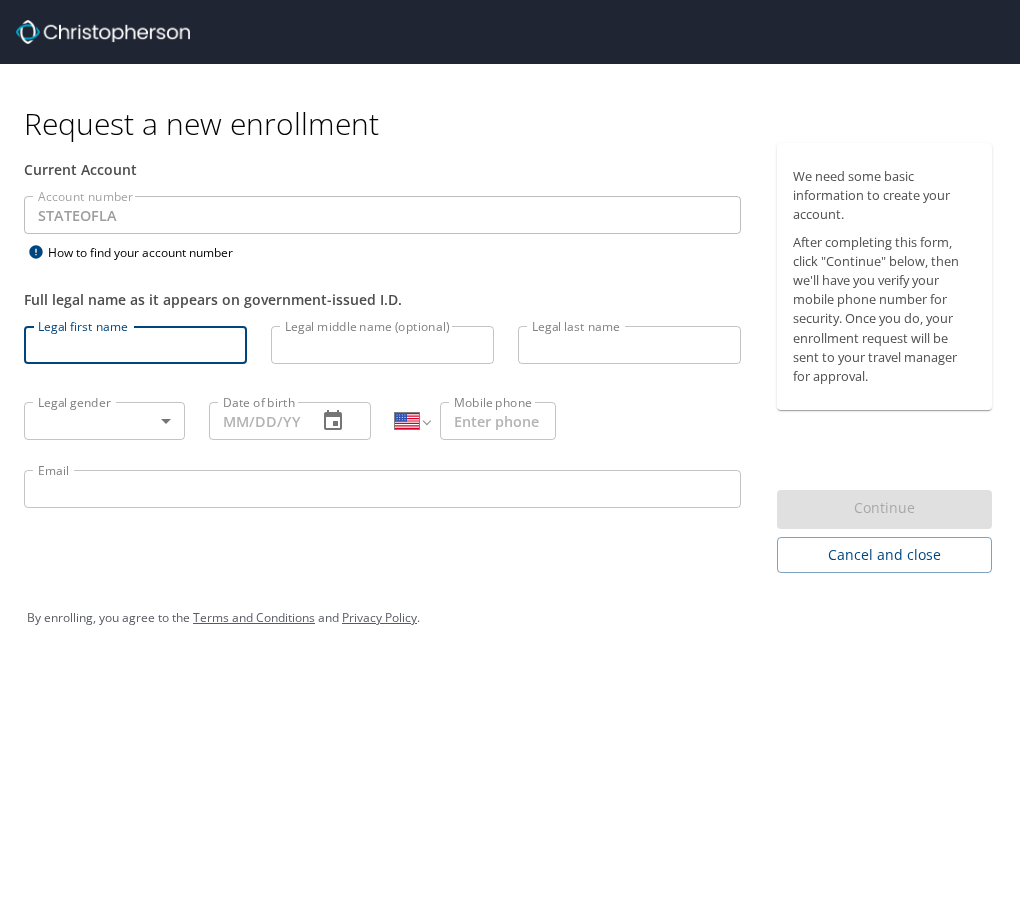 type on "[FIRST]" 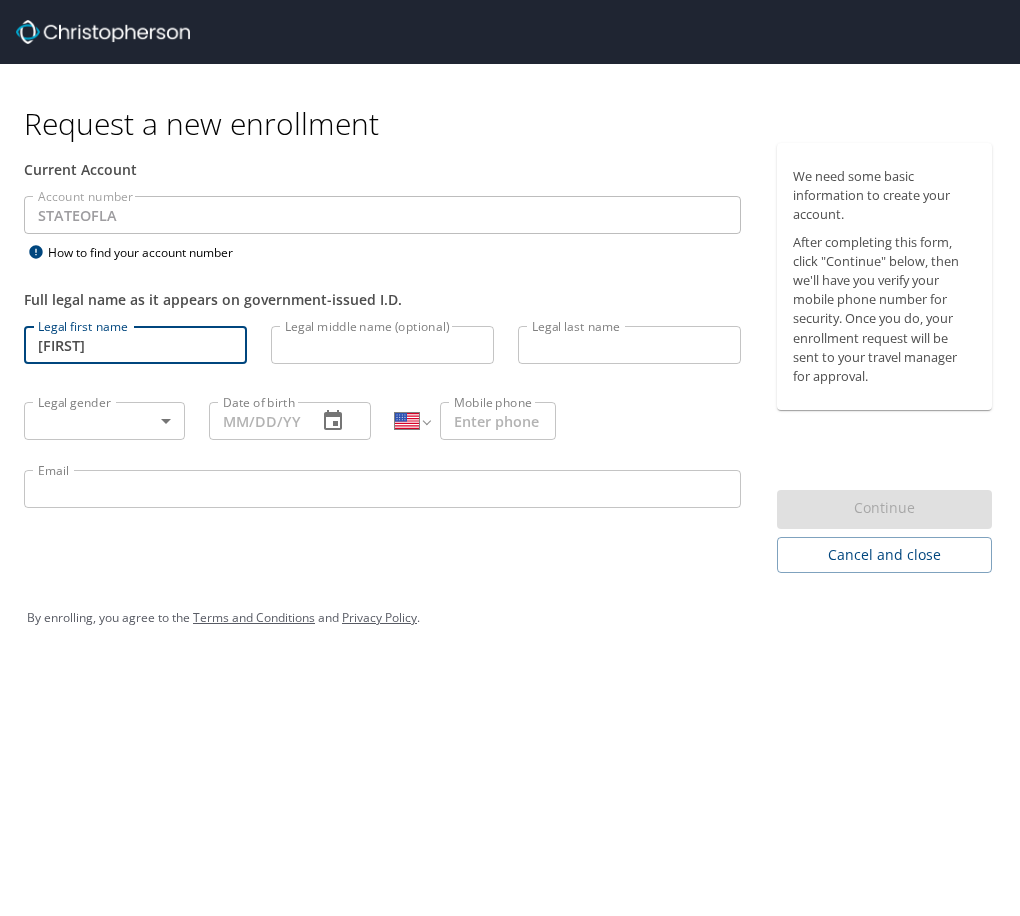 type on "G" 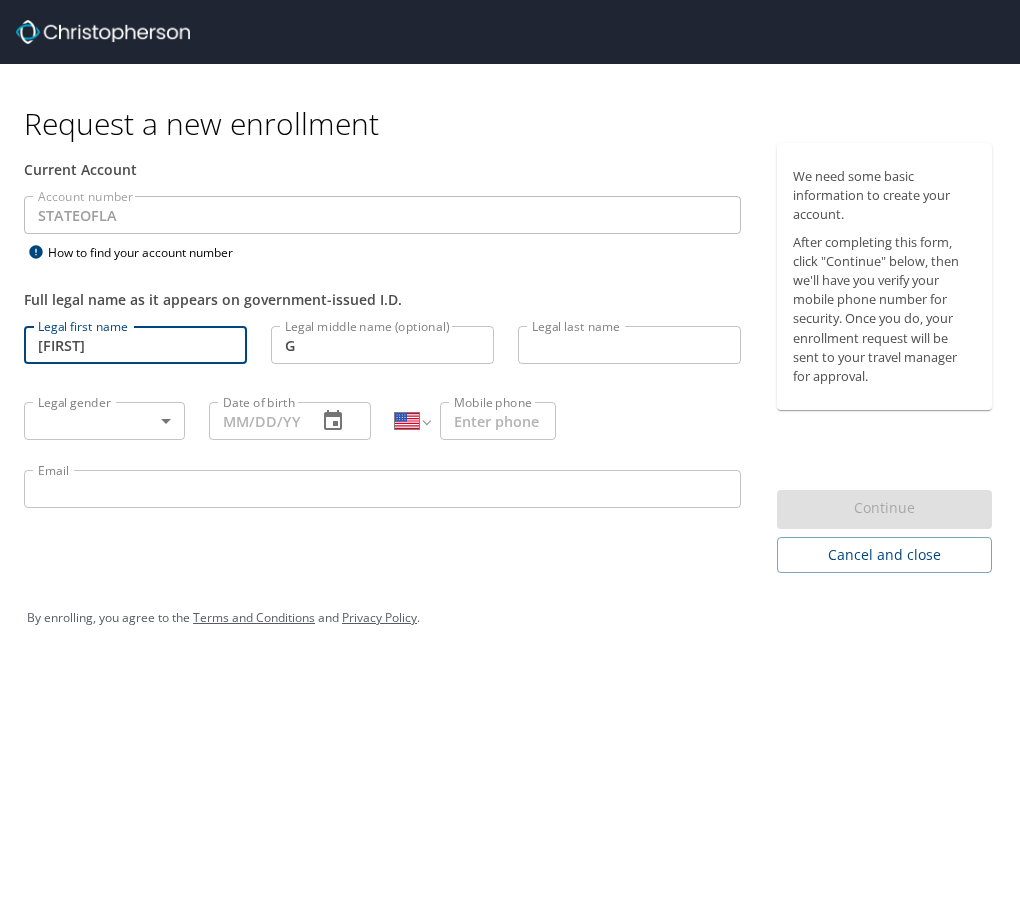 type on "[NAME]" 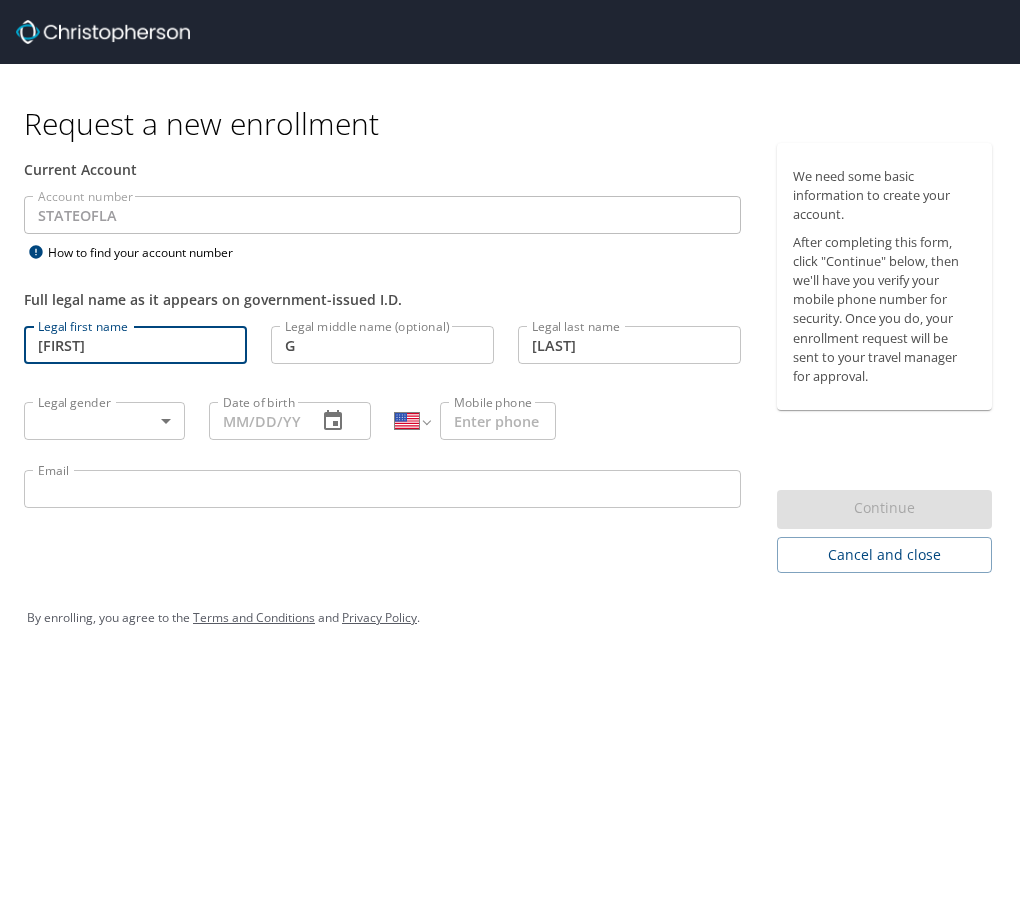 type on "([PHONE])" 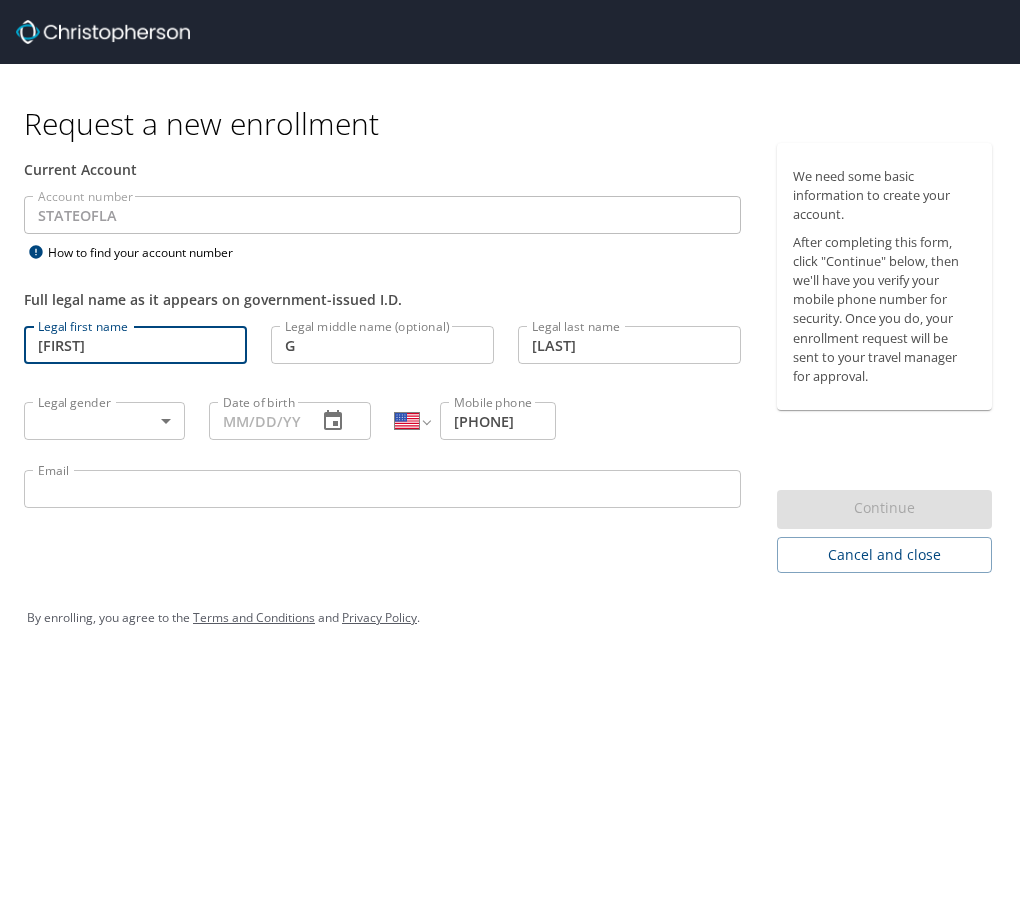 click on "Request a new enrollment Current Account Account number [STATE] Account number  How to find your account number Full legal name as it appears on government-issued I.D. Legal first name [FIRST] Legal first name Legal middle name (optional) G Legal middle name (optional) Legal last name [LAST] Legal last name Legal gender ​ Legal gender Date of birth Date of birth International Afghanistan Åland Islands Albania Algeria American Samoa Andorra Angola Anguilla Antigua and Barbuda Argentina Armenia Aruba Ascension Island Australia Austria Azerbaijan Bahamas Bahrain Bangladesh Barbados Belarus Belgium Belize Benin Bermuda Bhutan Bolivia Bonaire, Sint Eustatius and Saba Bosnia and Herzegovina Botswana Brazil British Indian Ocean Territory Brunei Darussalam Bulgaria Burkina Faso Burma Burundi Cambodia Cameroon Canada Cape Verde Cayman Islands Central African Republic Chad Chile China Christmas Island Cocos (Keeling) Islands Colombia Comoros Congo Congo, Democratic Republic of the Cook Islands Costa Rica Croatia Cuba" at bounding box center [510, 458] 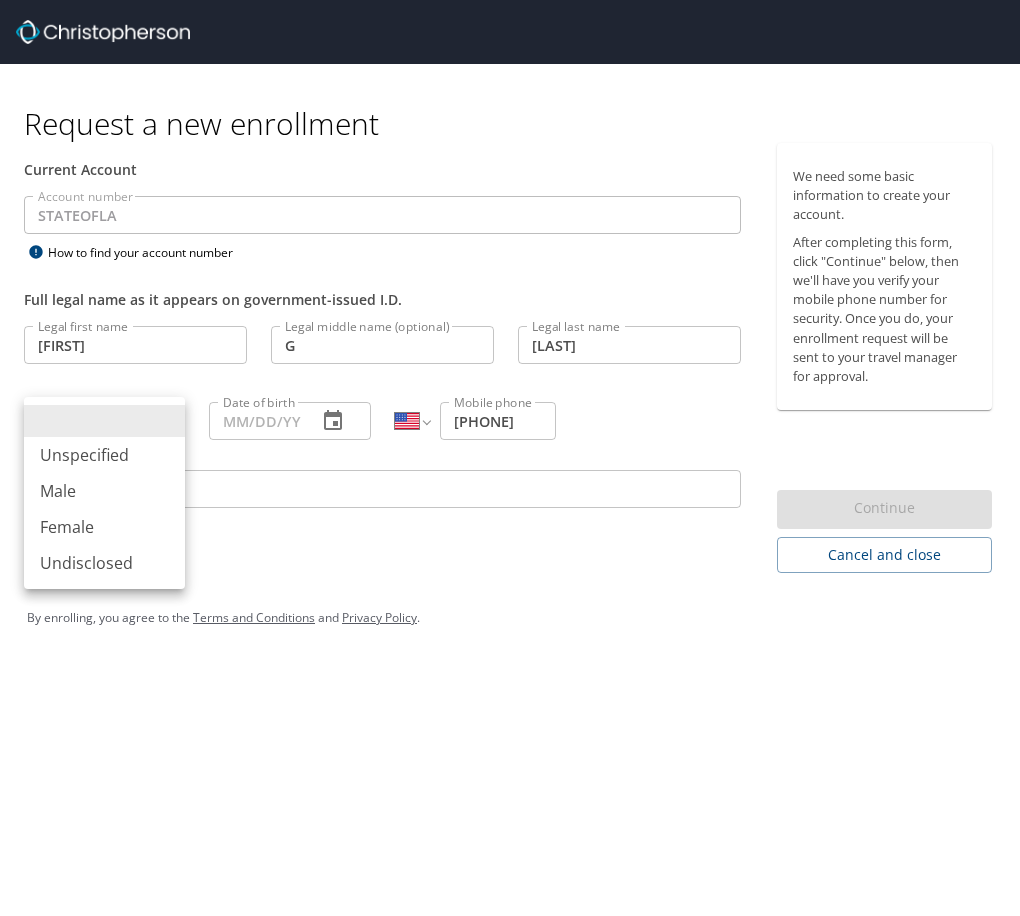 click on "Male" at bounding box center [104, 491] 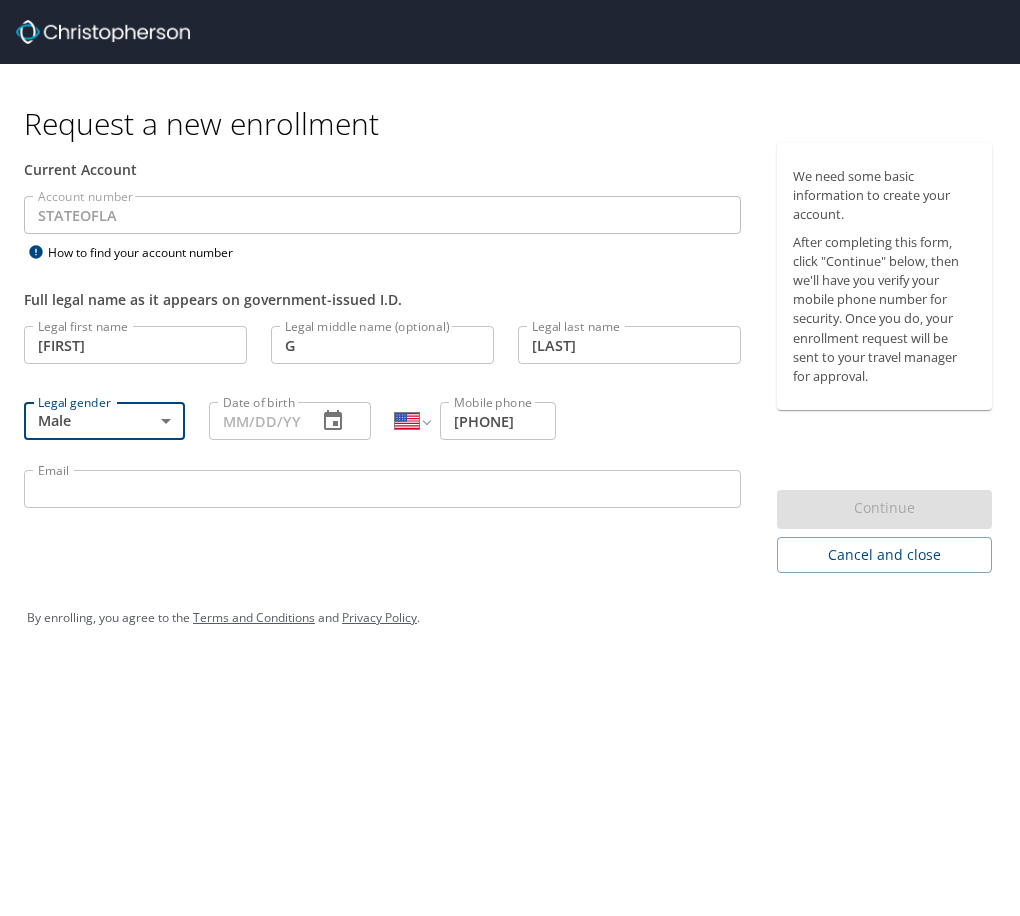click on "Date of birth" at bounding box center (254, 421) 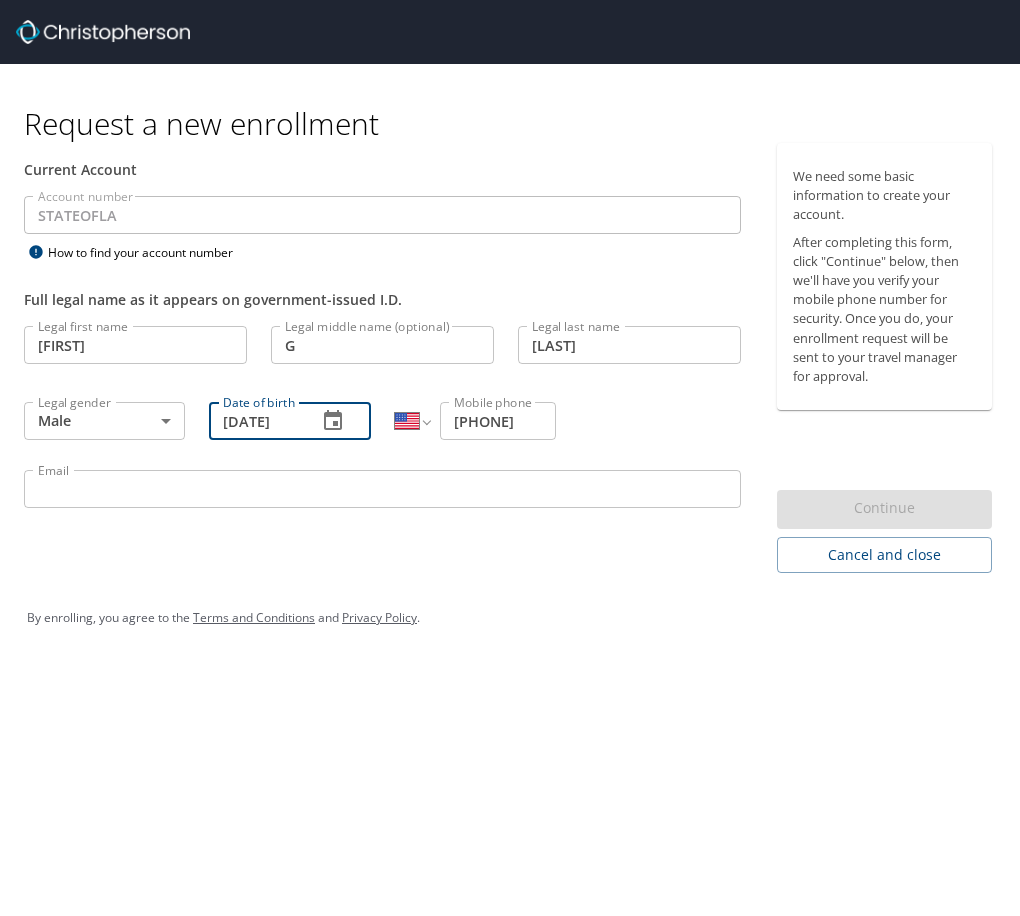 type on "[DATE]" 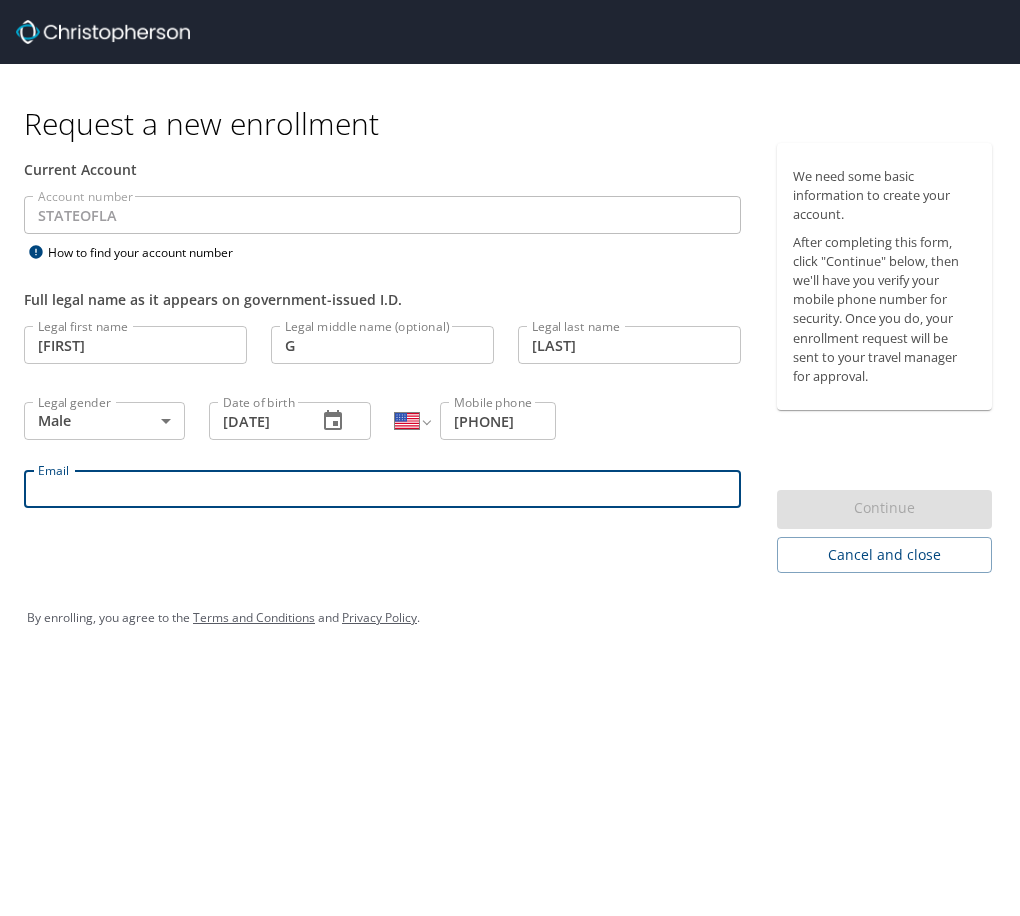 click on "Email" at bounding box center [382, 489] 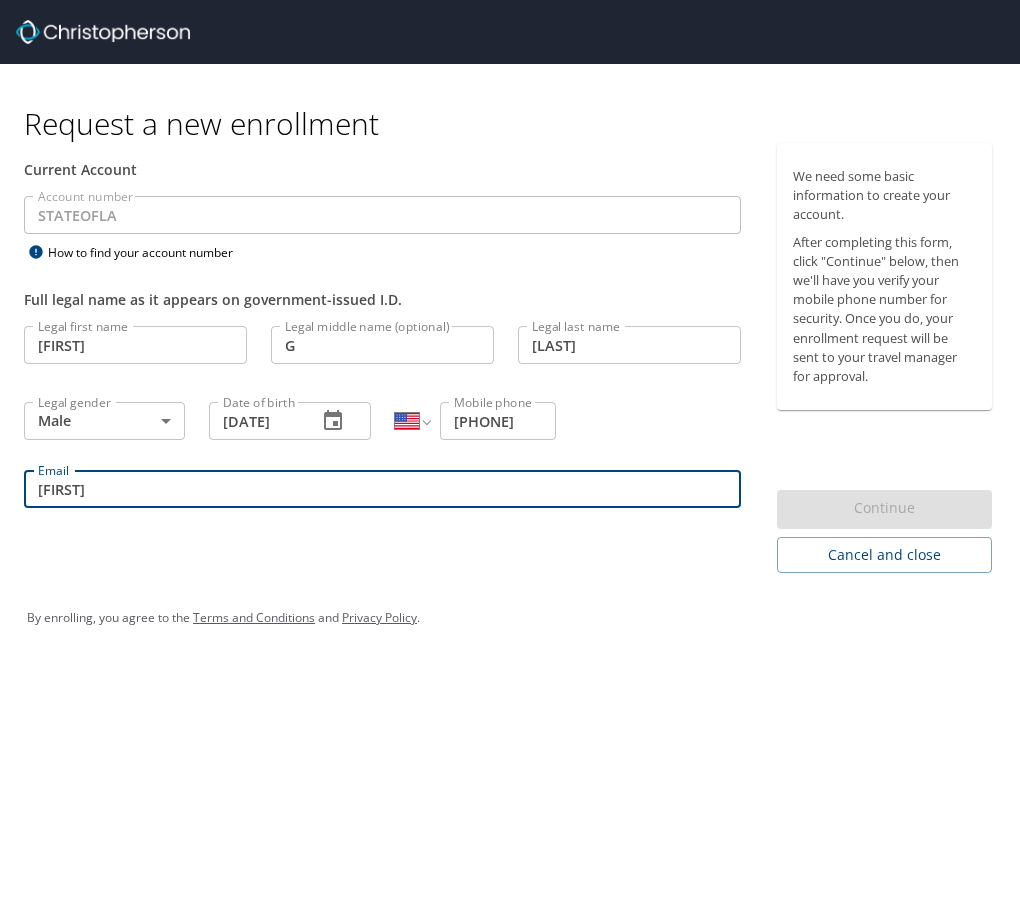 type on "[FIRST].[LAST]@example.com" 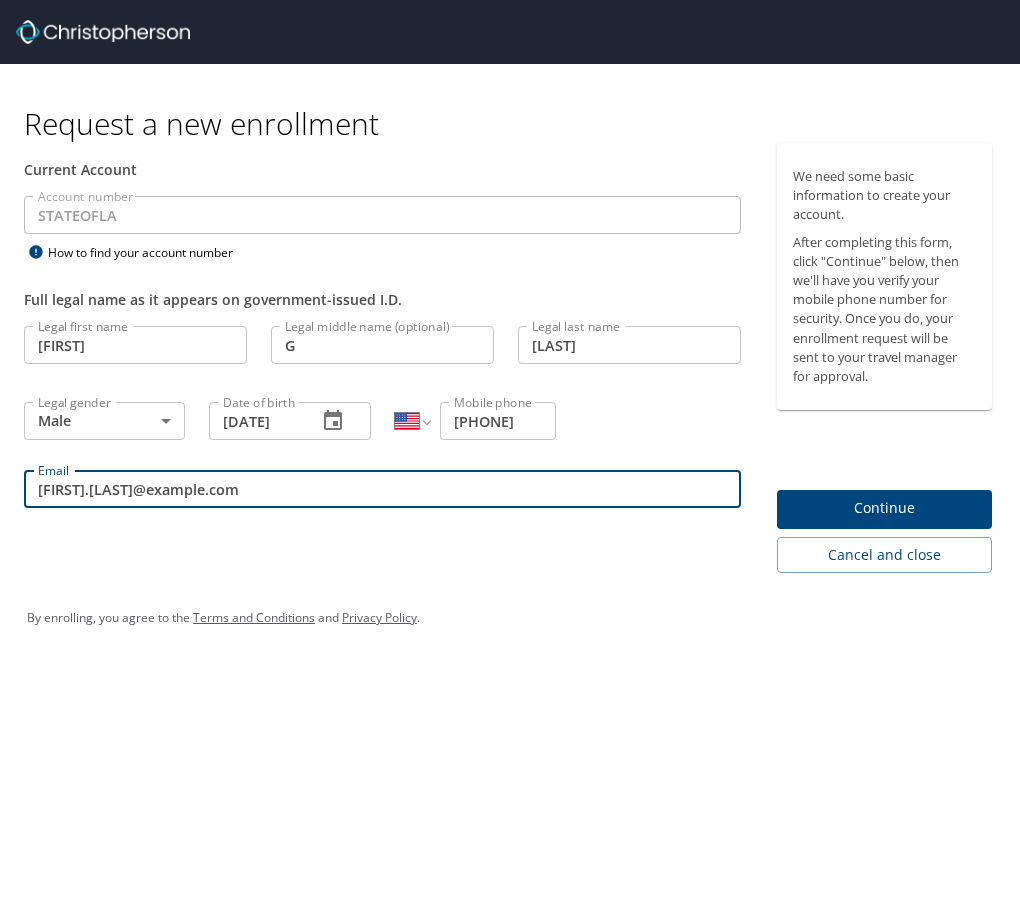 click on "Continue" at bounding box center [884, 508] 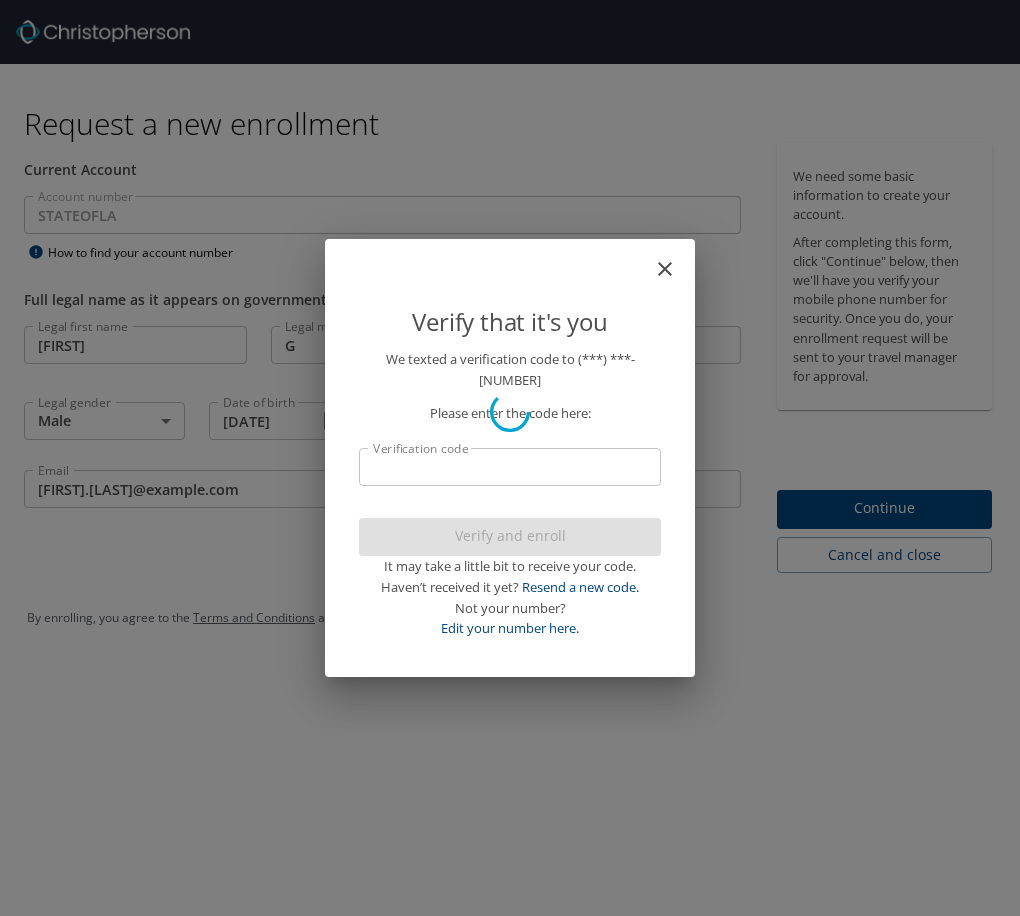 scroll, scrollTop: 0, scrollLeft: 0, axis: both 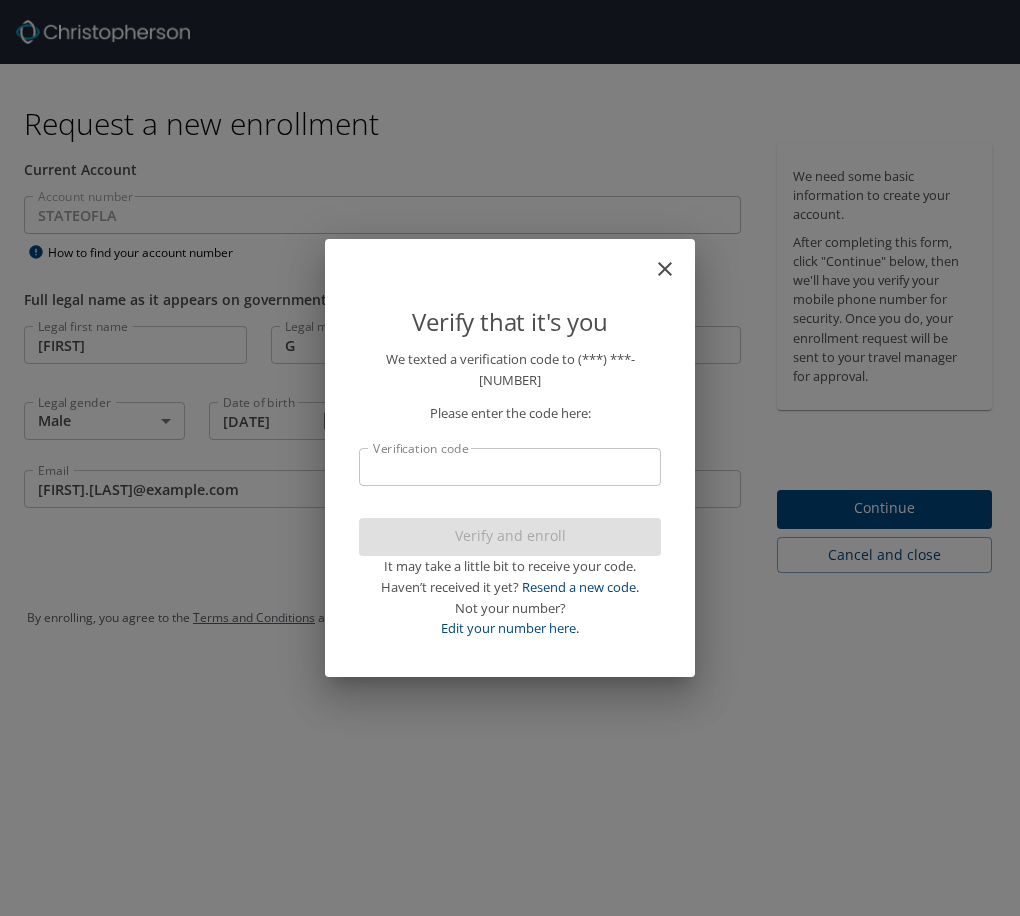 click on "Verification code" at bounding box center [510, 467] 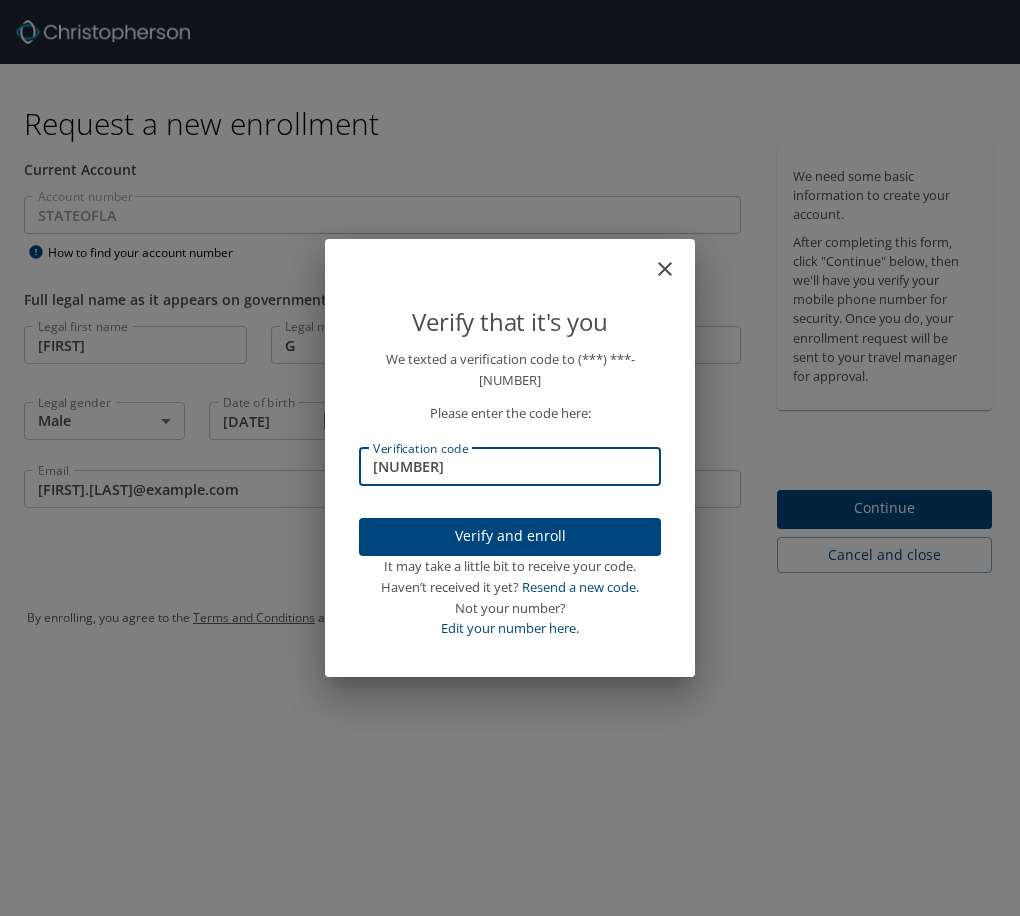 type on "780787" 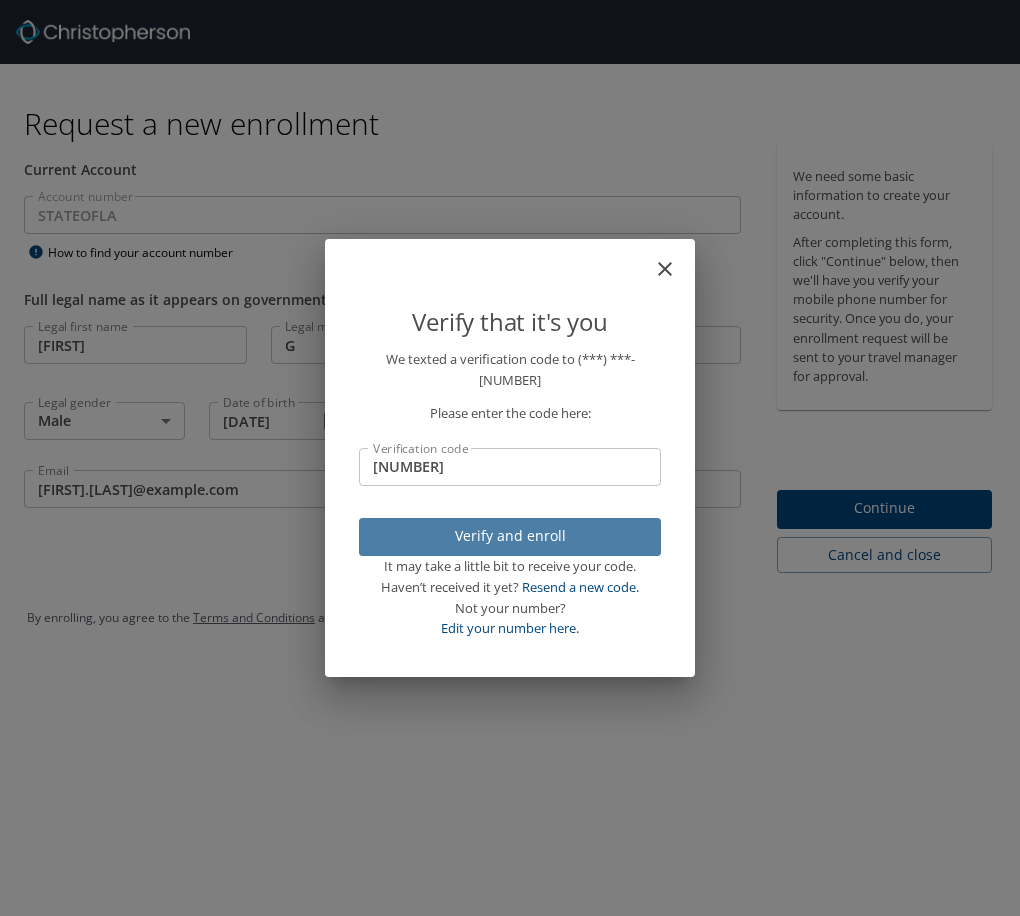 click on "Verify and enroll" at bounding box center [510, 537] 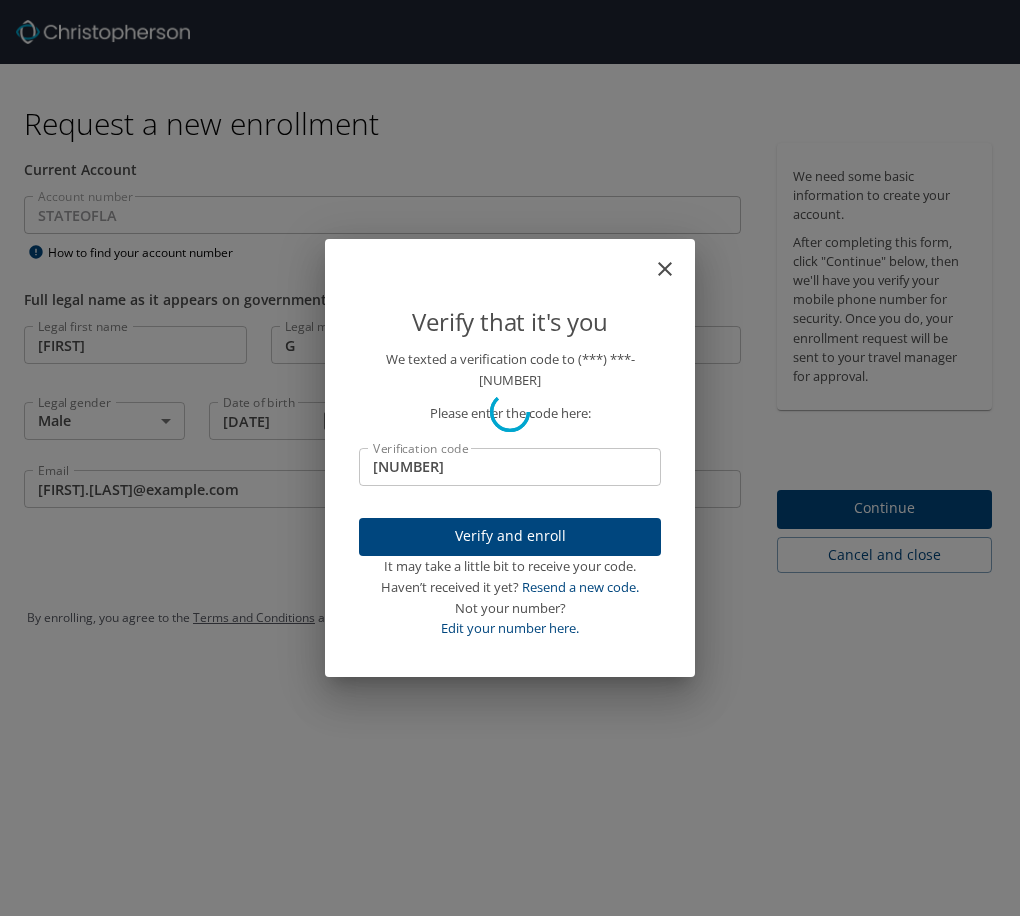 type 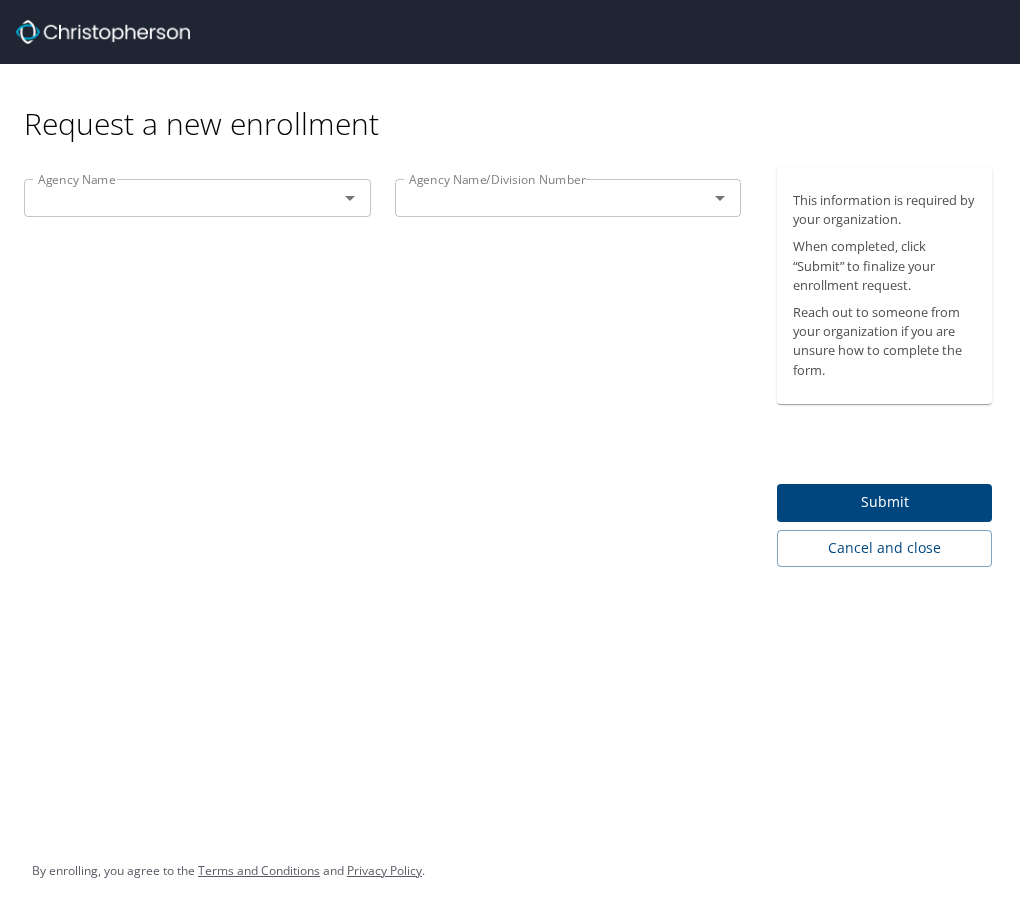 click 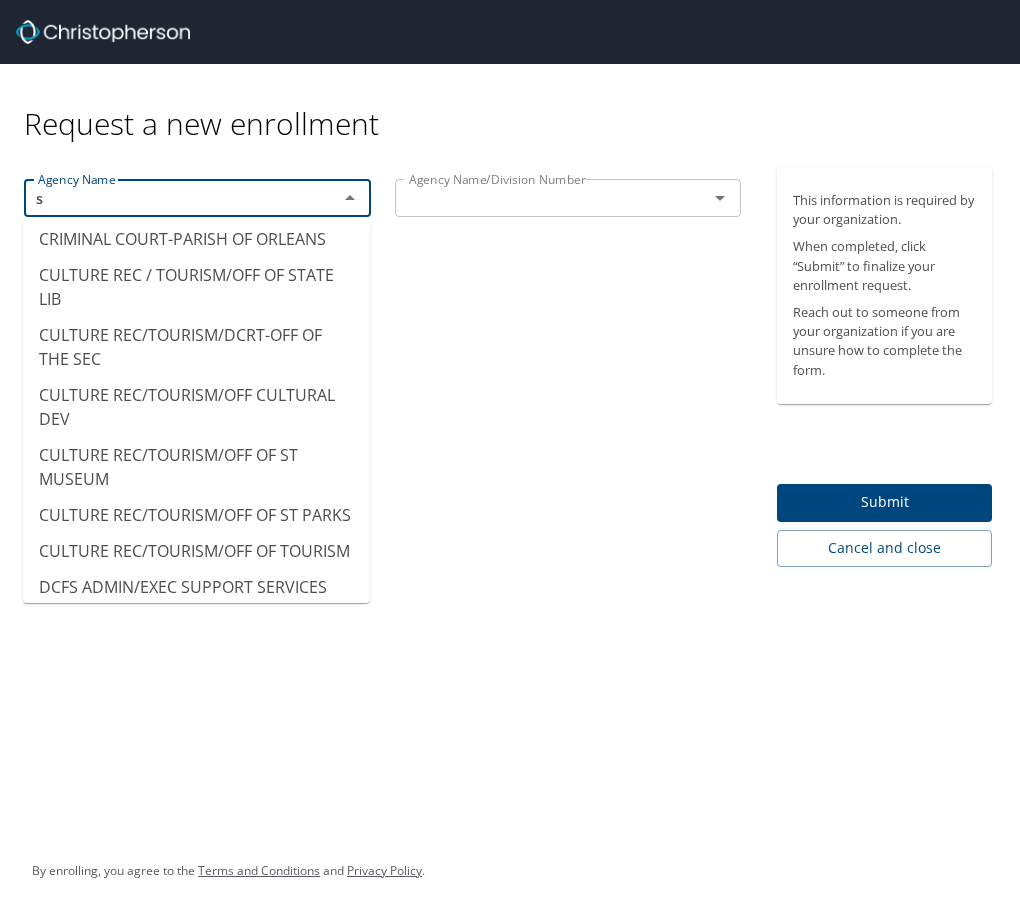 scroll, scrollTop: 12, scrollLeft: 0, axis: vertical 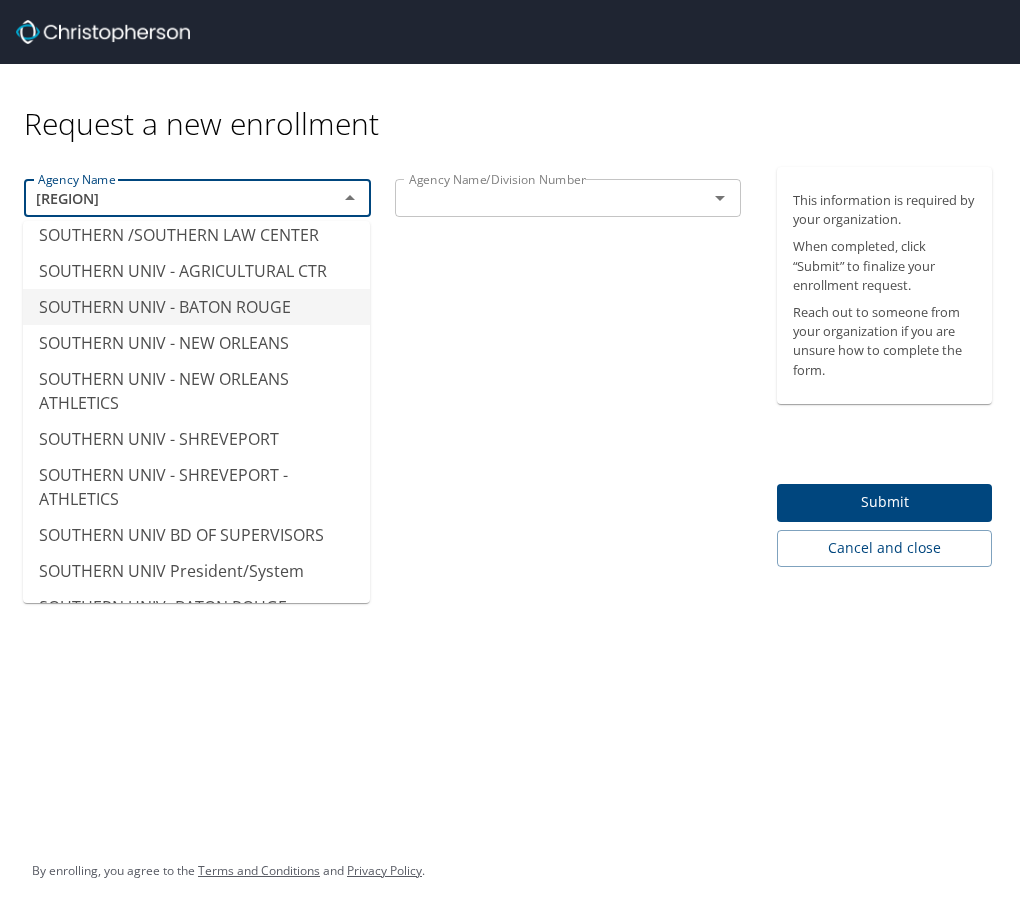 click on "SOUTHERN UNIV - BATON ROUGE" at bounding box center [196, 307] 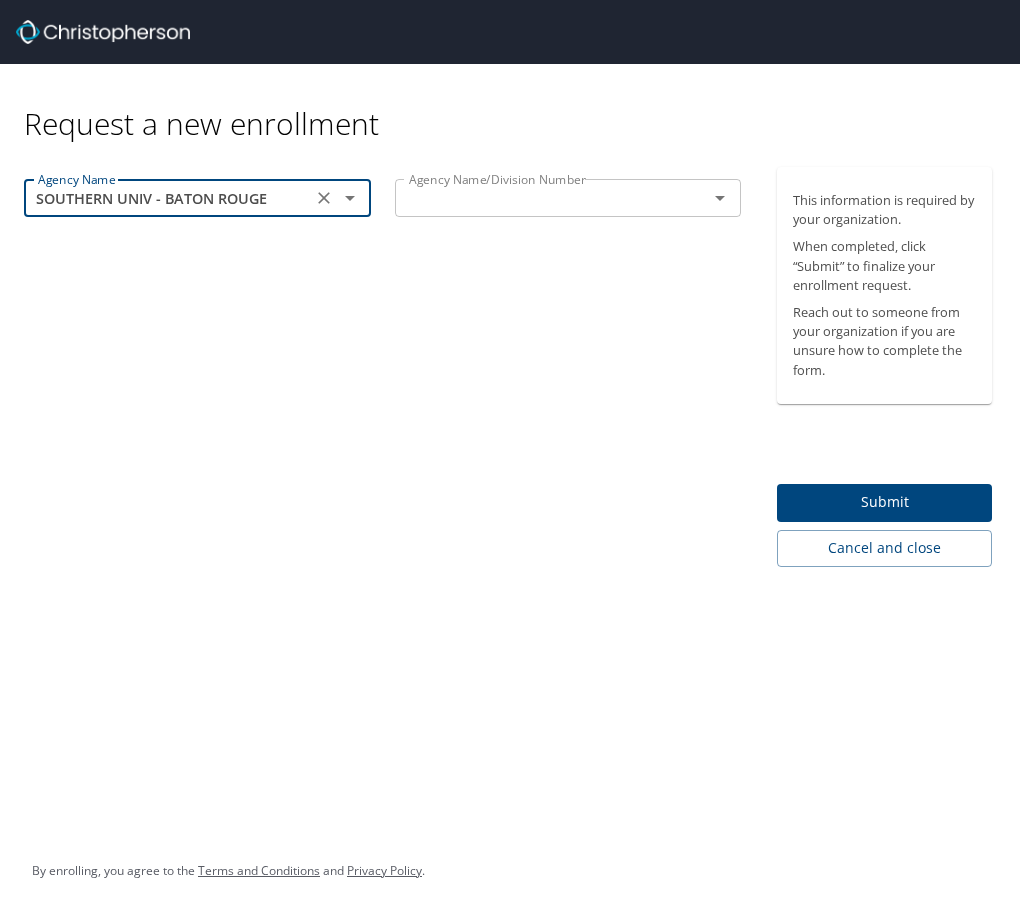 type on "SOUTHERN UNIV - BATON ROUGE" 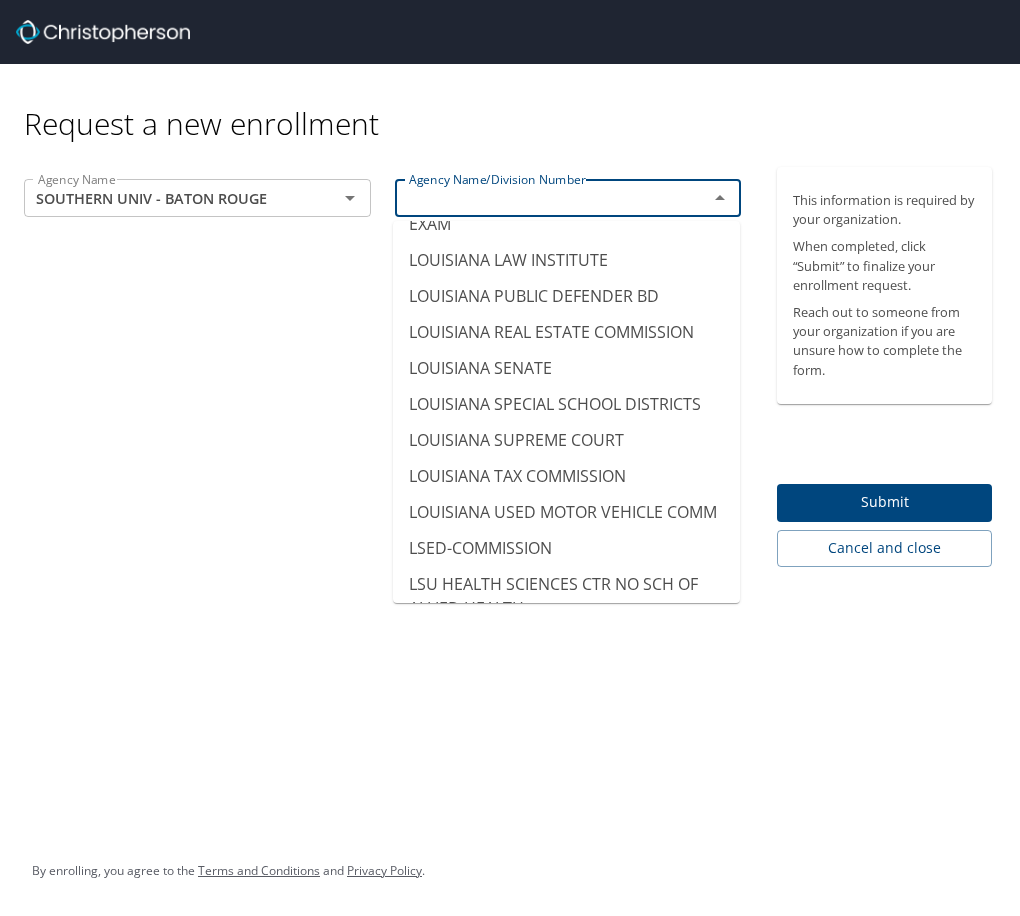 scroll, scrollTop: 10822, scrollLeft: 0, axis: vertical 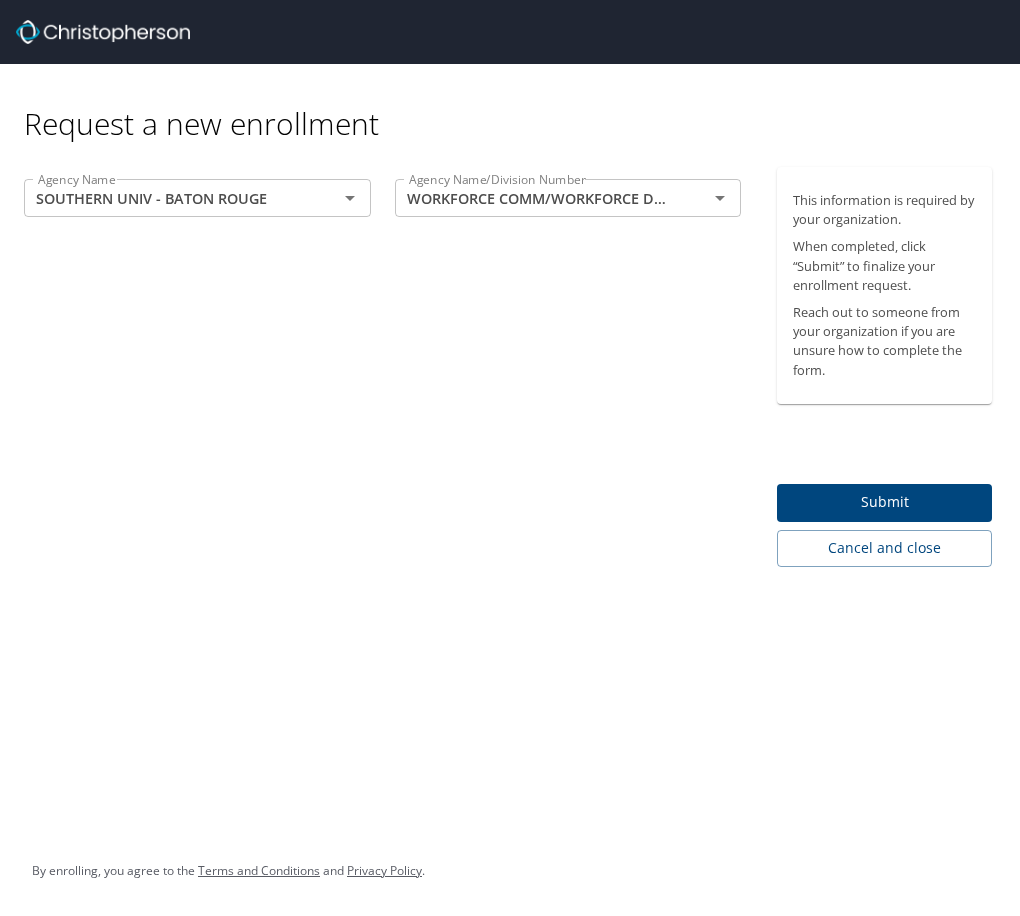 type on "WORKFORCE COMM/WORKFORCE DEV-B R DIST" 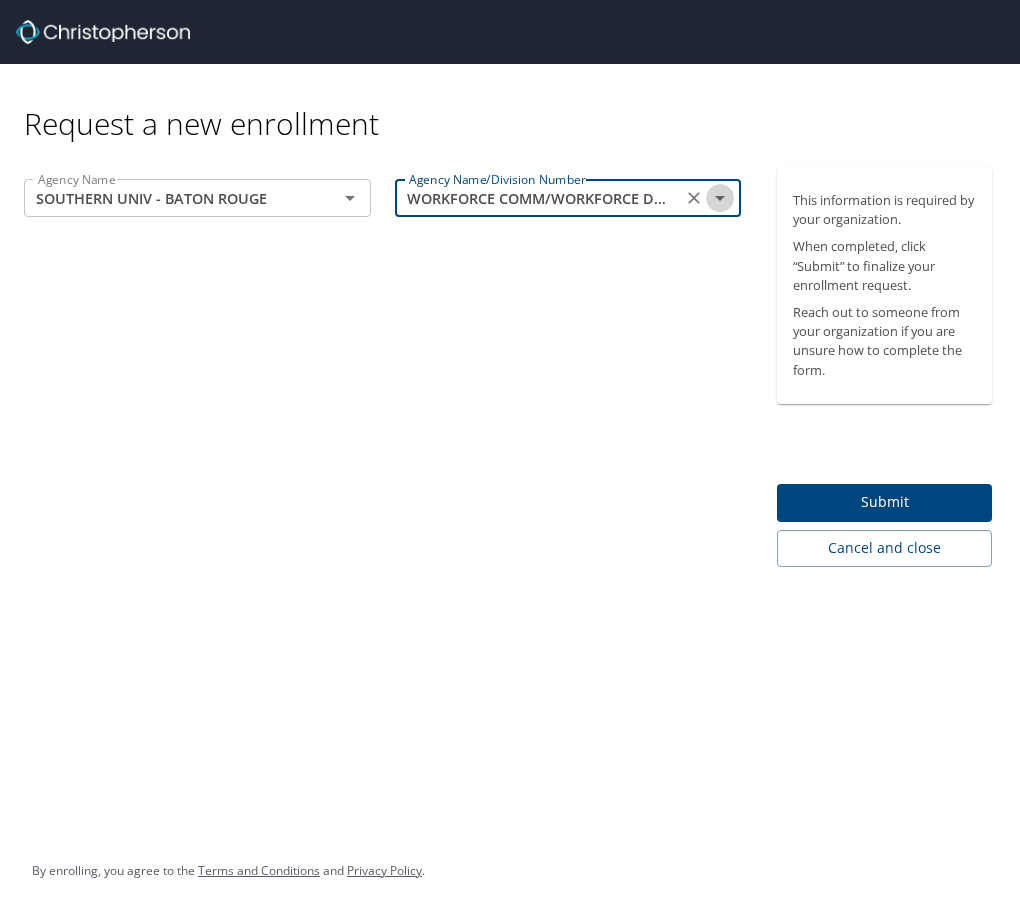 click 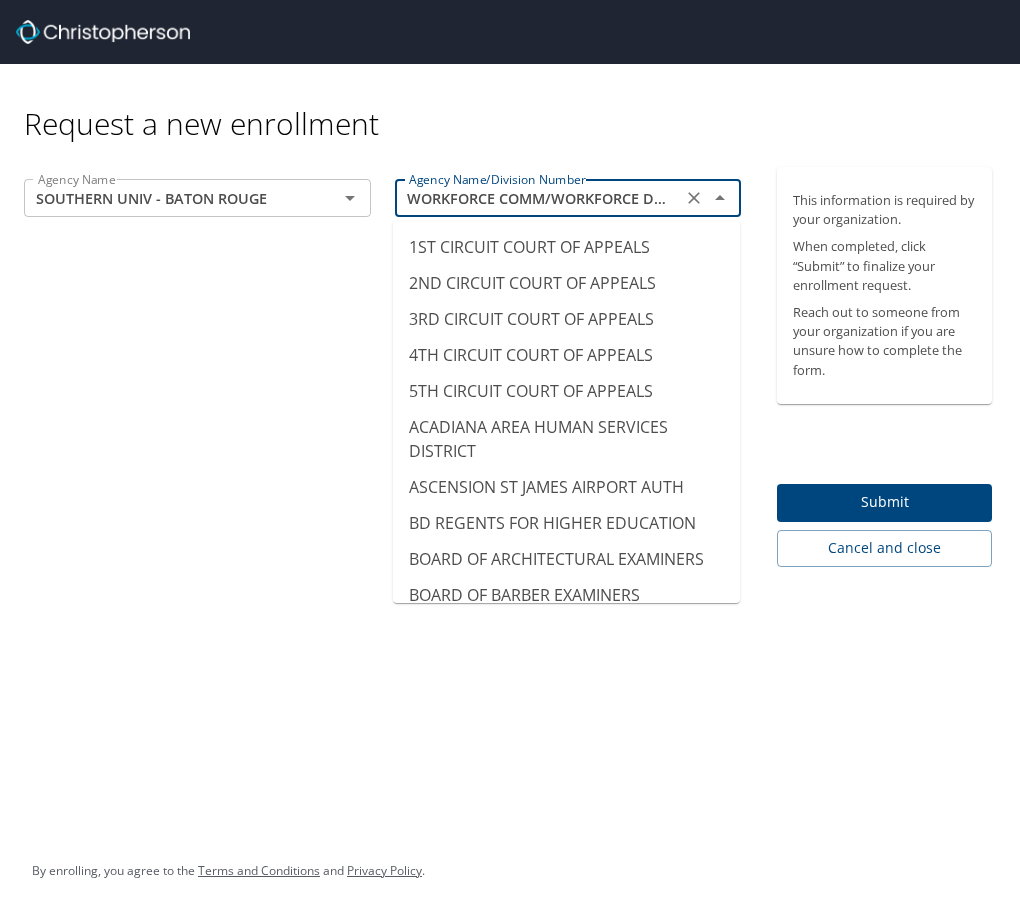 scroll, scrollTop: 25250, scrollLeft: 0, axis: vertical 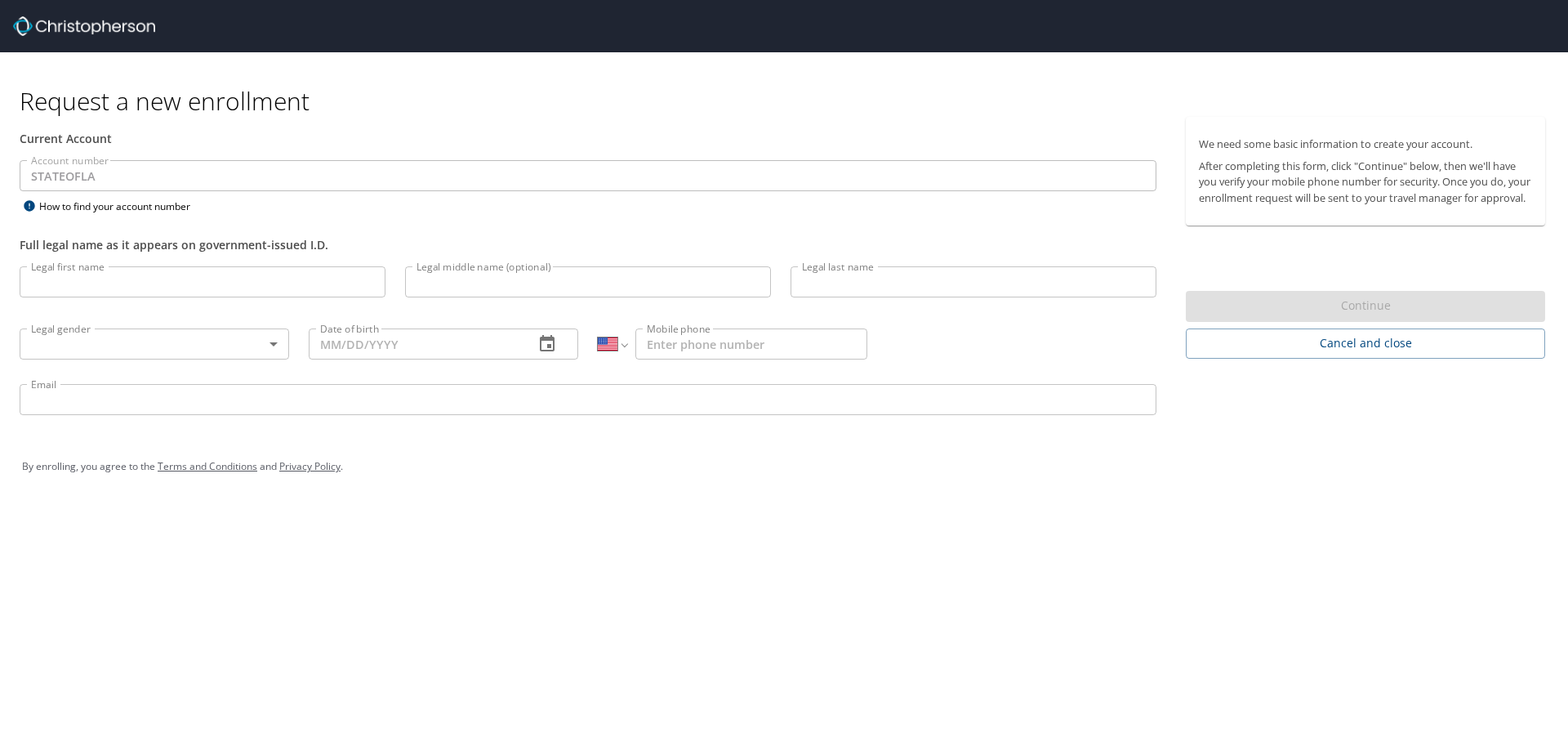 select on "US" 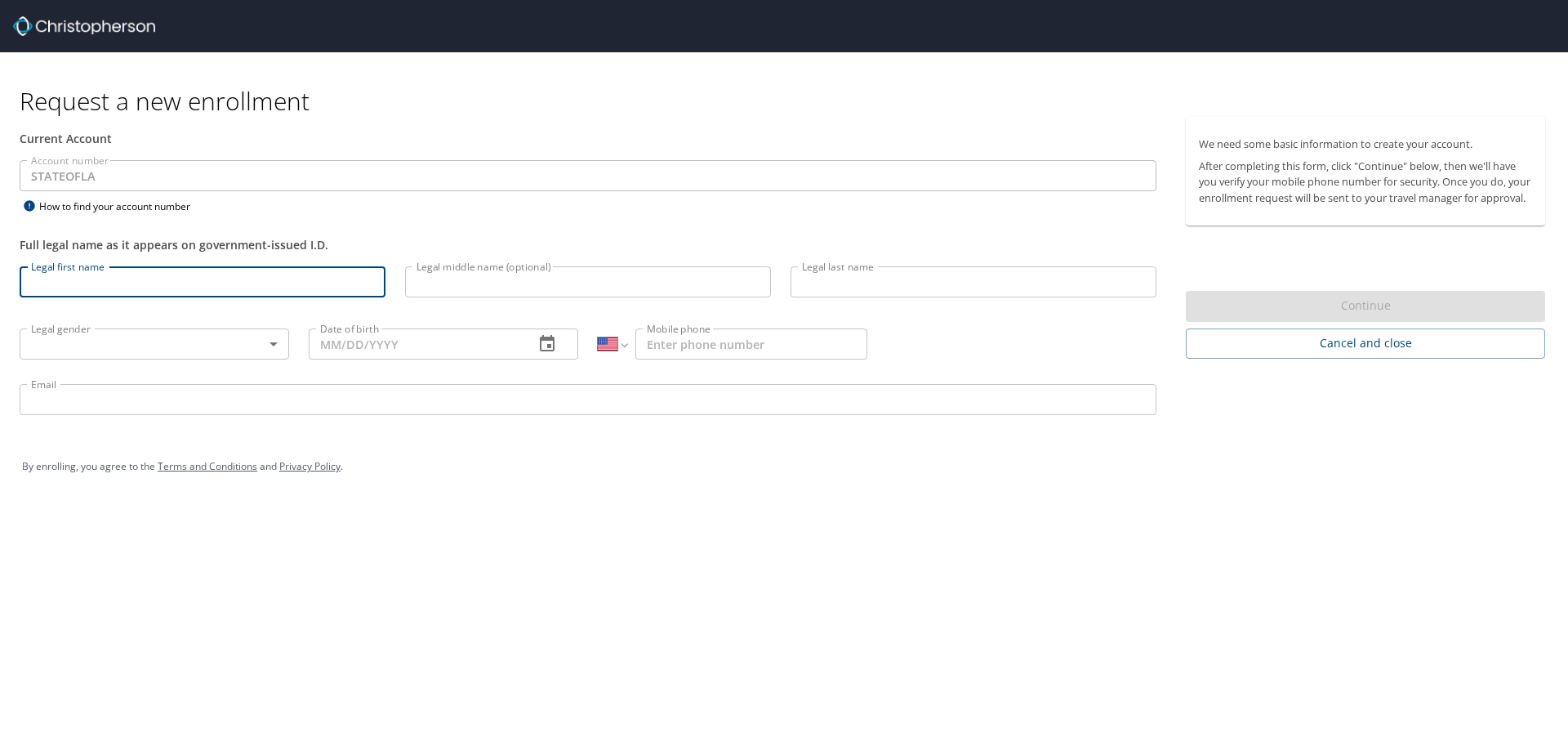 click on "Legal first name" at bounding box center (203, 282) 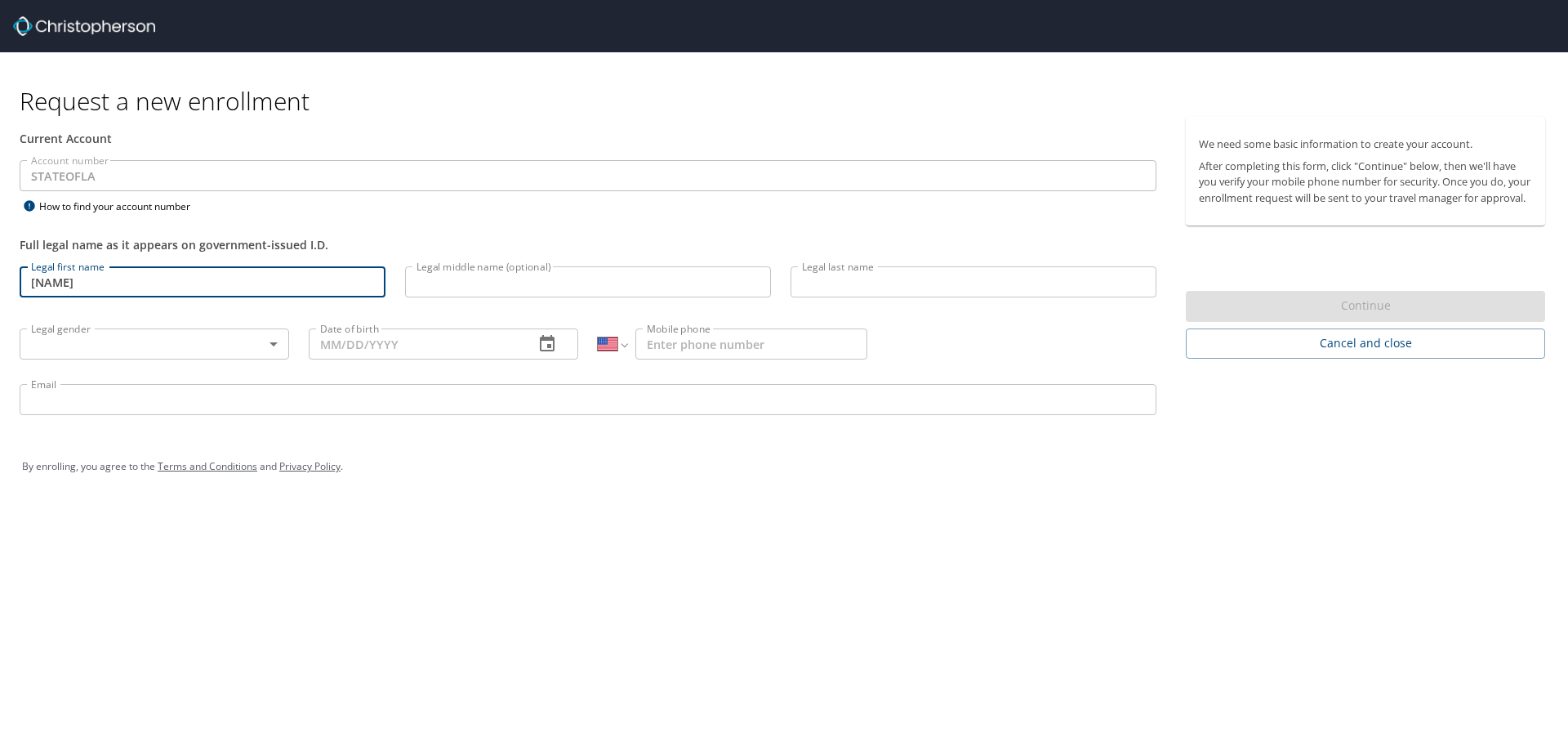 type on "G" 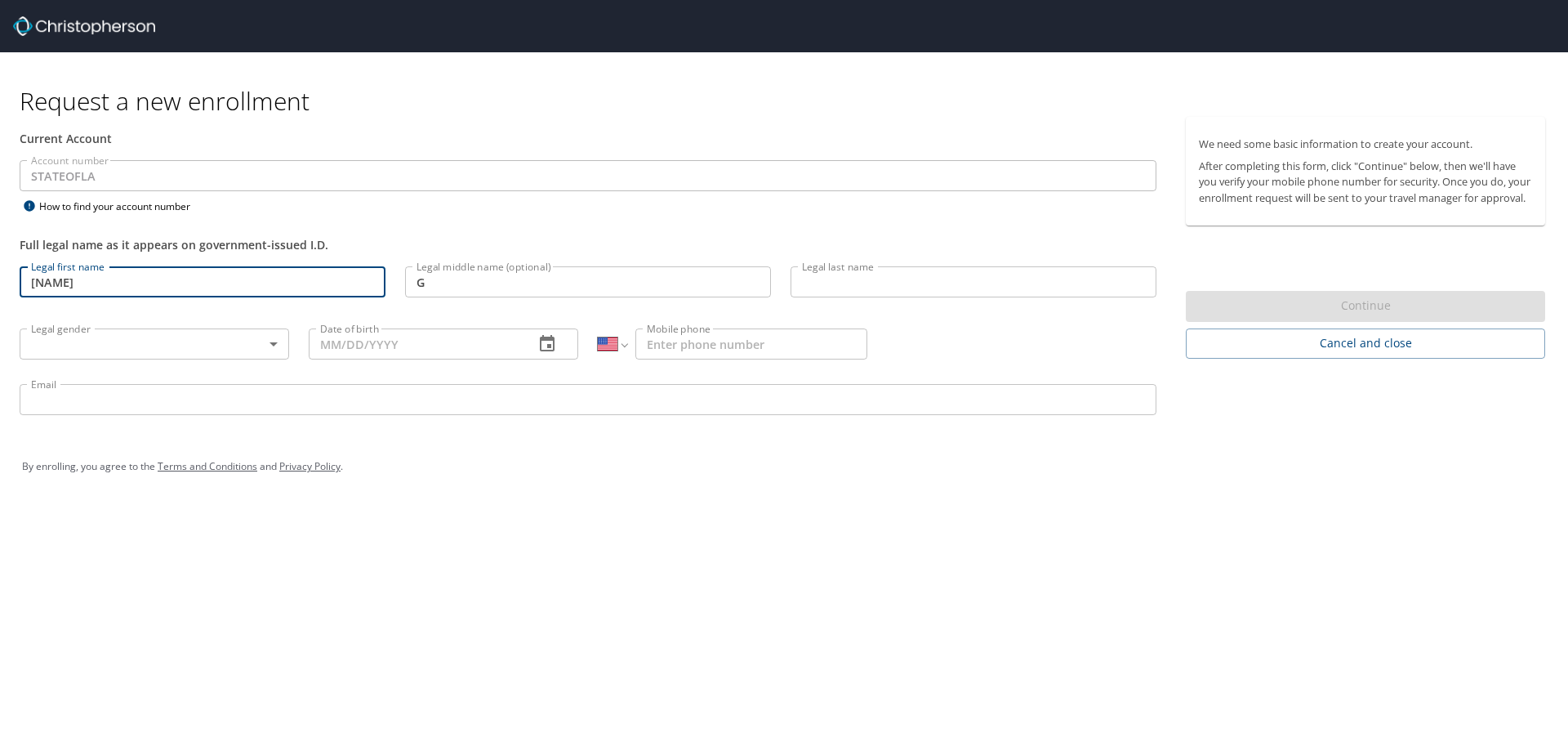 type on "[NAME]" 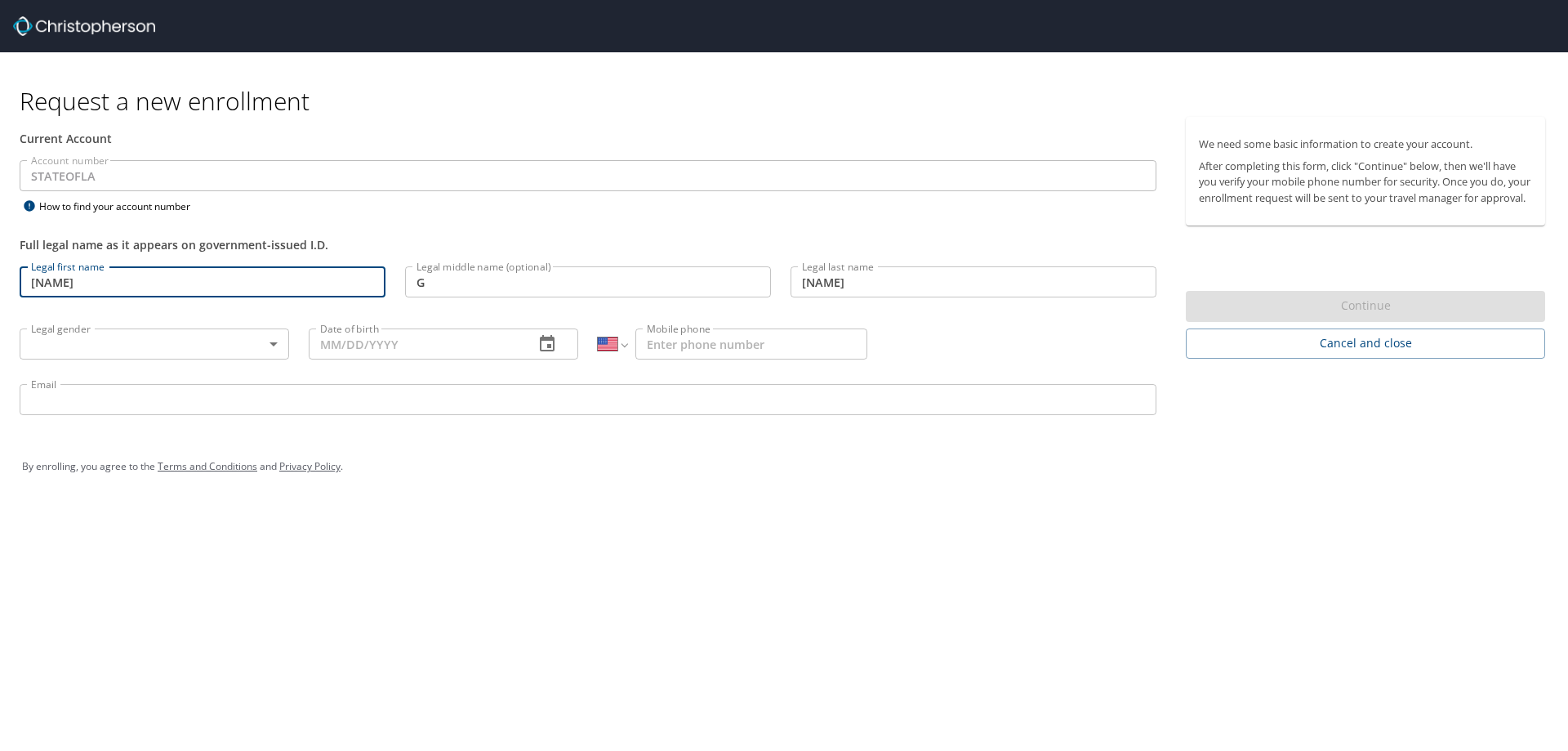 type on "([PHONE])" 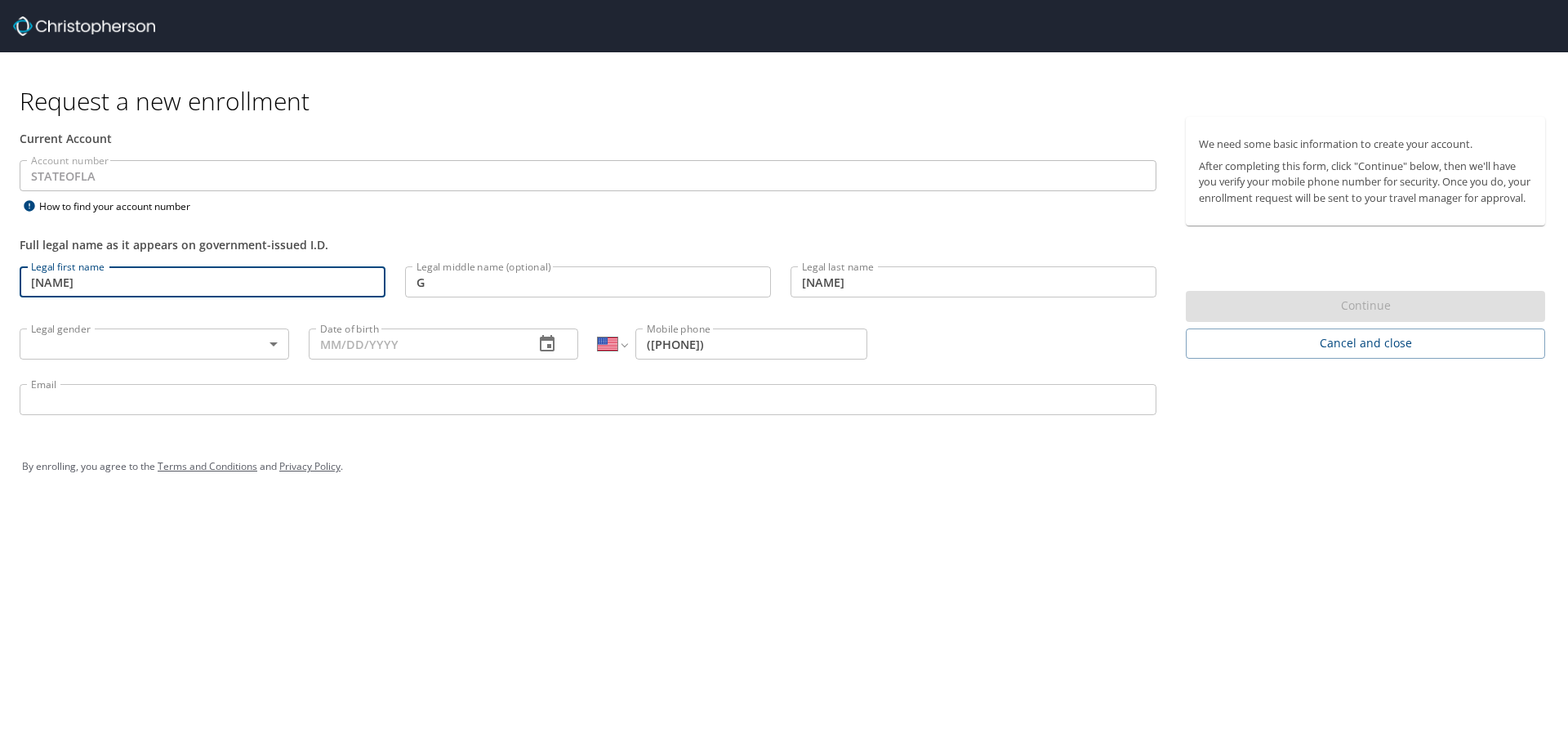 click on "Request a new enrollment Current Account Account number [STATE] Account number  How to find your account number Full legal name as it appears on government-issued I.D. Legal first name [FIRST] Legal first name Legal middle name (optional) G Legal middle name (optional) Legal last name [LAST] Legal last name Legal gender ​ Legal gender Date of birth Date of birth International Afghanistan Åland Islands Albania Algeria American Samoa Andorra Angola Anguilla Antigua and Barbuda Argentina Armenia Aruba Ascension Island Australia Austria Azerbaijan Bahamas Bahrain Bangladesh Barbados Belarus Belgium Belize Benin Bermuda Bhutan Bolivia Bonaire, Sint Eustatius and Saba Bosnia and Herzegovina Botswana Brazil British Indian Ocean Territory Brunei Darussalam Bulgaria Burkina Faso Burma Burundi Cambodia Cameroon Canada Cape Verde Cayman Islands Central African Republic Chad Chile China Christmas Island Cocos (Keeling) Islands Colombia Comoros Congo Congo, Democratic Republic of the Cook Islands Costa Rica Croatia Cuba" at bounding box center (784, 375) 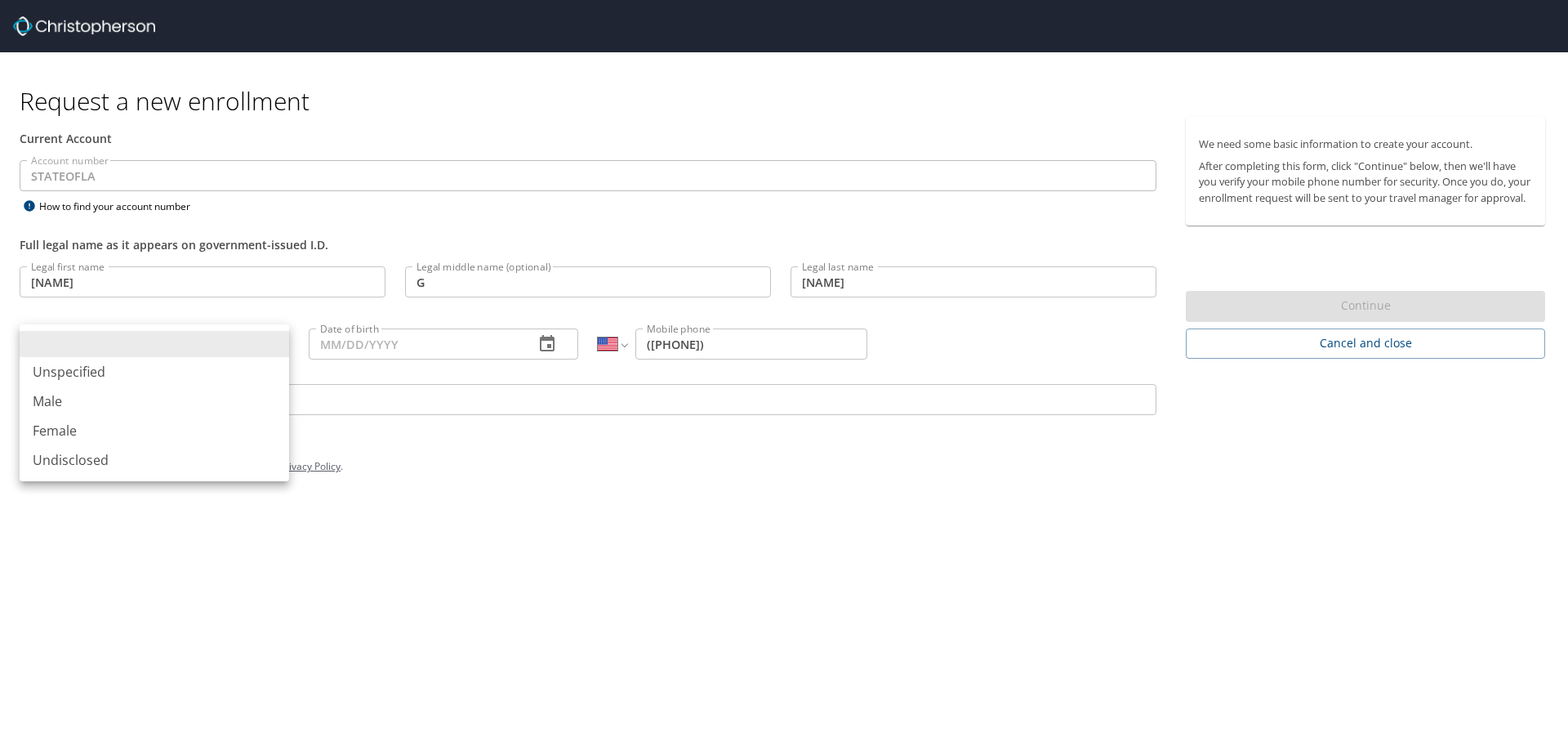 click on "Male" at bounding box center (154, 401) 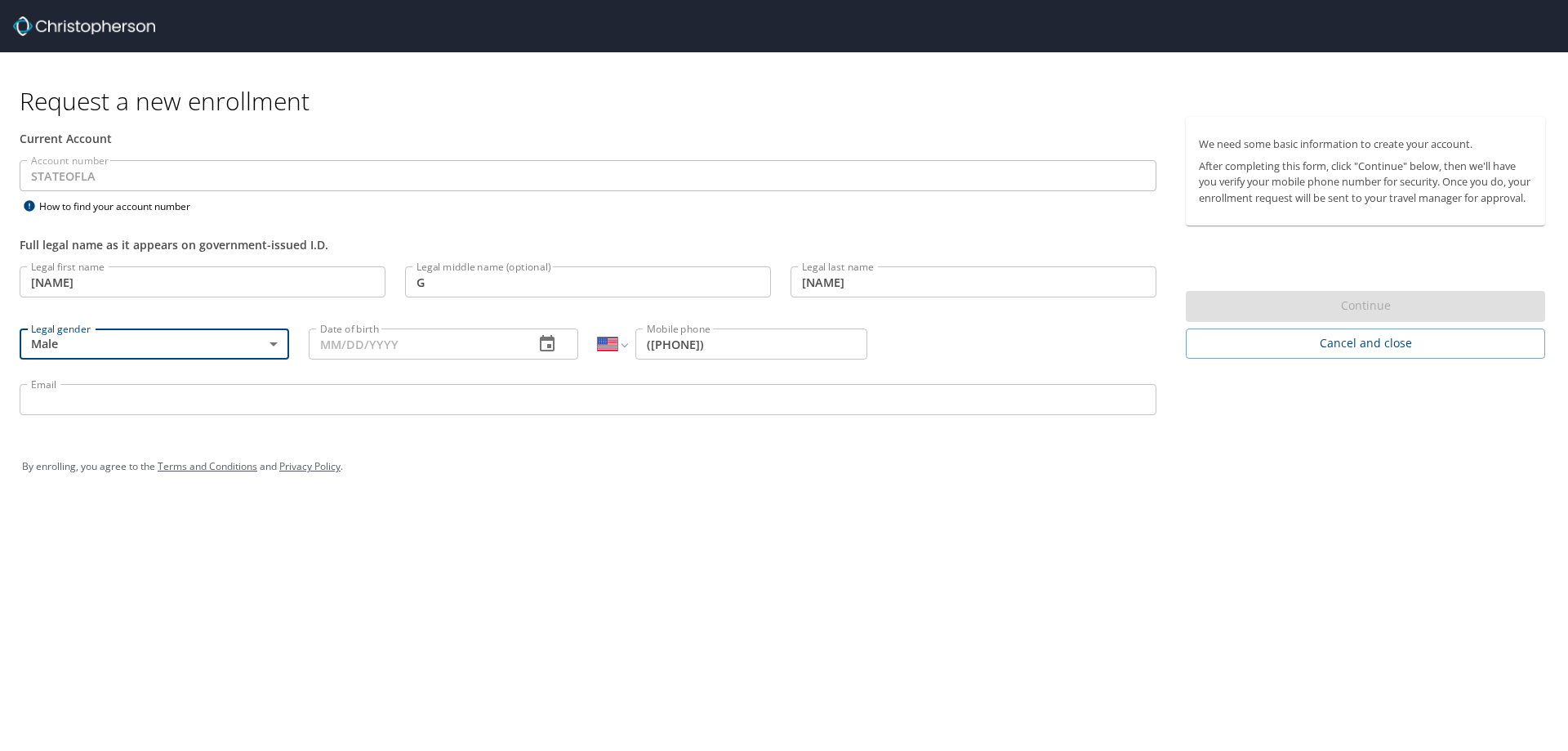 click on "Date of birth" at bounding box center [415, 344] 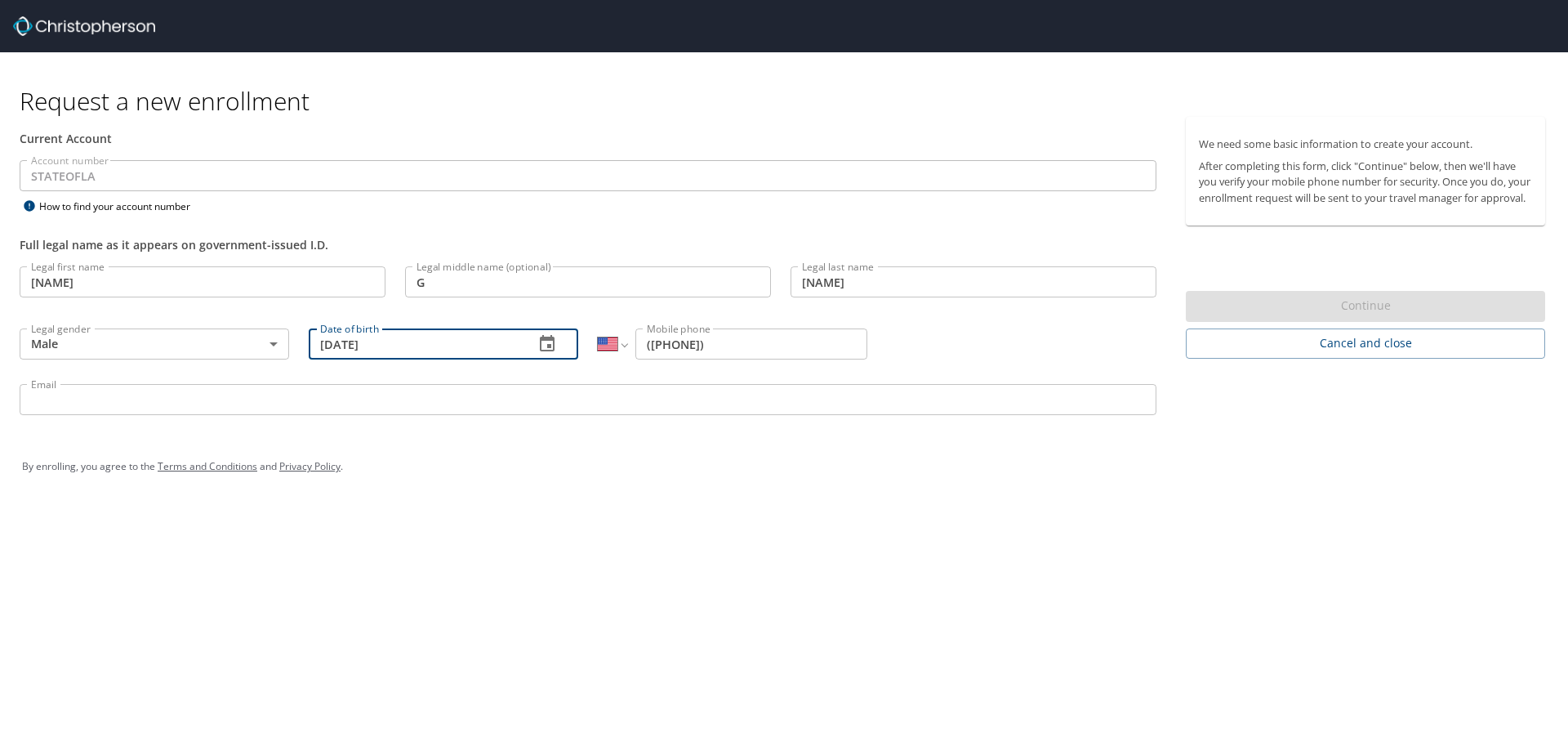type on "[DATE]" 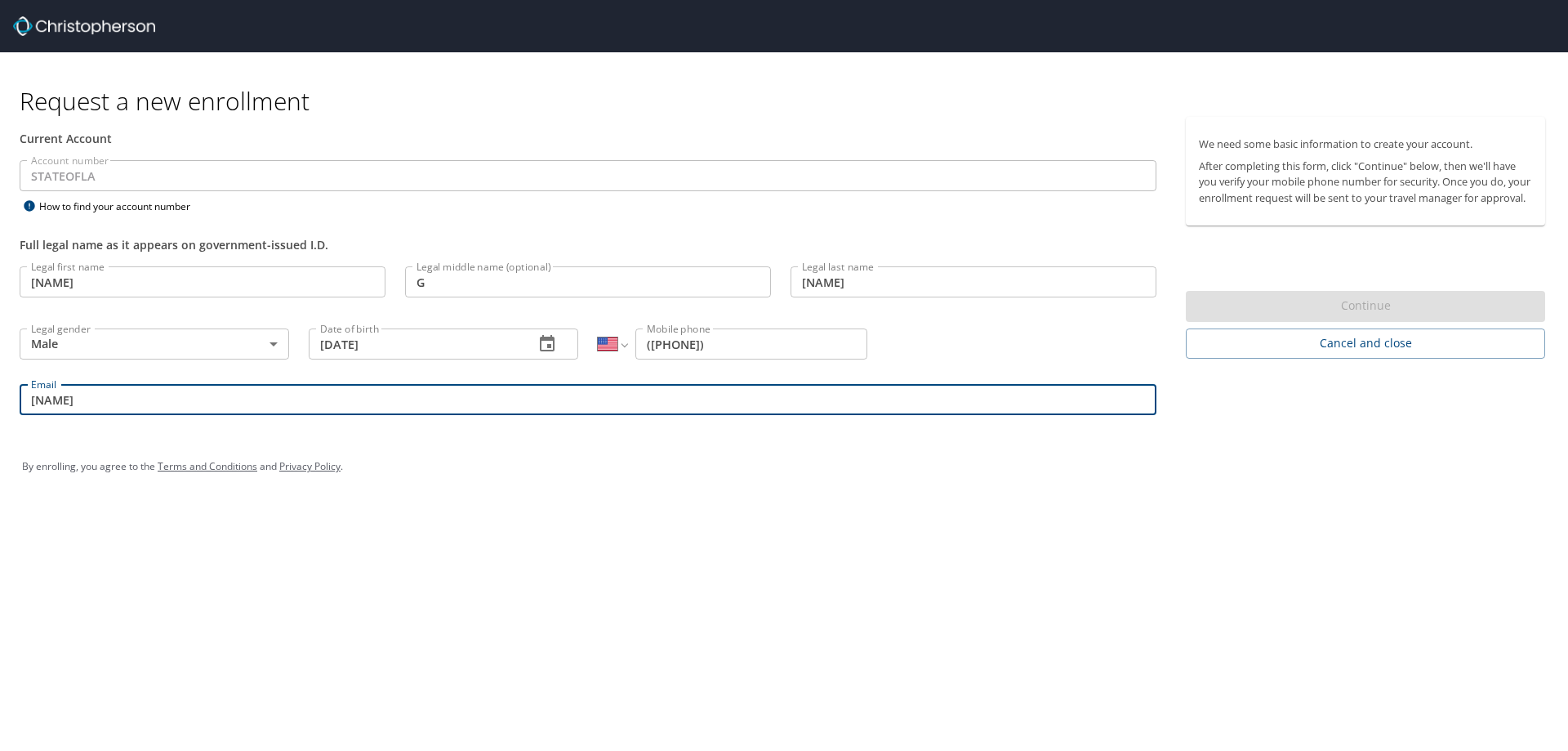 type on "[FIRST].[LAST]@example.com" 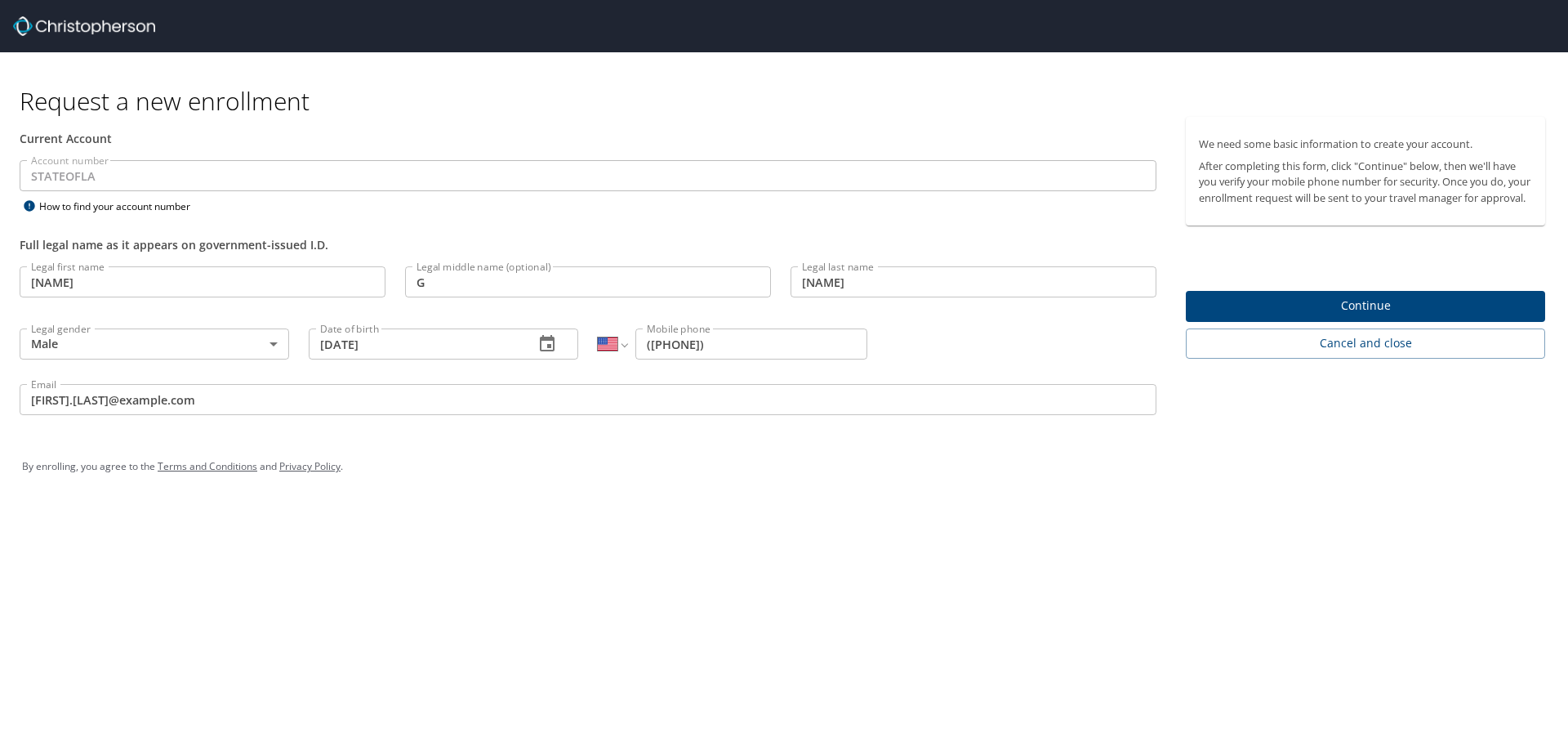 click on "Request a new enrollment Current Account Account number [STATE] Account number  How to find your account number Full legal name as it appears on government-issued I.D. Legal first name [FIRST] Legal first name Legal middle name (optional) G Legal middle name (optional) Legal last name [LAST] Legal last name Legal gender Male Male Legal gender Date of birth [DATE] Date of birth International Afghanistan Åland Islands Albania Algeria American Samoa Andorra Angola Anguilla Antigua and Barbuda Argentina Armenia Aruba Ascension Island Australia Austria Azerbaijan Bahamas Bahrain Bangladesh Barbados Belarus Belgium Belize Benin Bermuda Bhutan Bolivia Bonaire, Sint Eustatius and Saba Bosnia and Herzegovina Botswana Brazil British Indian Ocean Territory Brunei Darussalam Bulgaria Burkina Faso Burma Burundi Cambodia Cameroon Canada Cape Verde Cayman Islands Central African Republic Chad Chile China Christmas Island Cocos (Keeling) Islands Colombia Comoros Congo Congo, Democratic Republic of the Cook Islands Cook Islands Cuba" at bounding box center [784, 375] 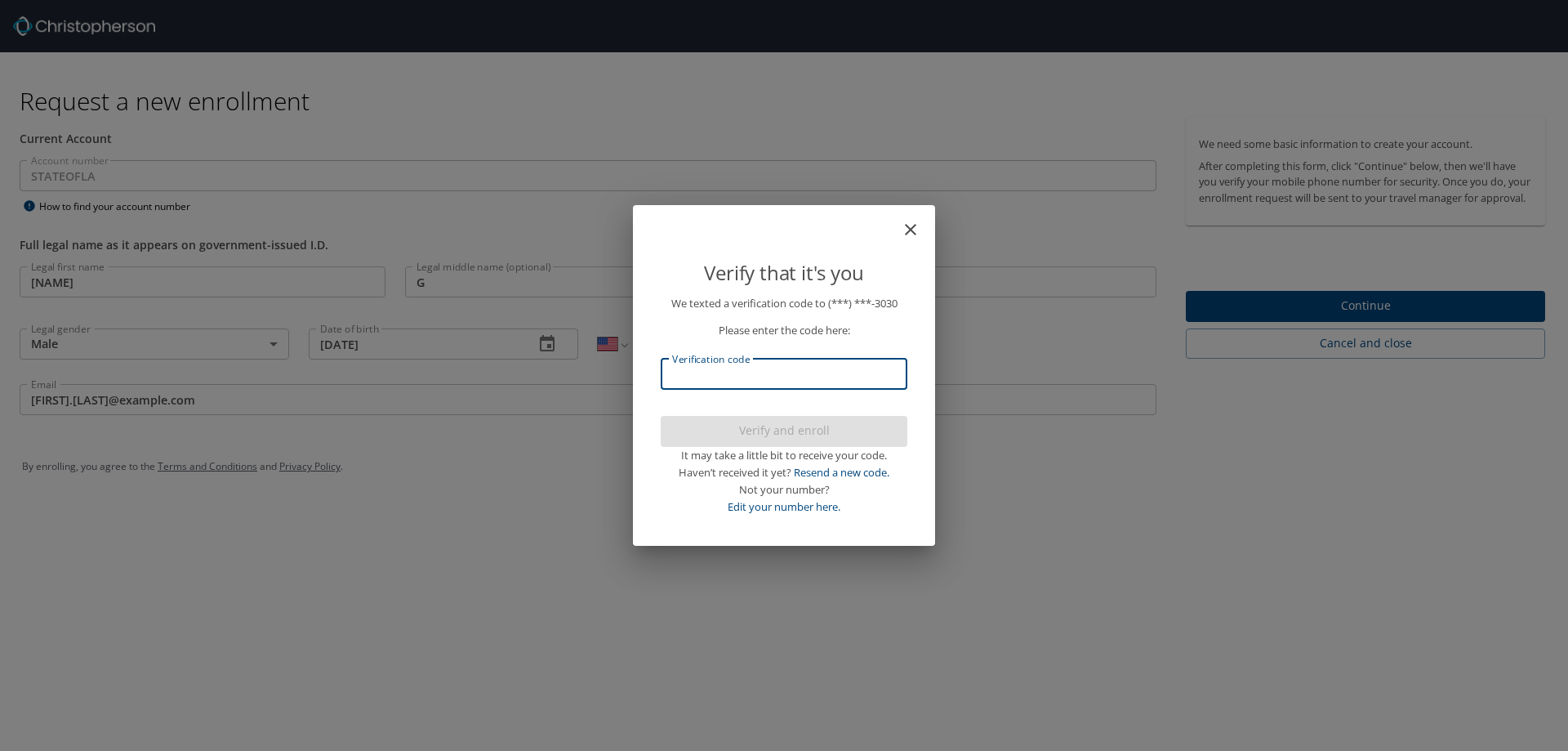 click on "Verification code" at bounding box center (784, 374) 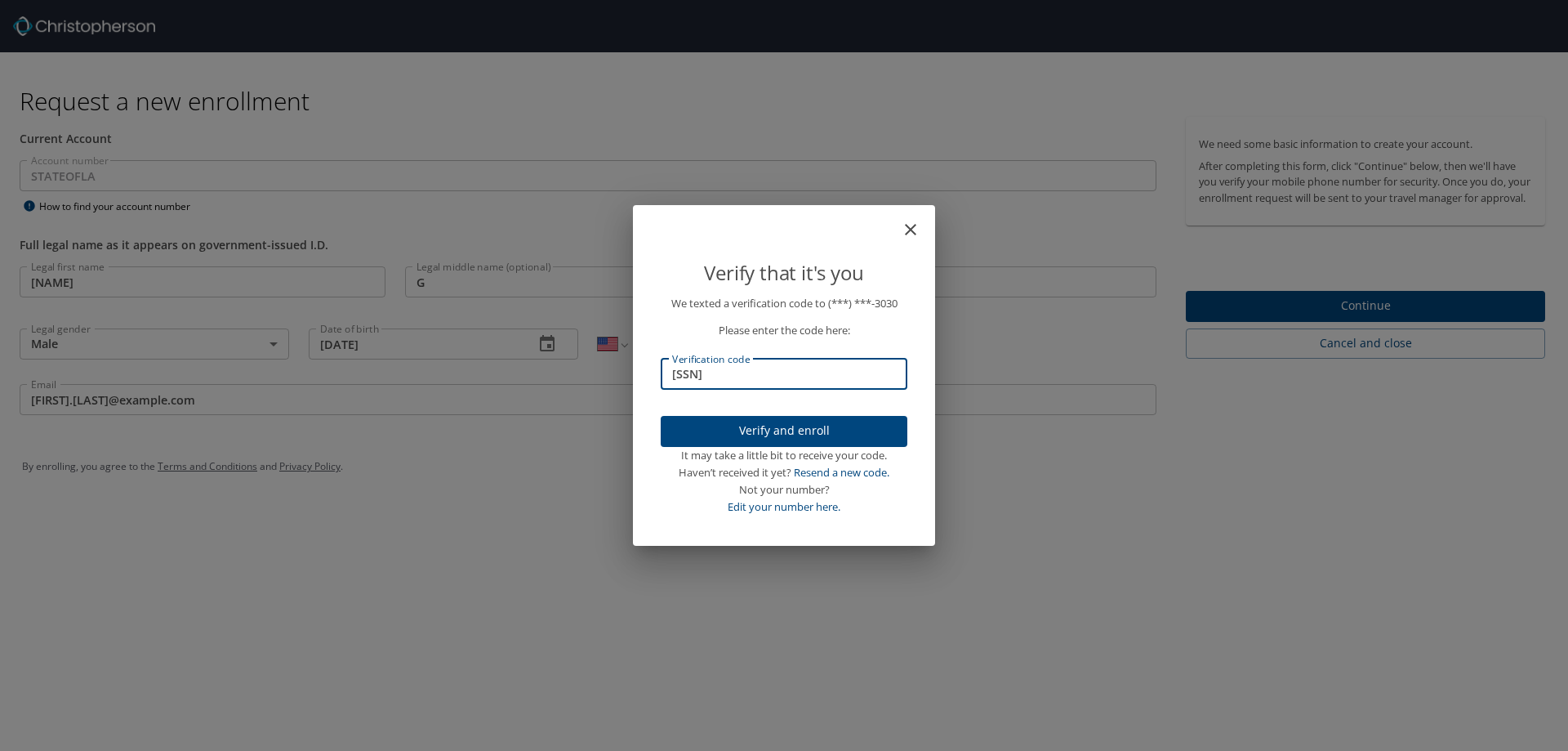 type on "[SSN]" 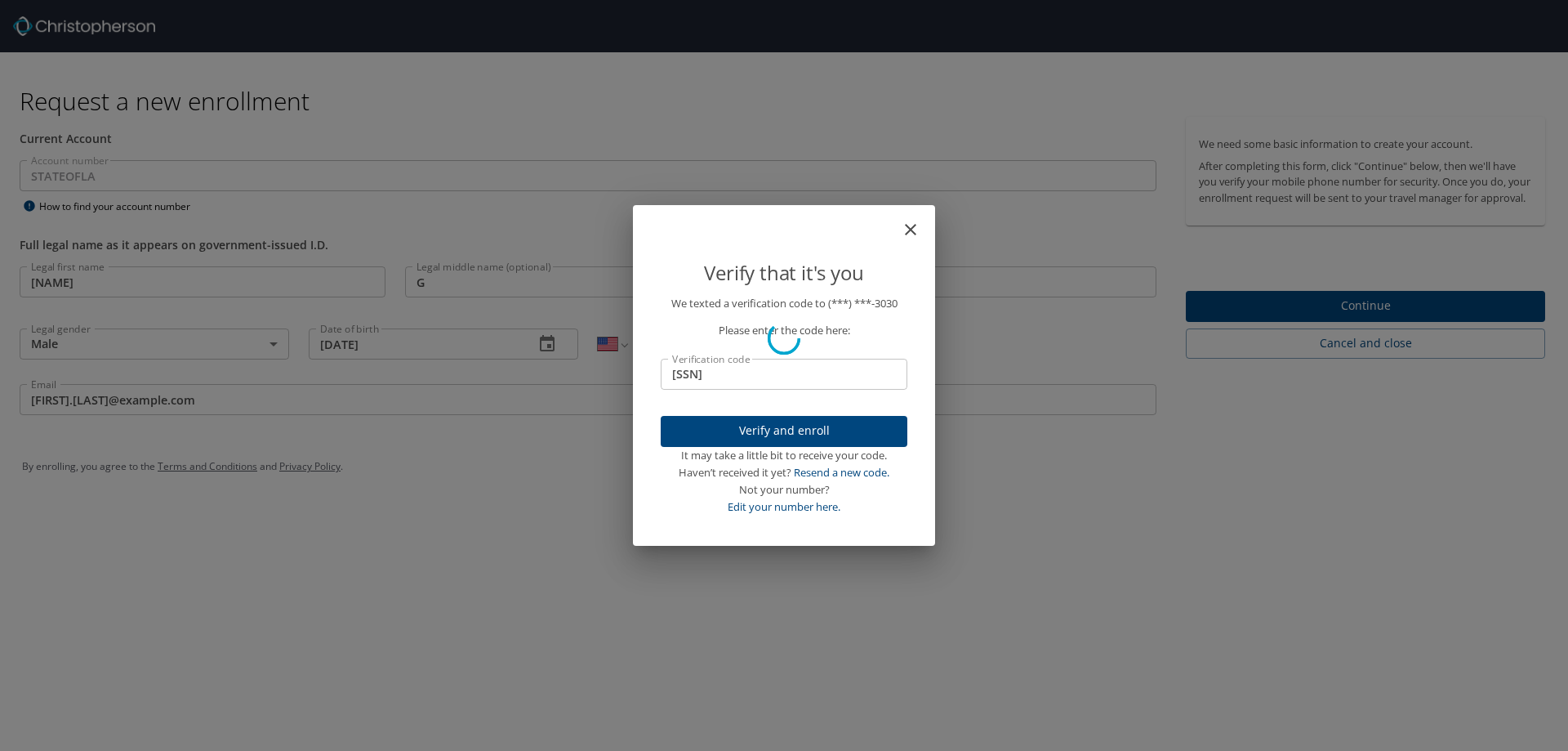 type 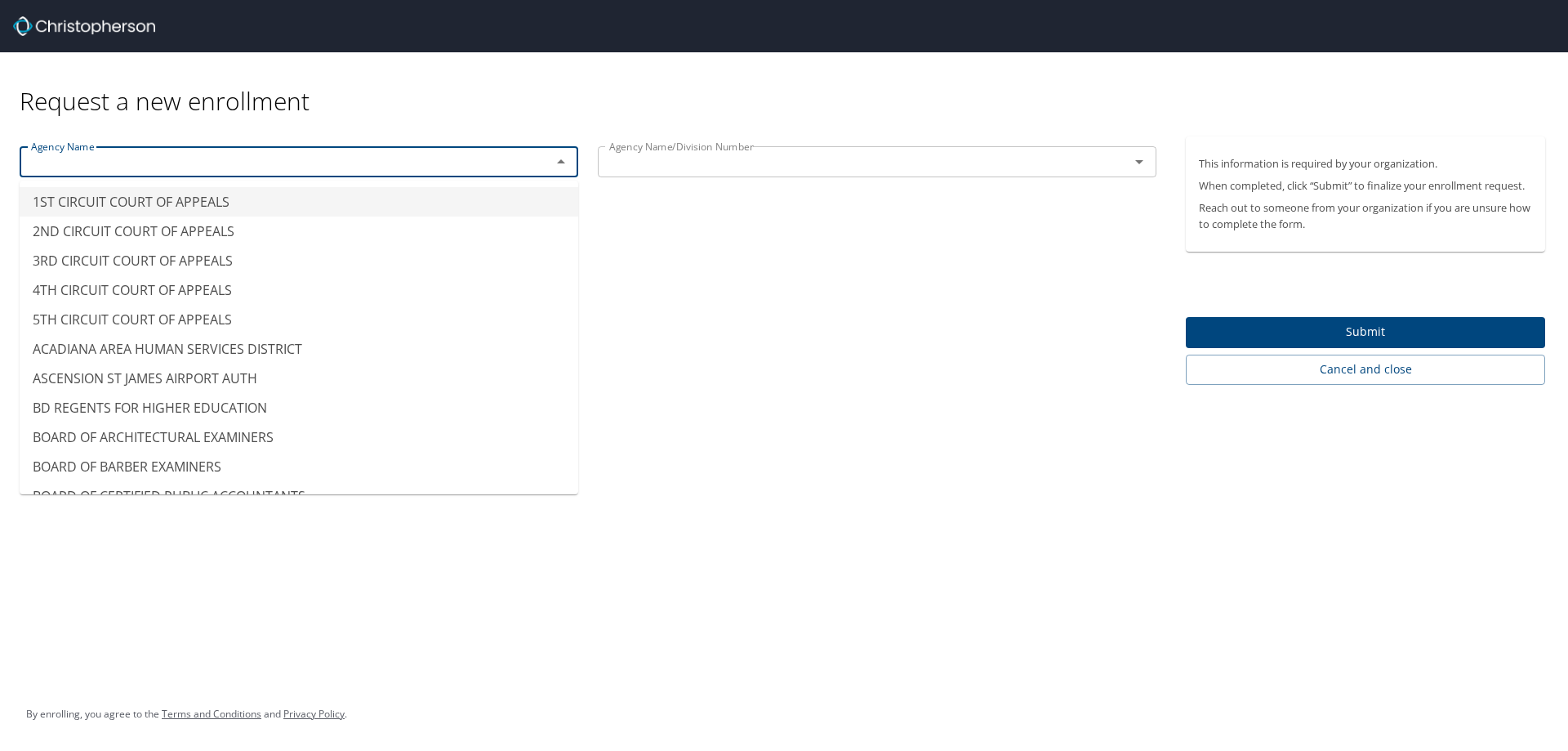 click at bounding box center (274, 162) 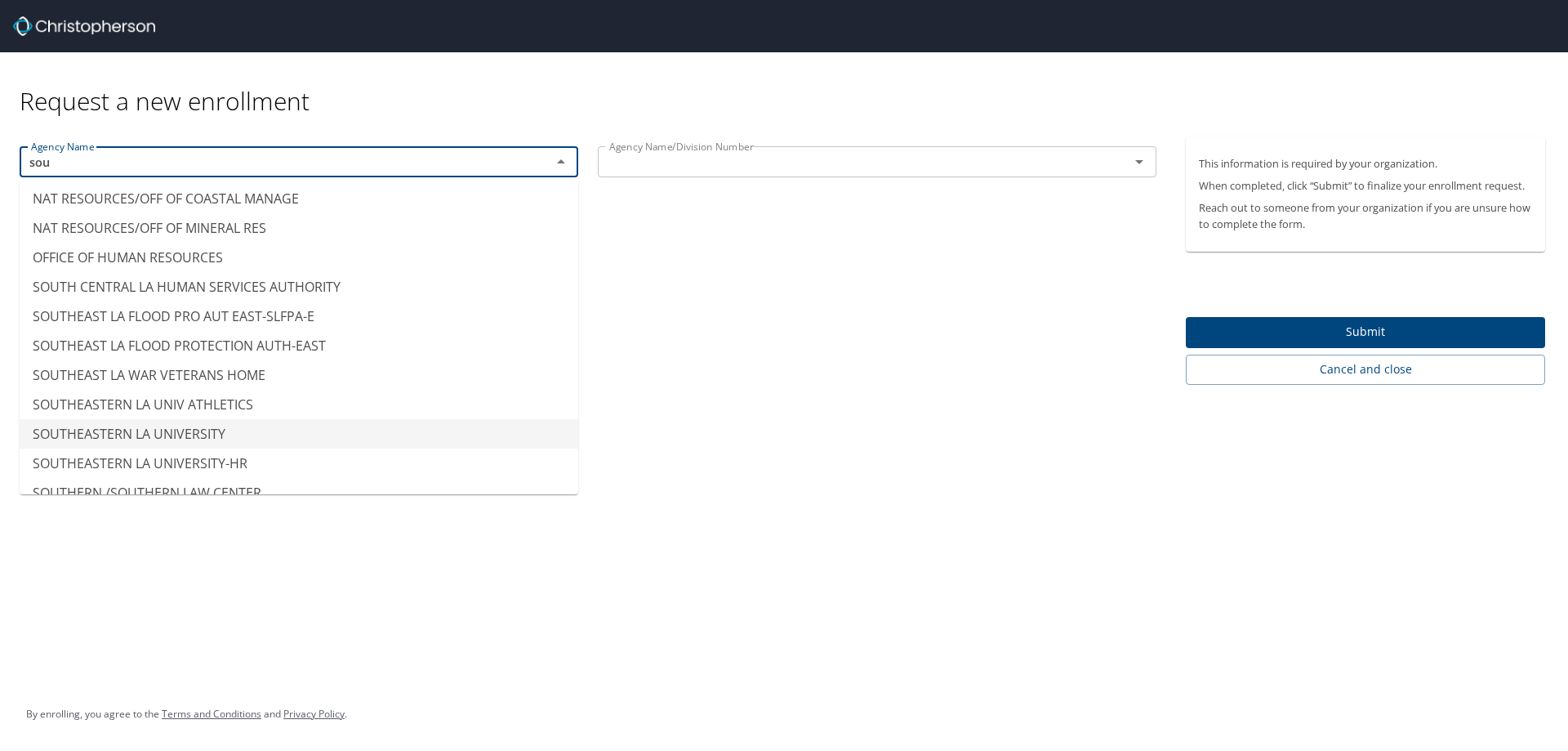 scroll, scrollTop: 173, scrollLeft: 0, axis: vertical 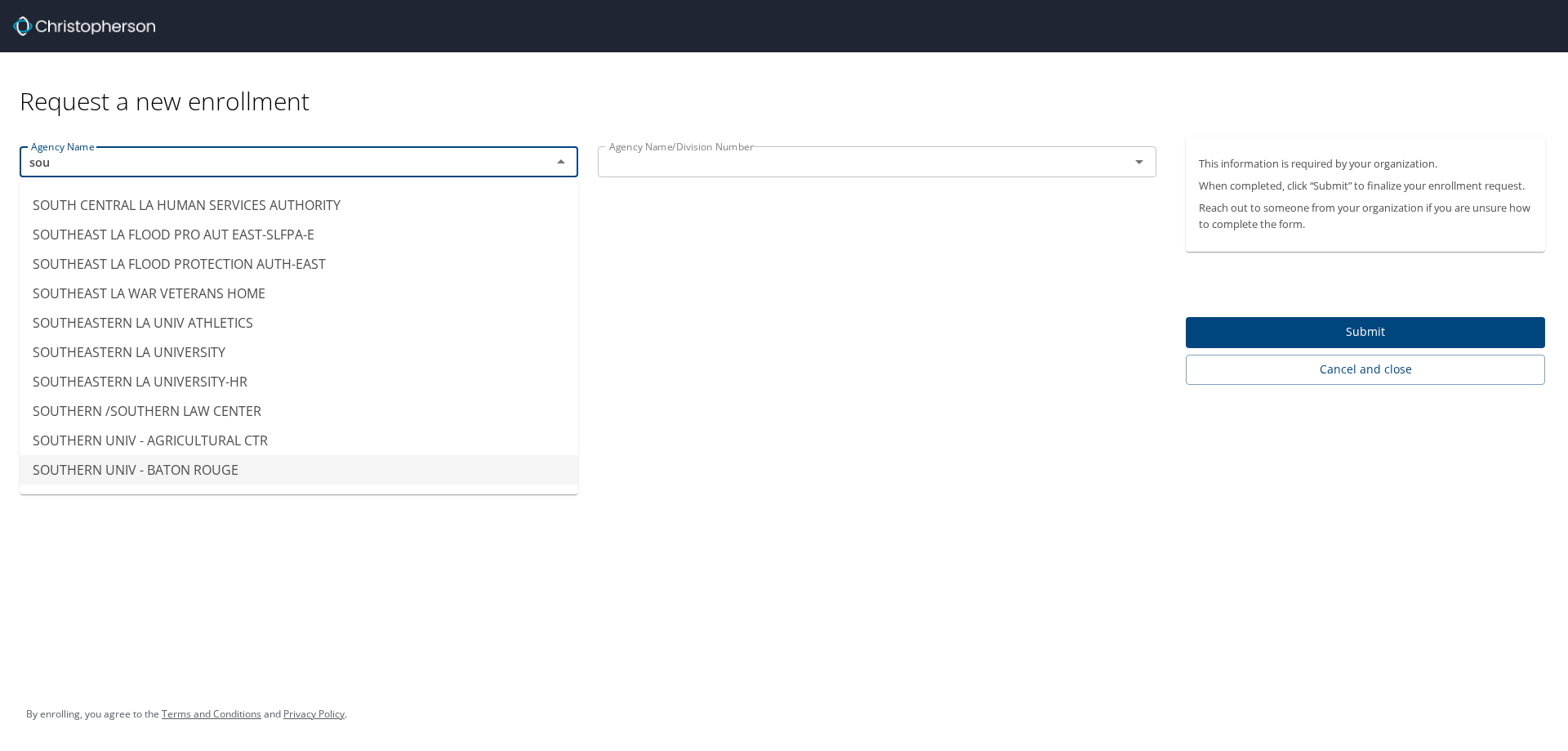 click on "SOUTHERN UNIV - BATON ROUGE" at bounding box center (299, 470) 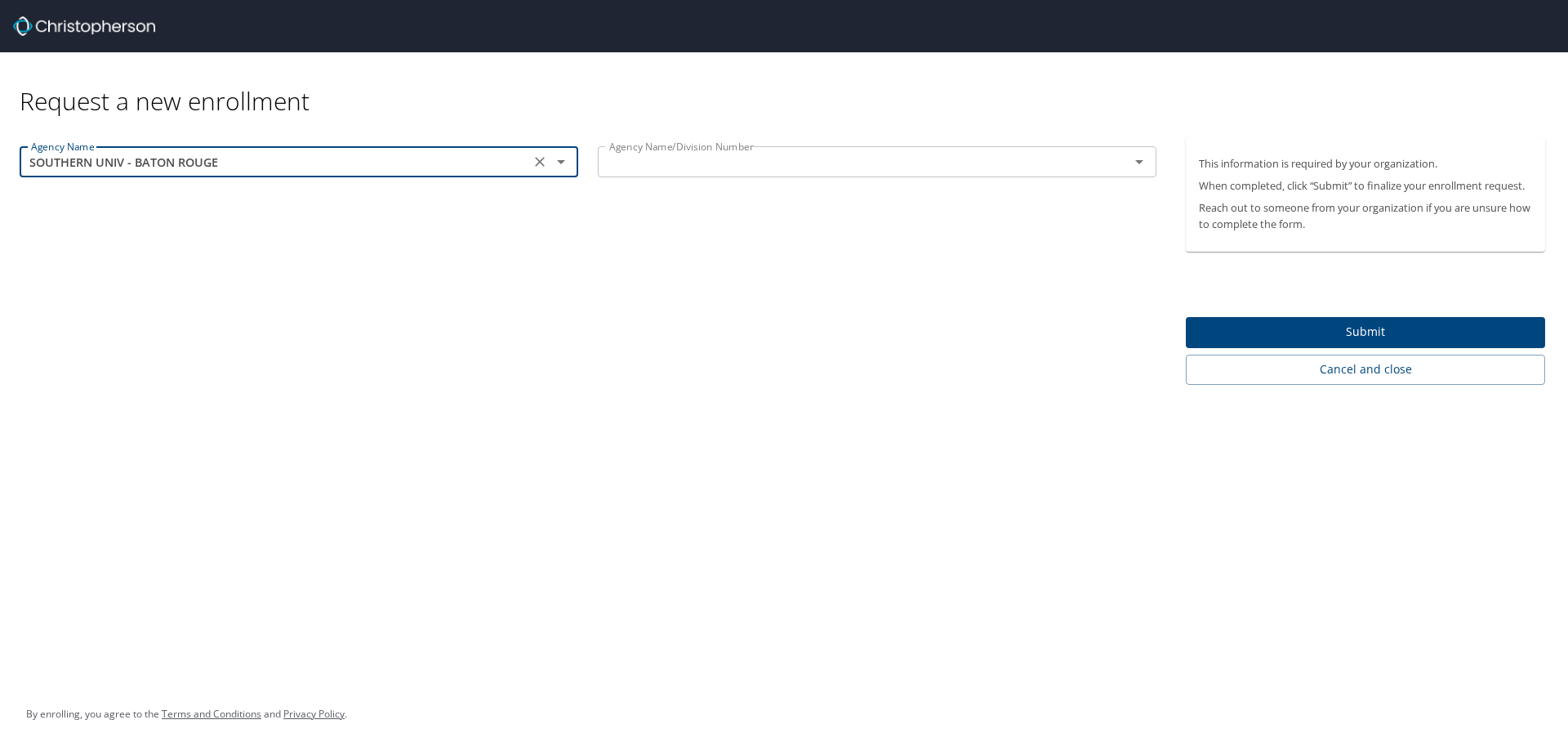 click 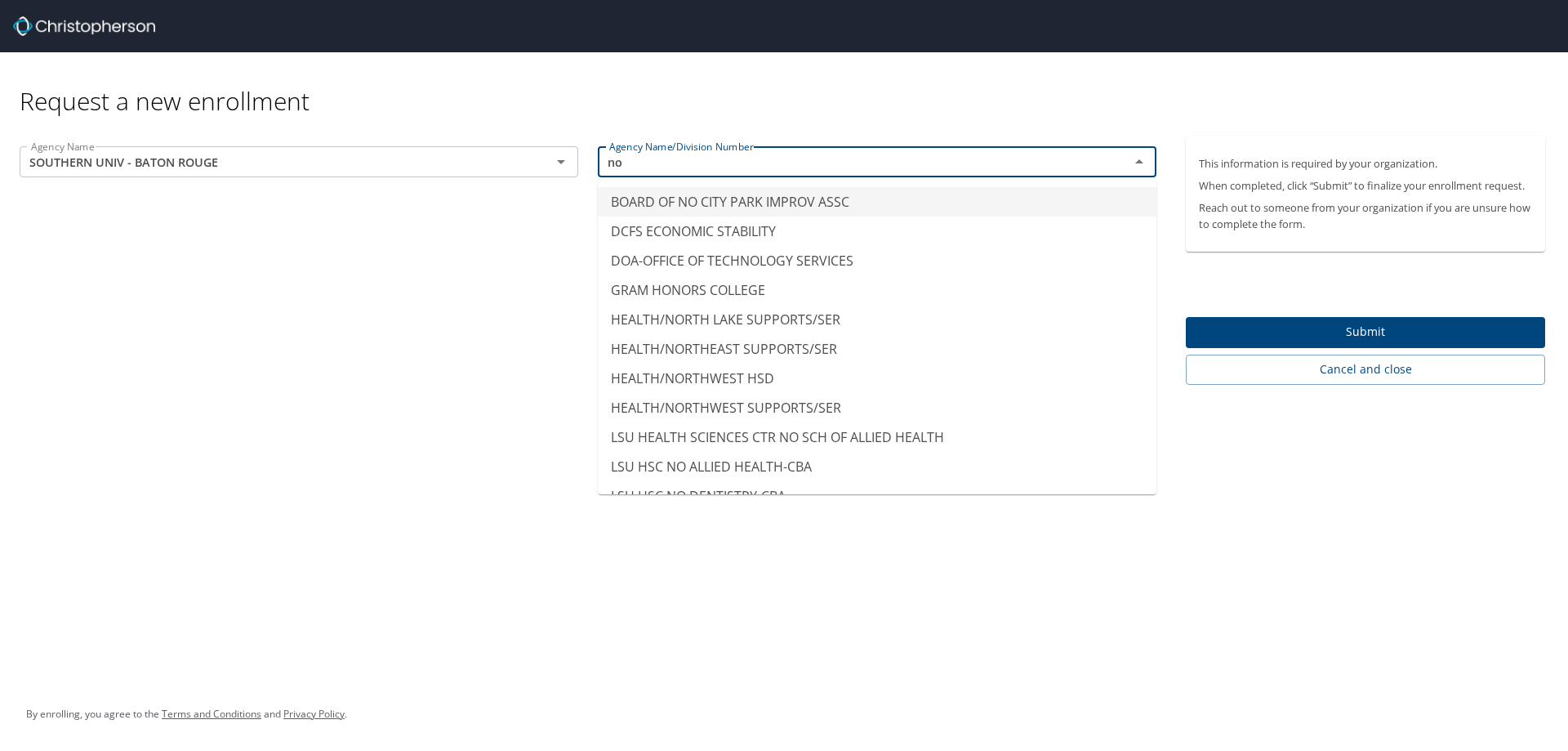 type on "n" 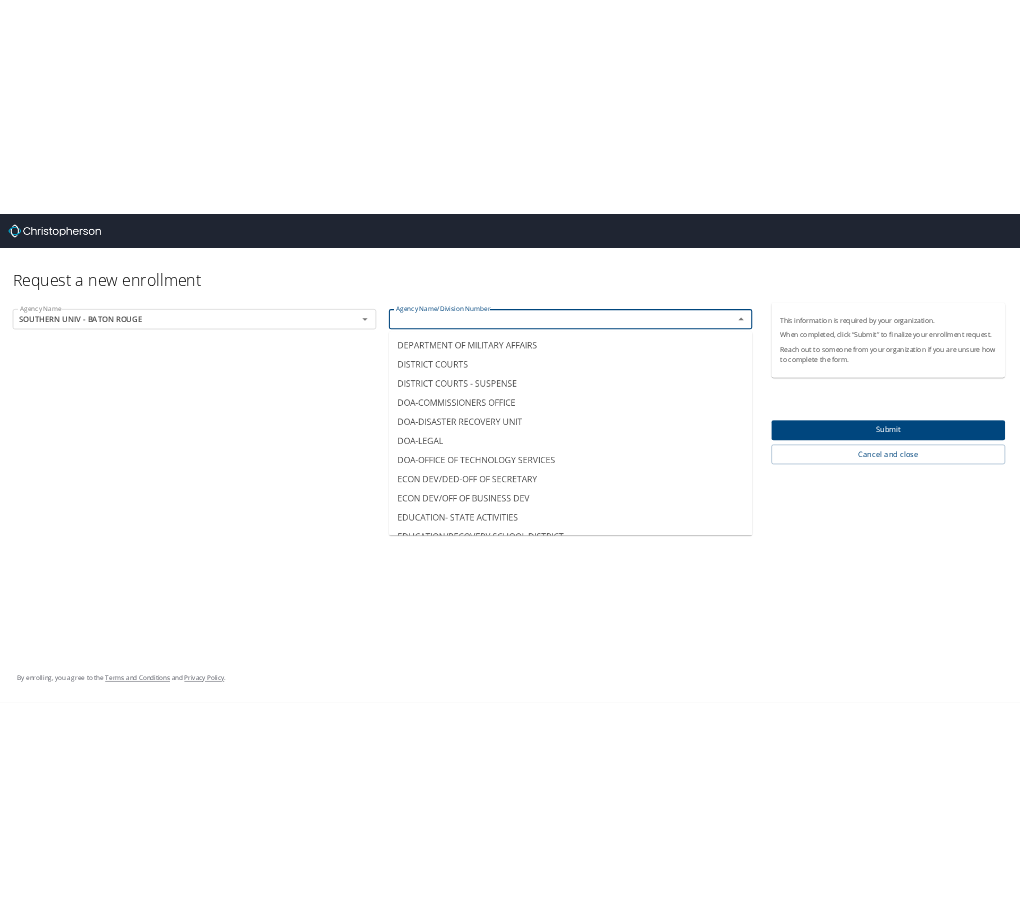 scroll, scrollTop: 4100, scrollLeft: 0, axis: vertical 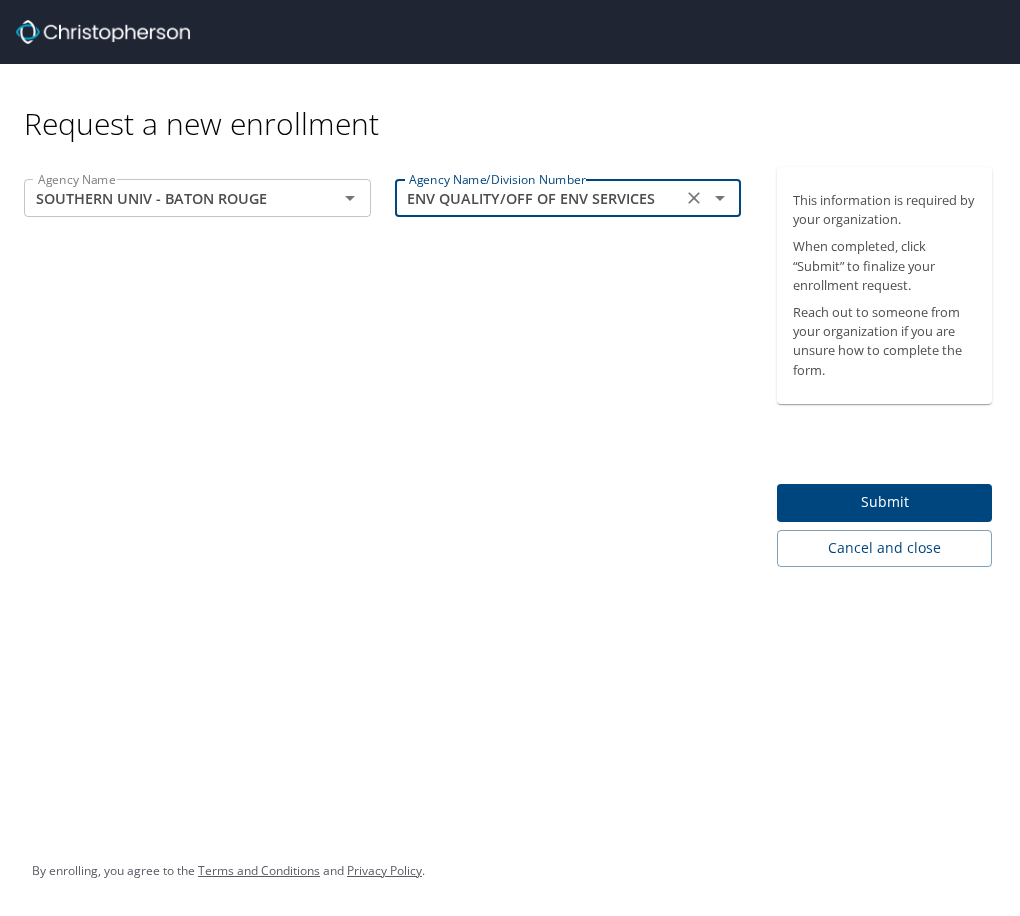 click 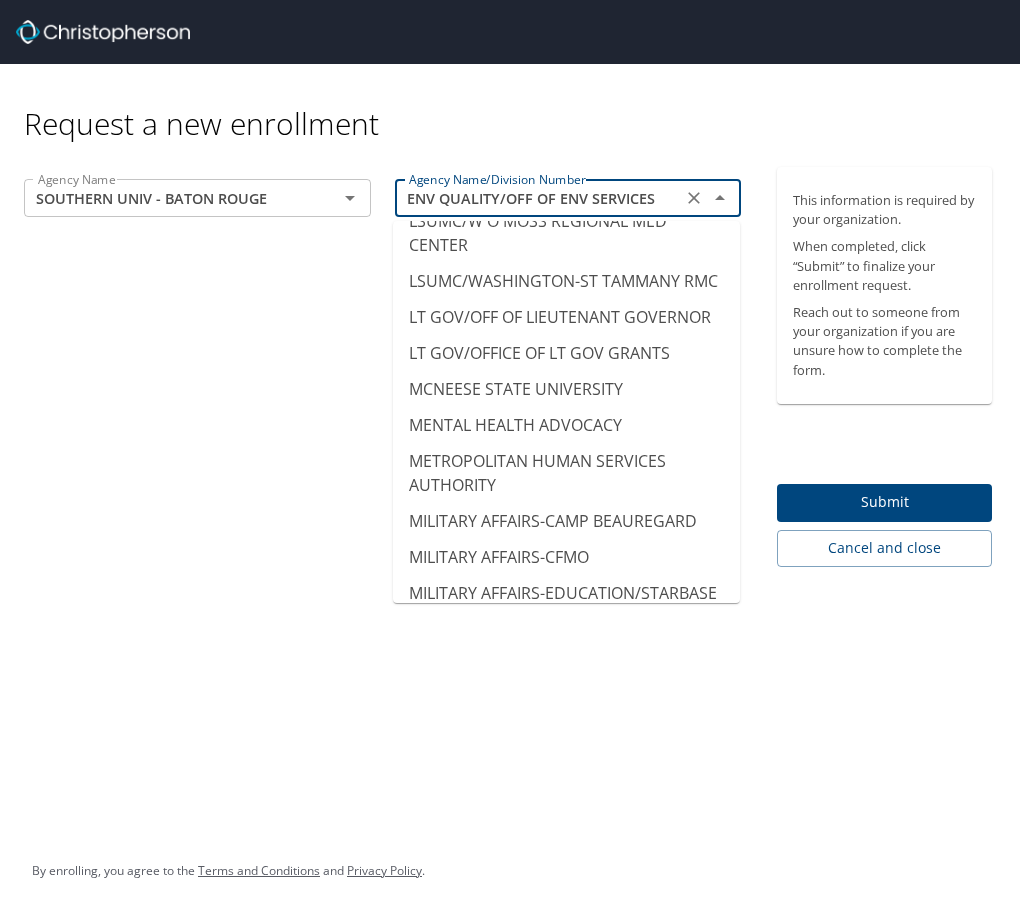 scroll, scrollTop: 11526, scrollLeft: 0, axis: vertical 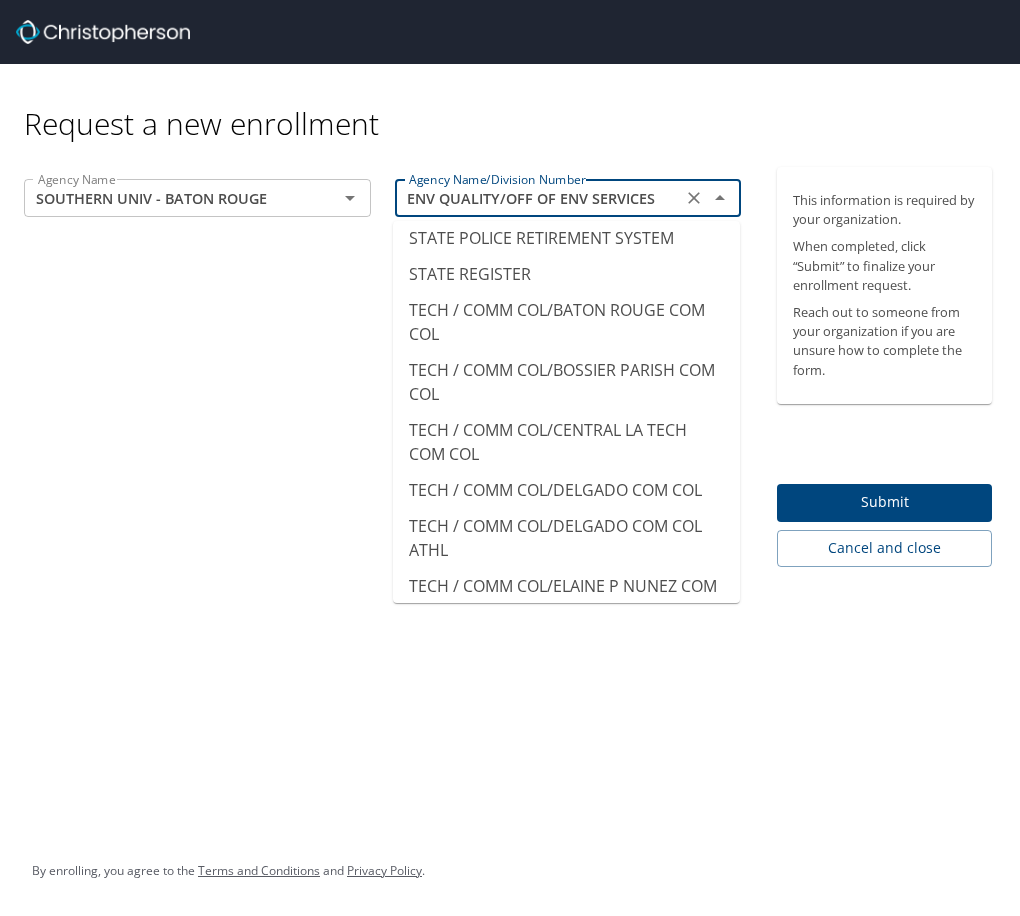 click on "SOUTHERN UNIV - BATON ROUGE" at bounding box center [566, -302] 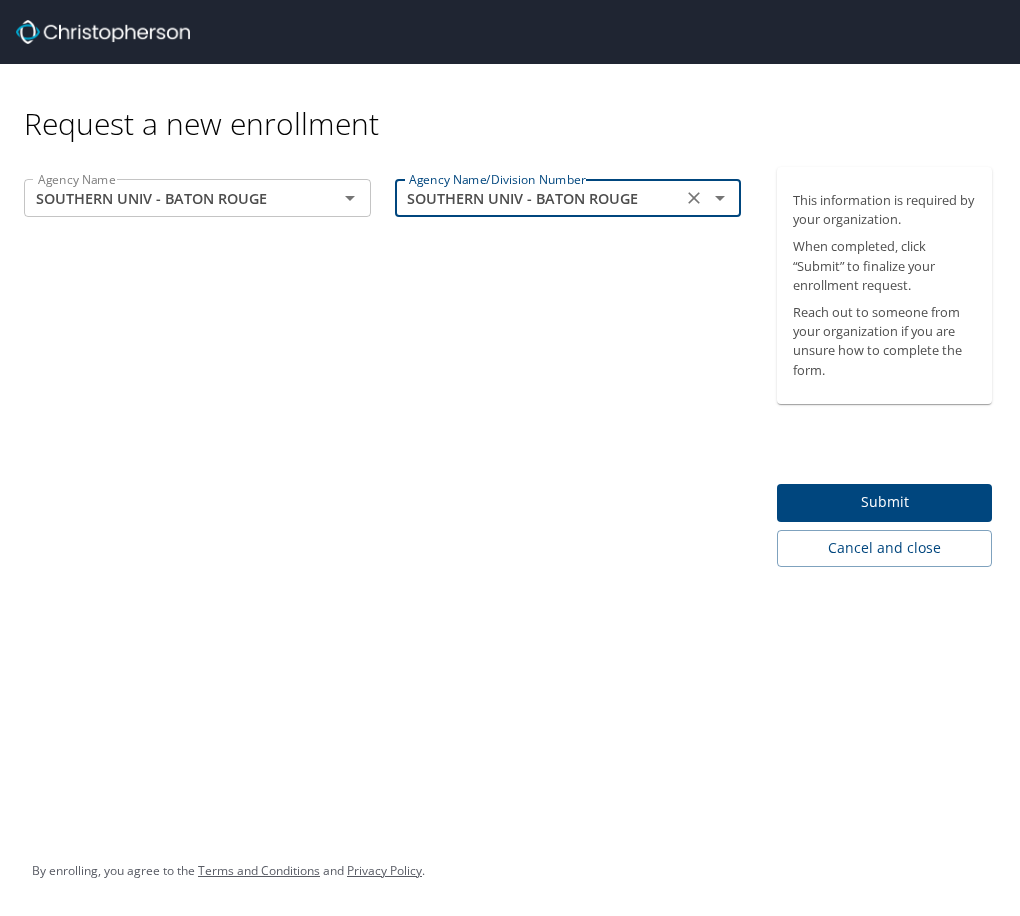click on "Submit" at bounding box center (884, 502) 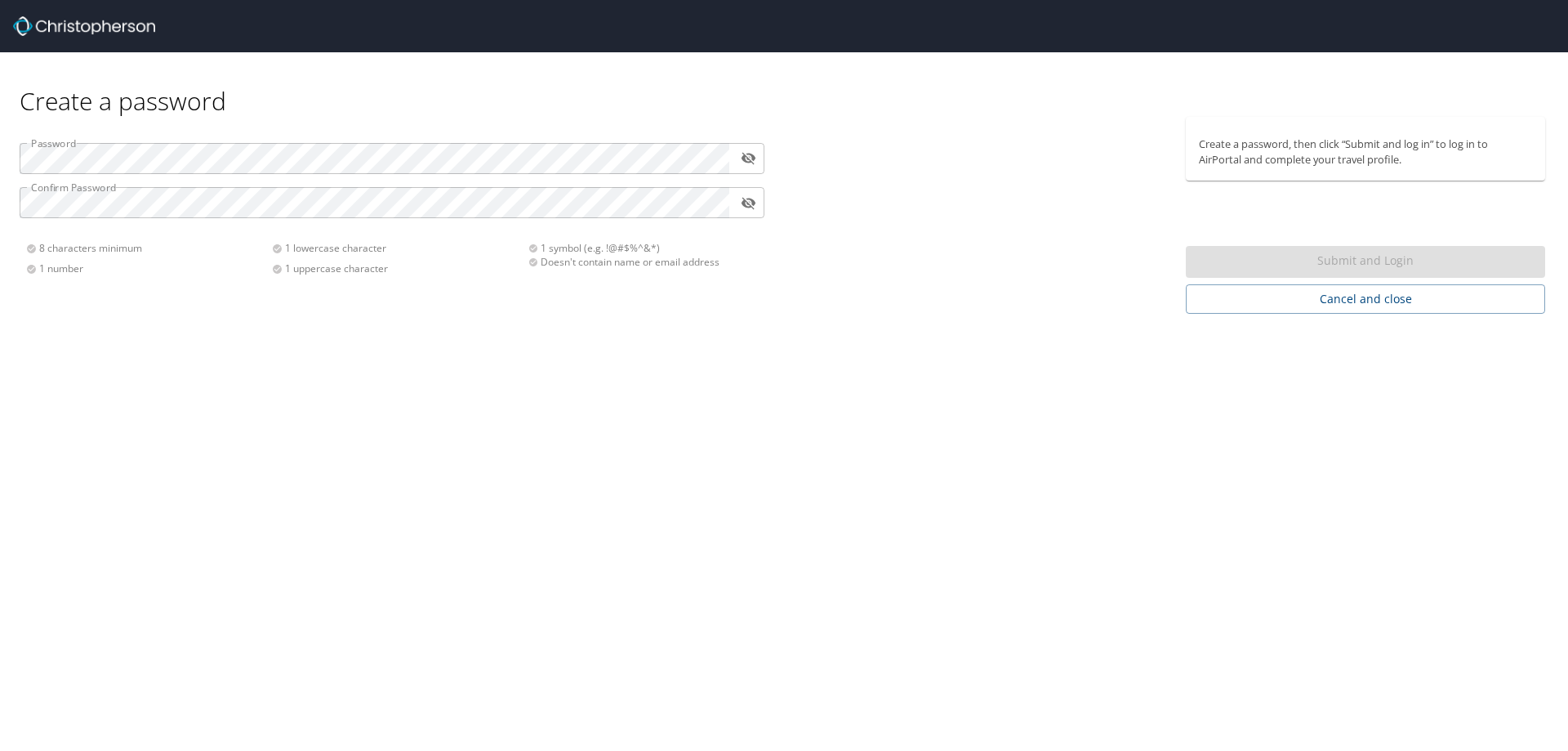 scroll, scrollTop: 0, scrollLeft: 0, axis: both 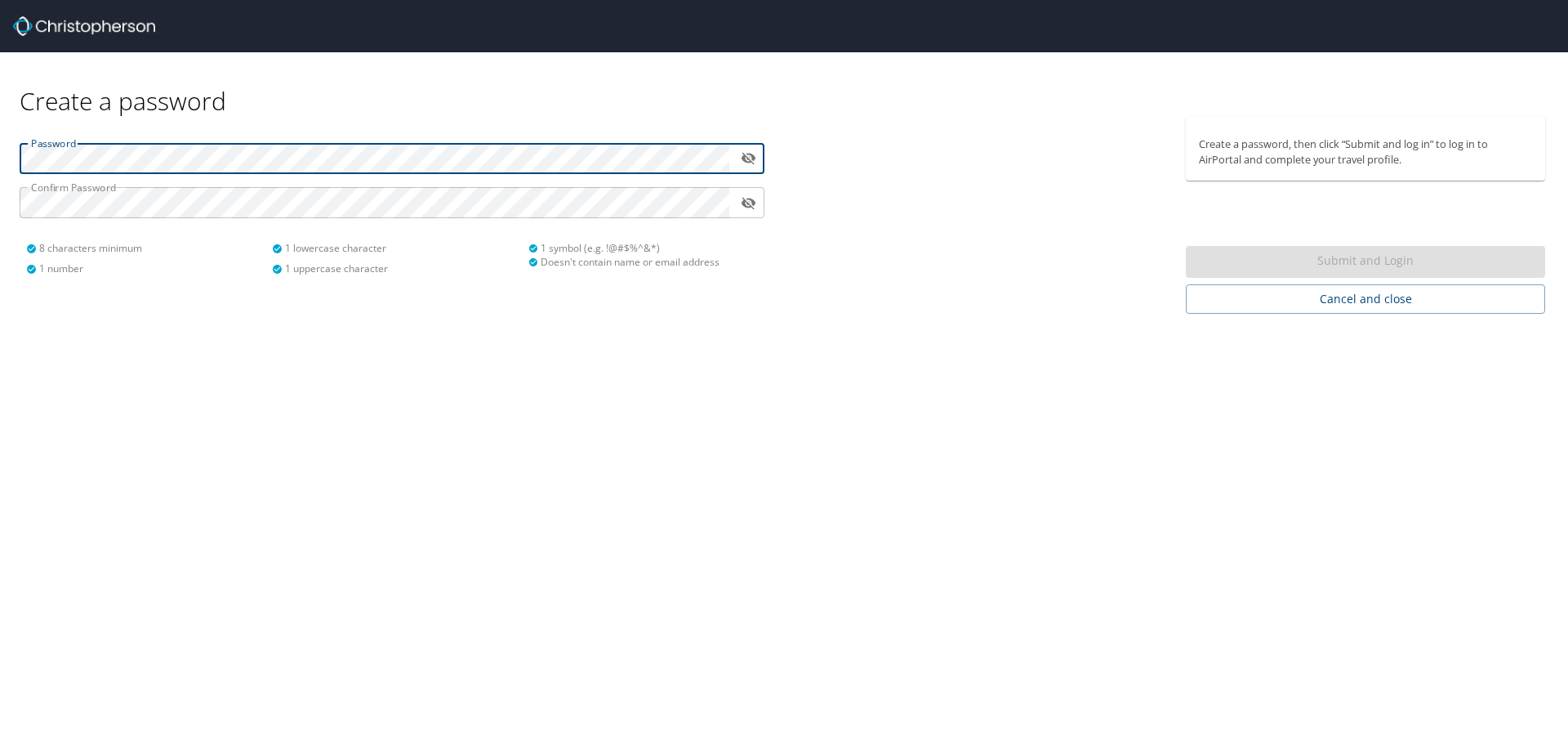 type 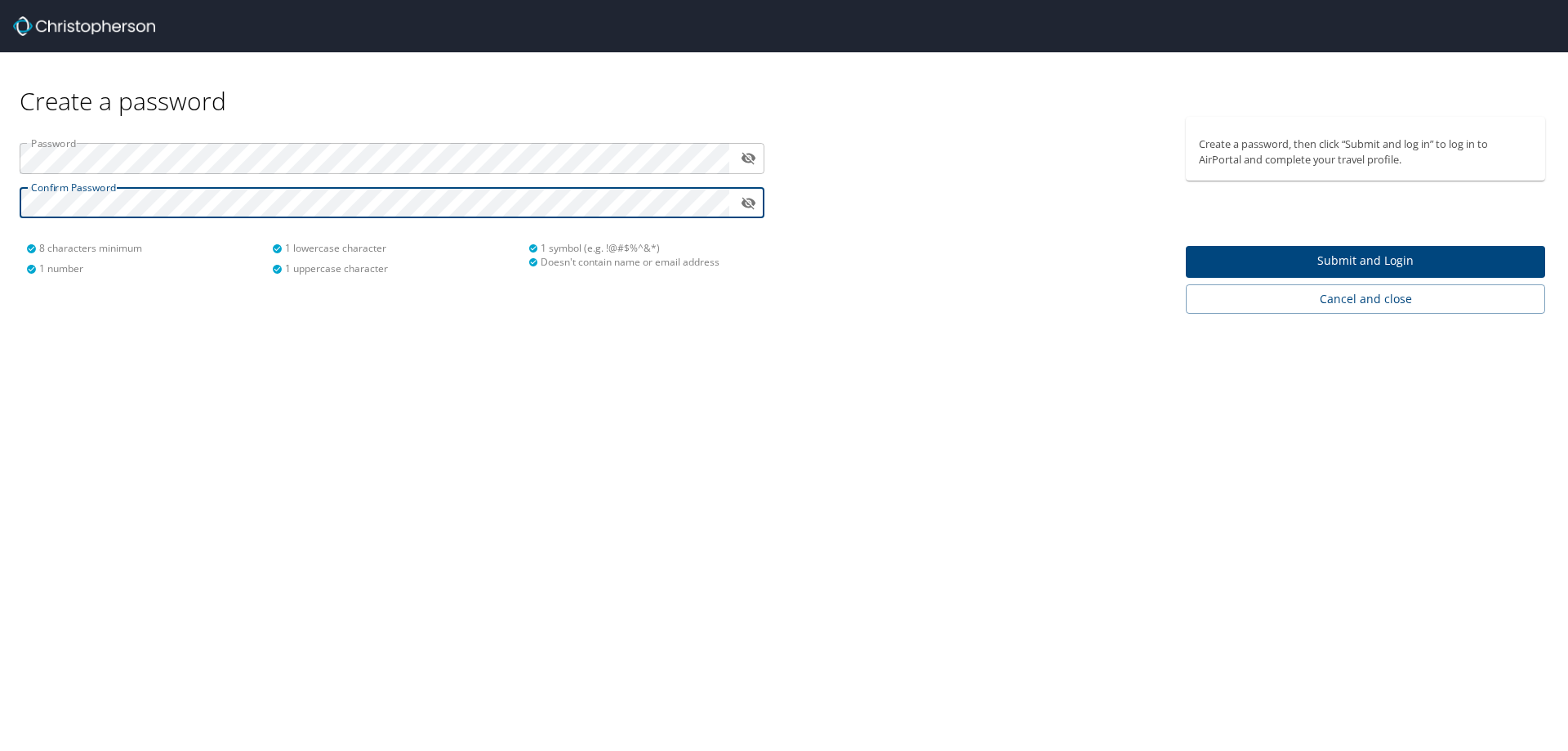 click 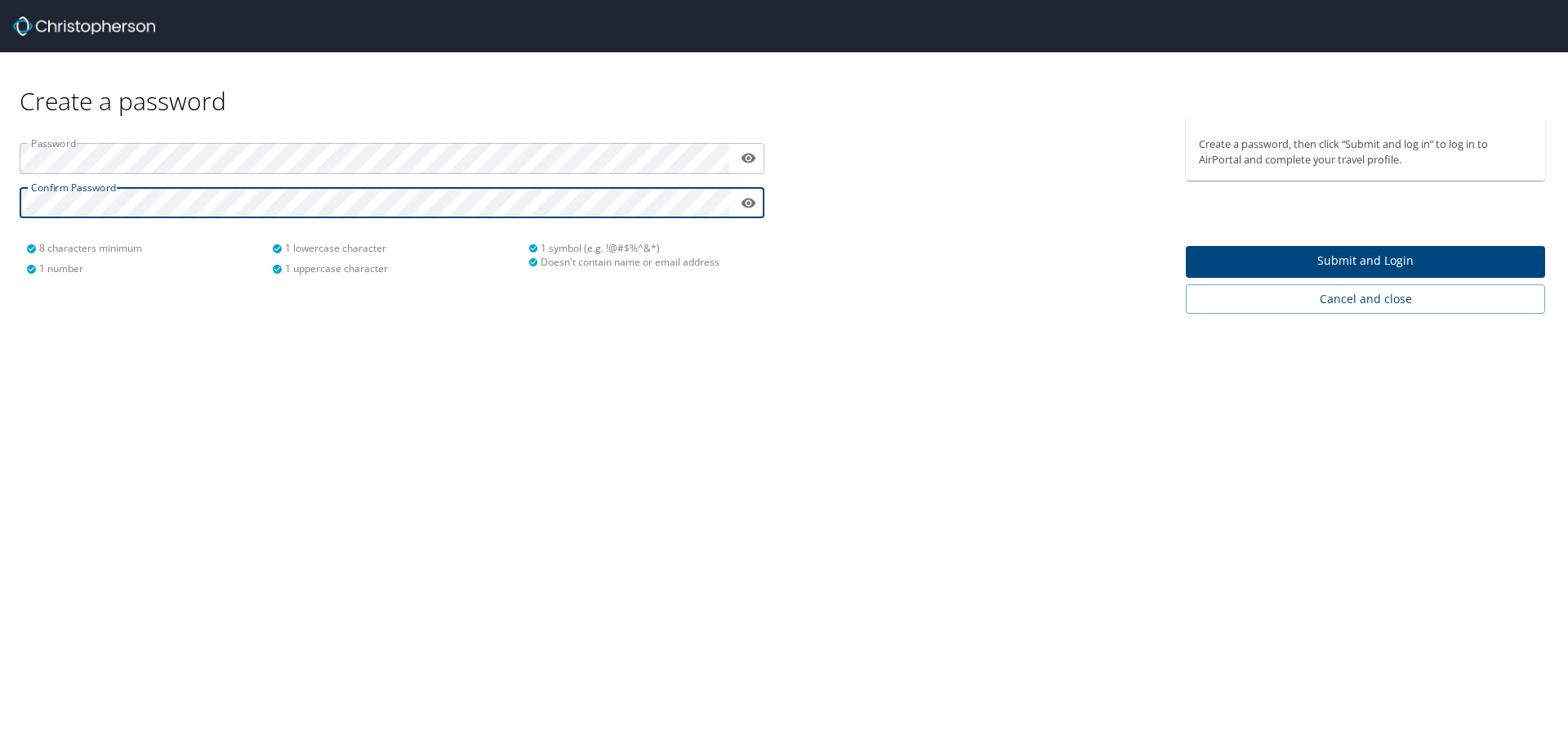 click on "Submit and Login" at bounding box center [1365, 261] 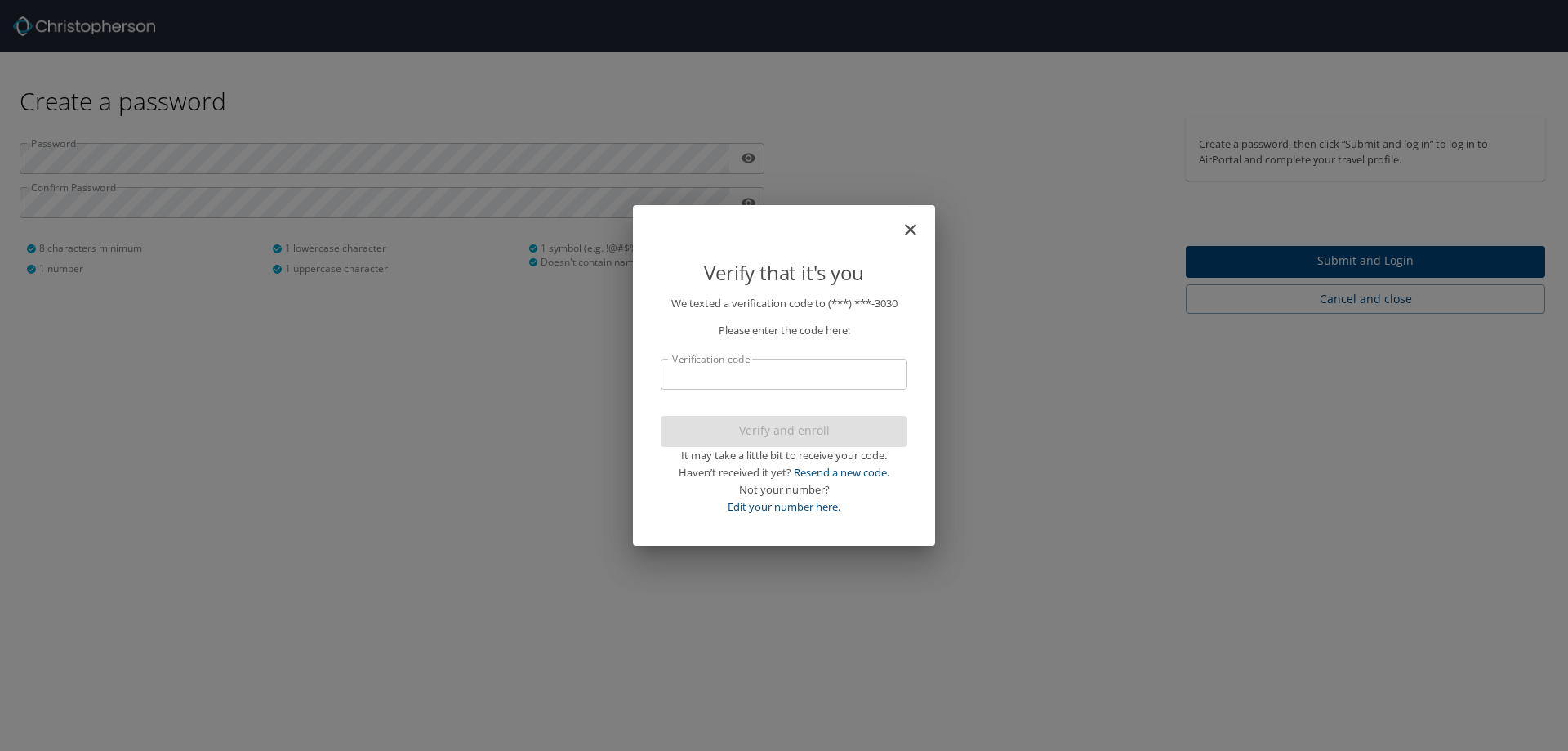 click on "Verification code" at bounding box center (784, 374) 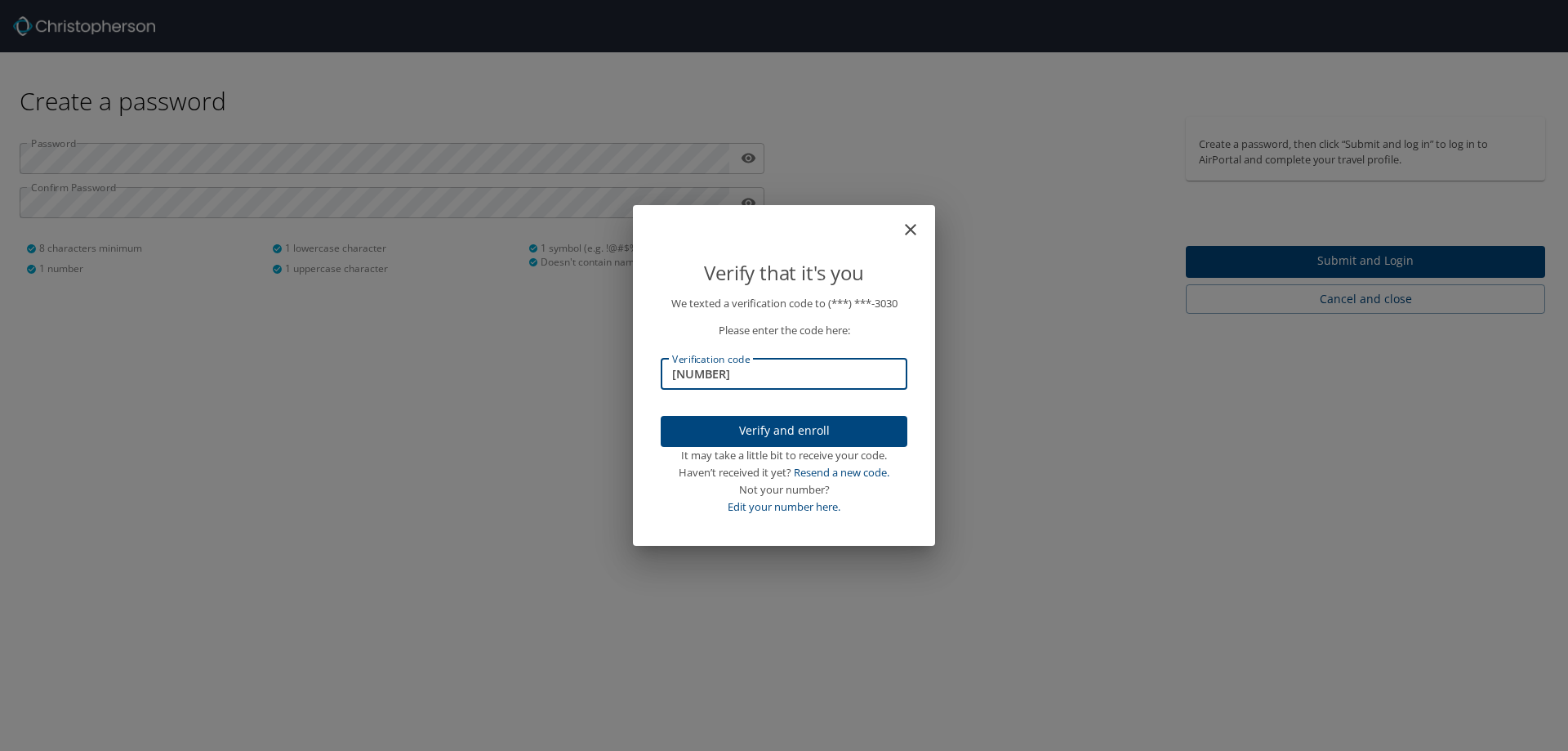 type on "983445" 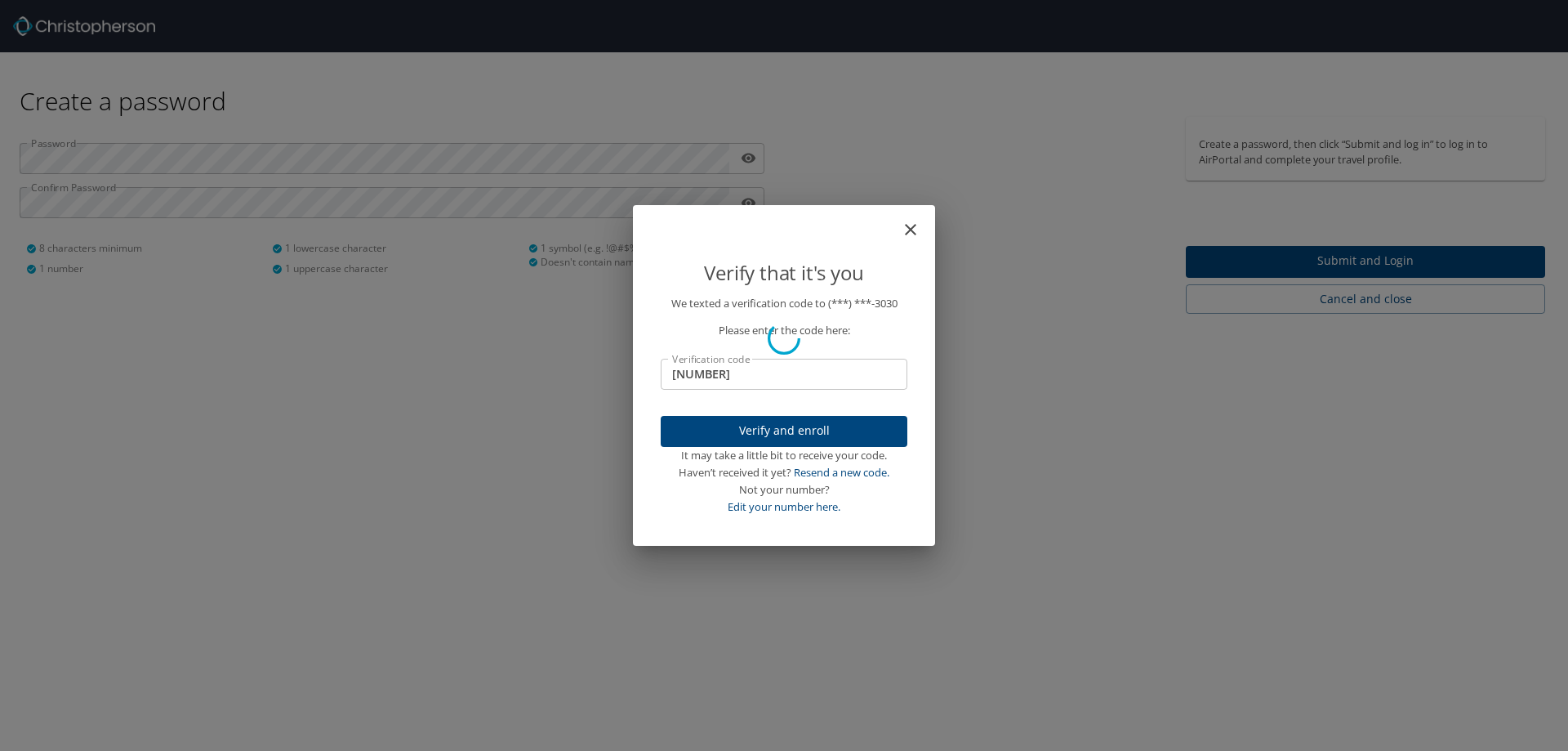 type 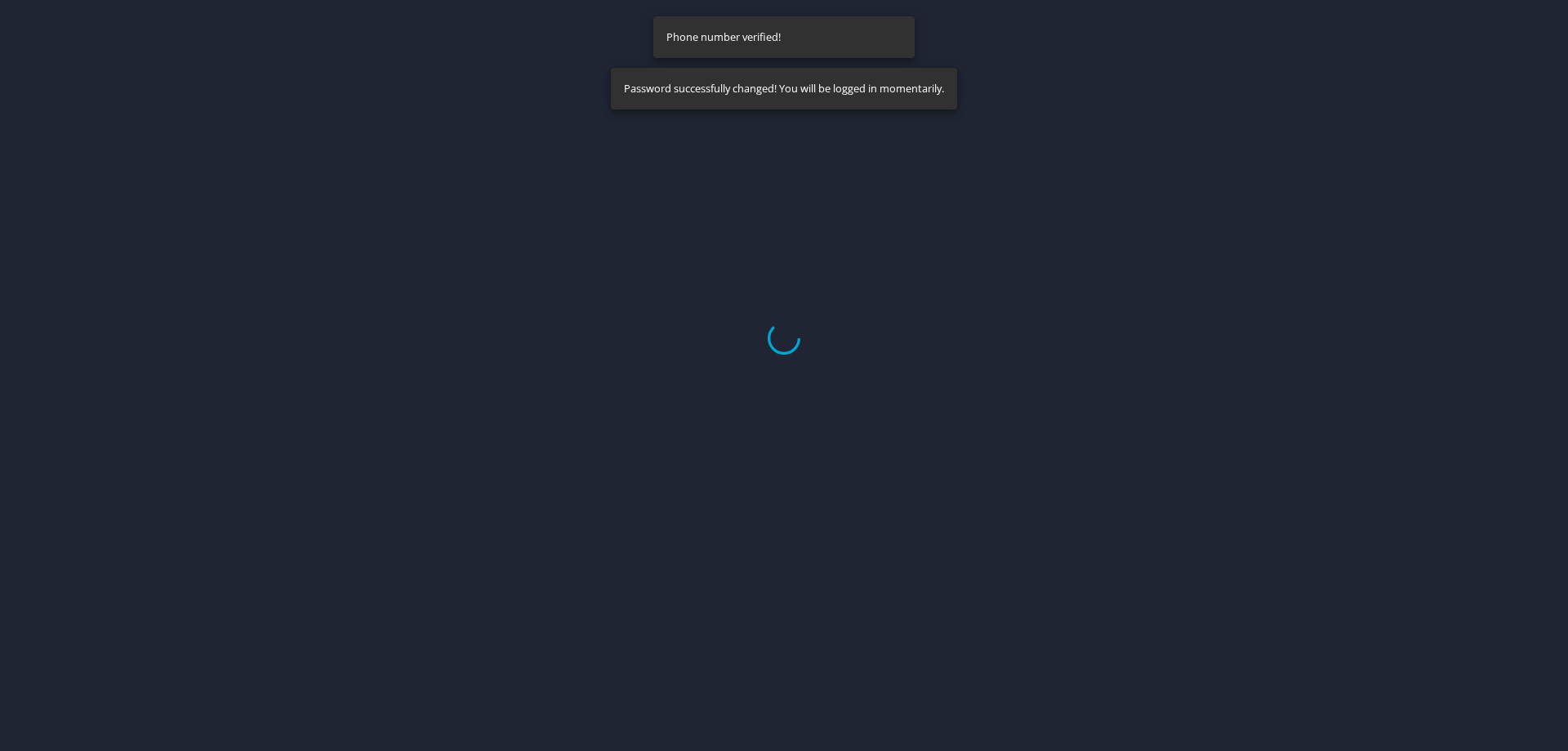 select on "US" 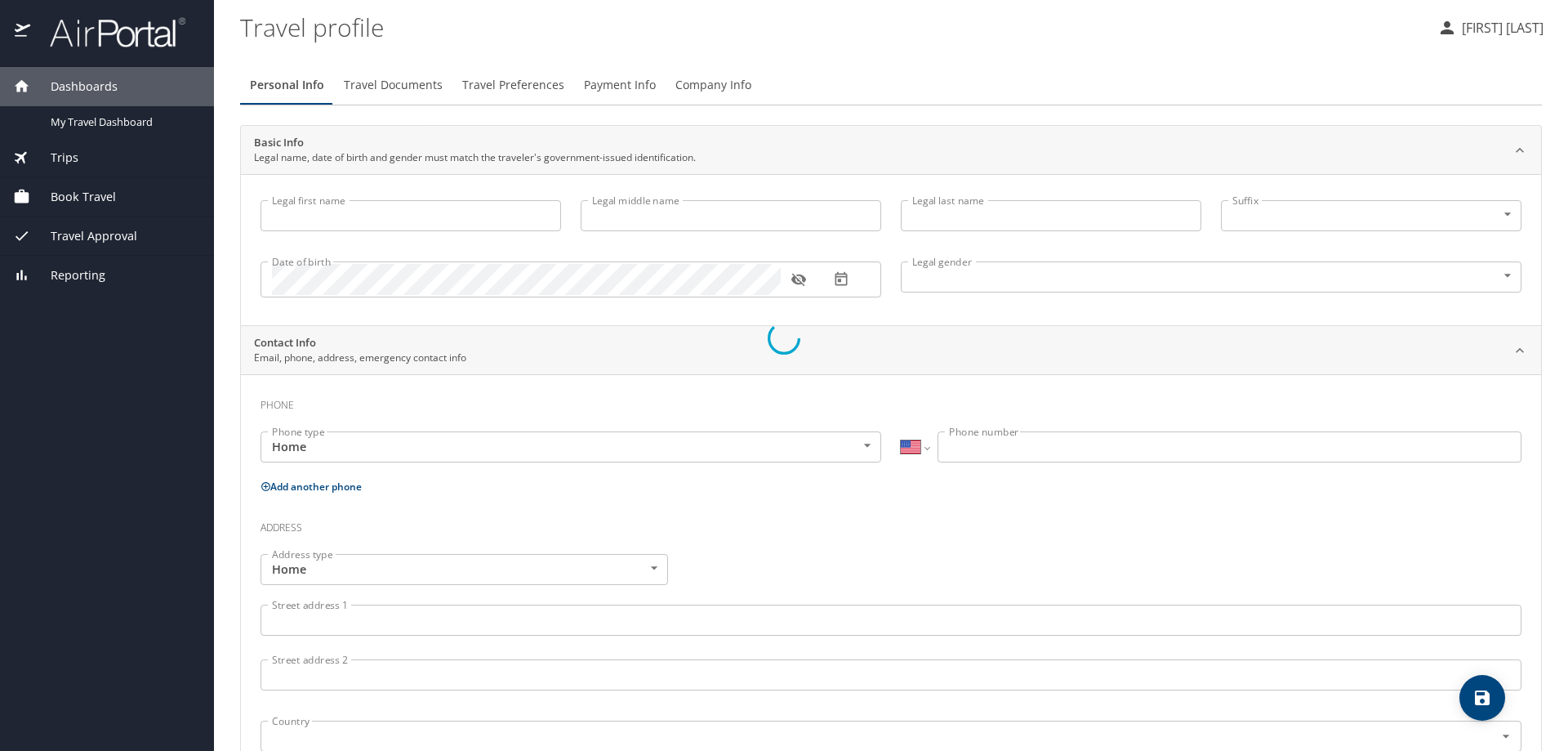 type on "Peter" 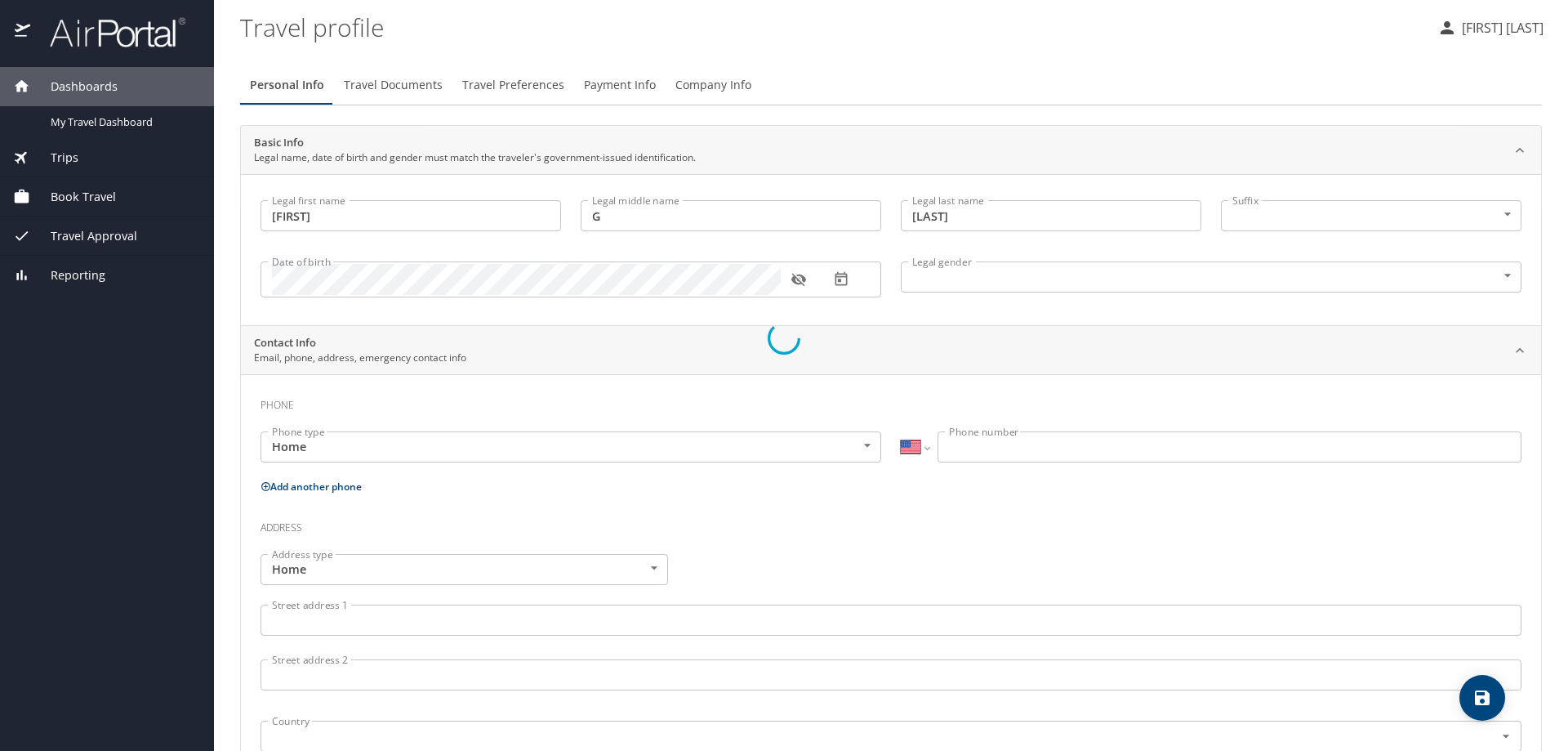 select on "US" 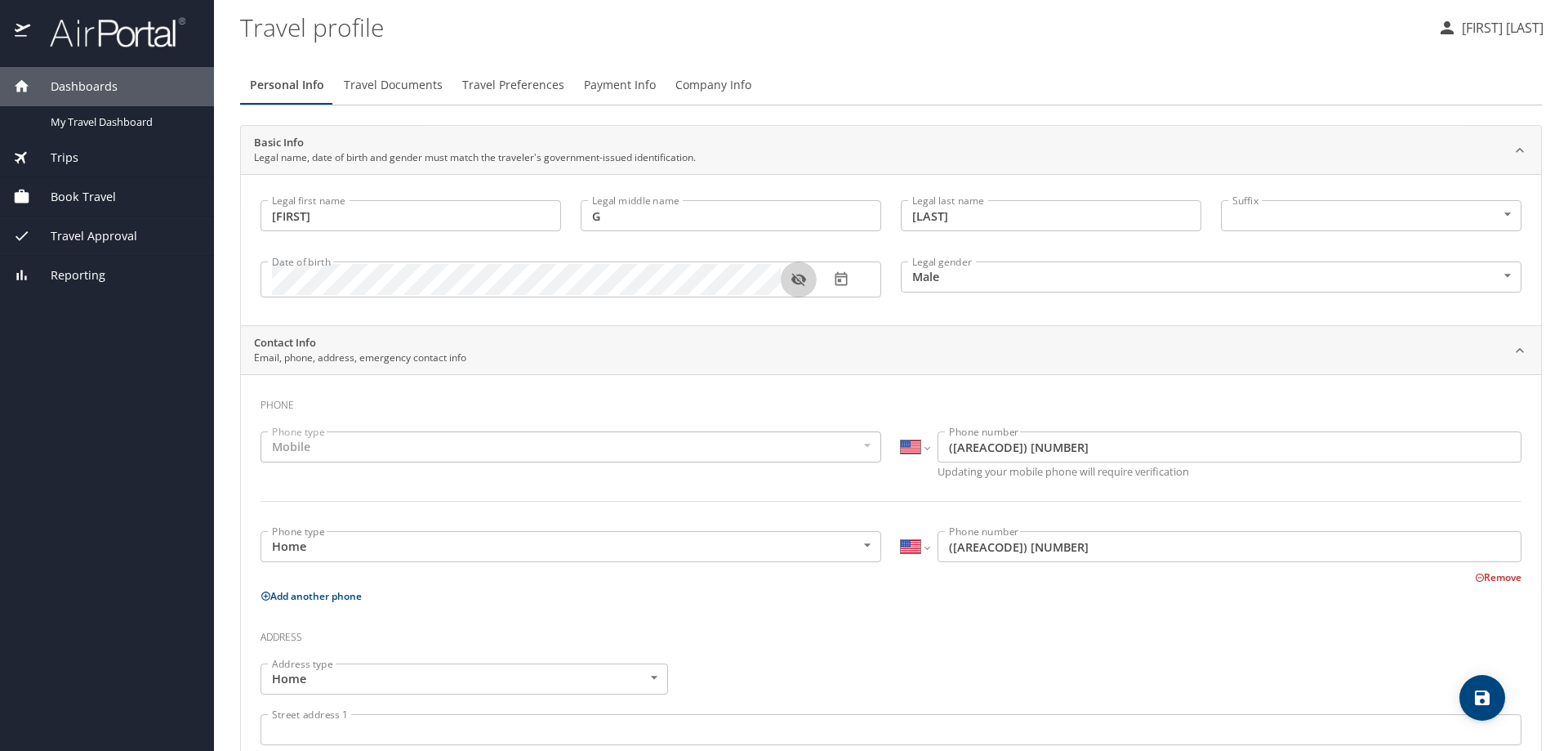 click 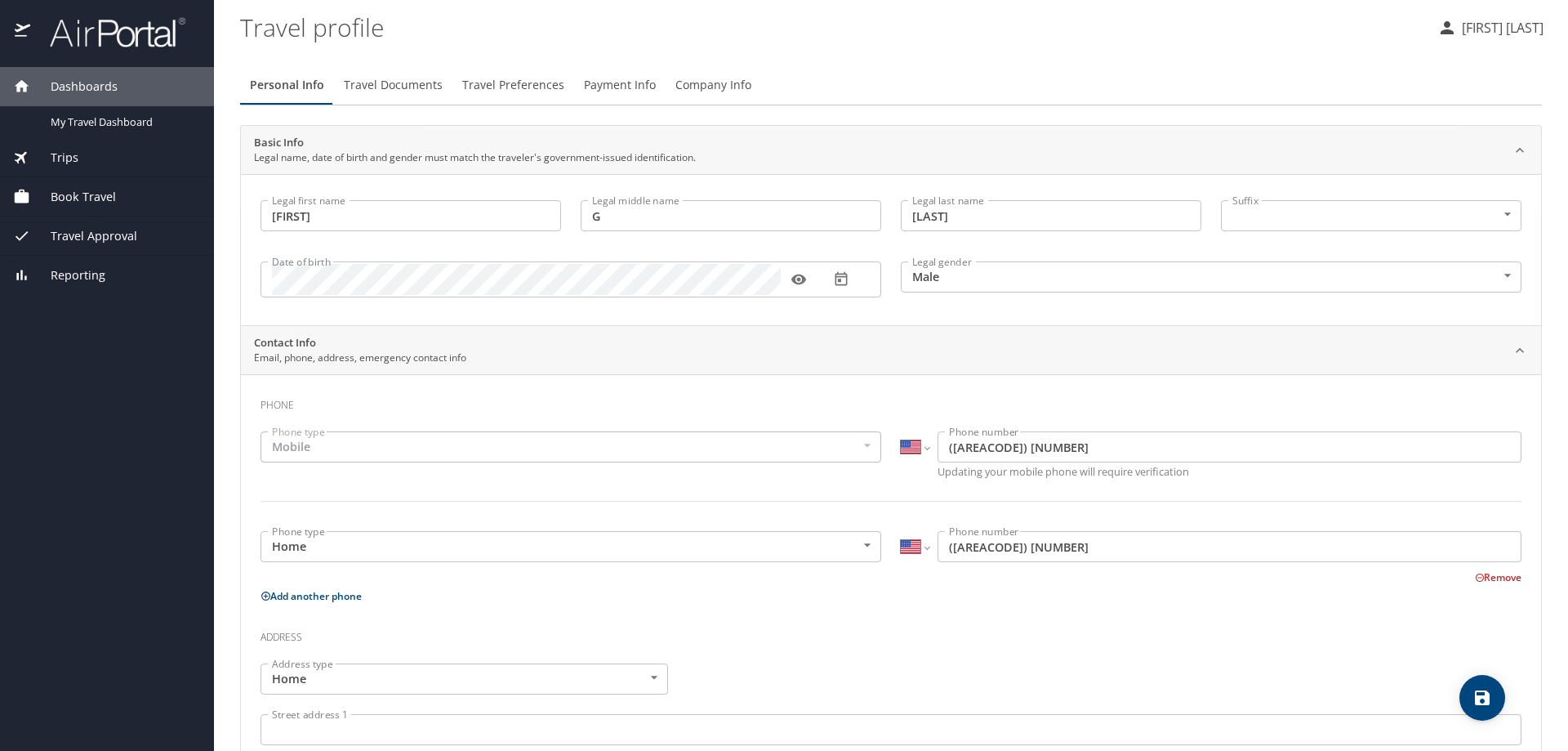 click on "Mobile" at bounding box center (571, 447) 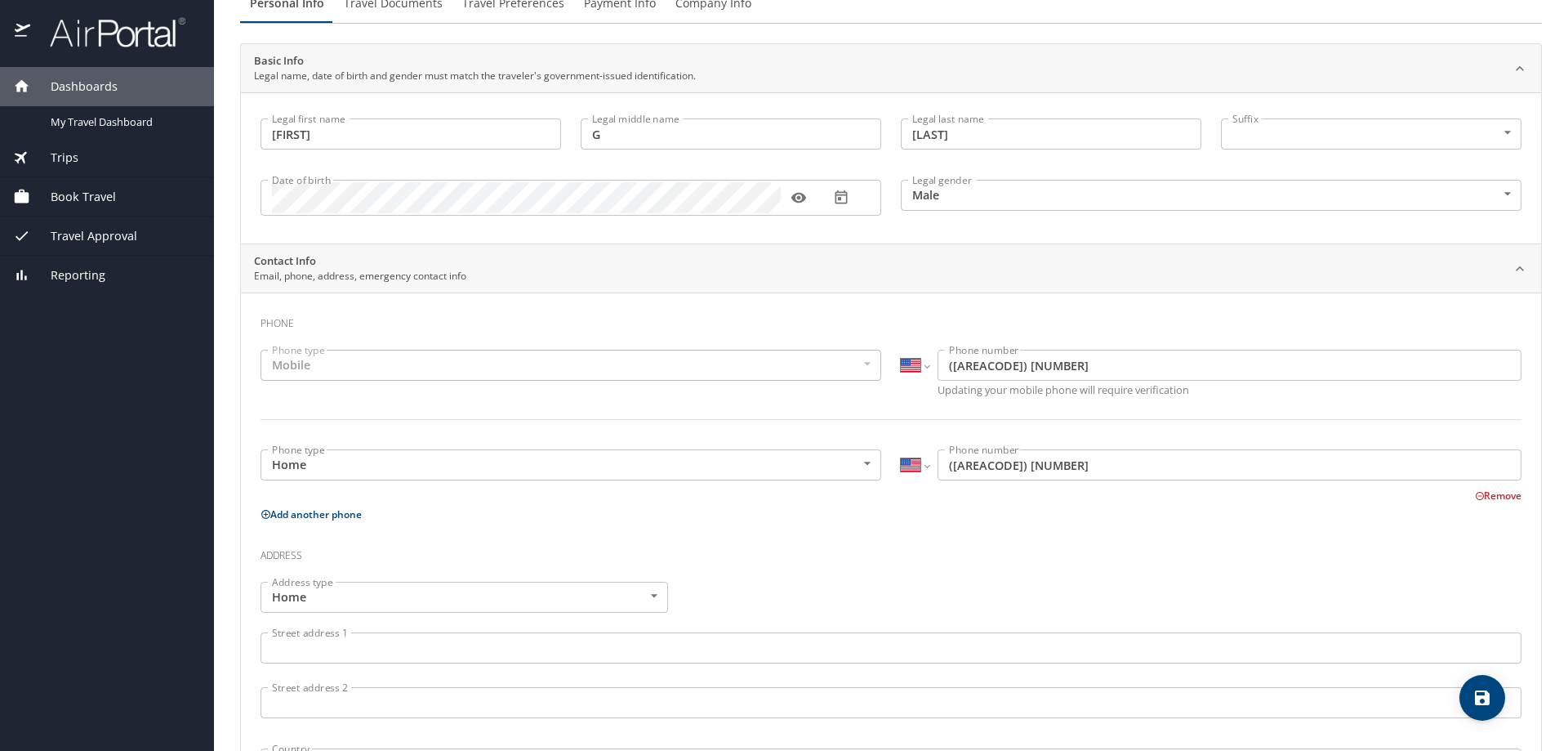 scroll, scrollTop: 245, scrollLeft: 0, axis: vertical 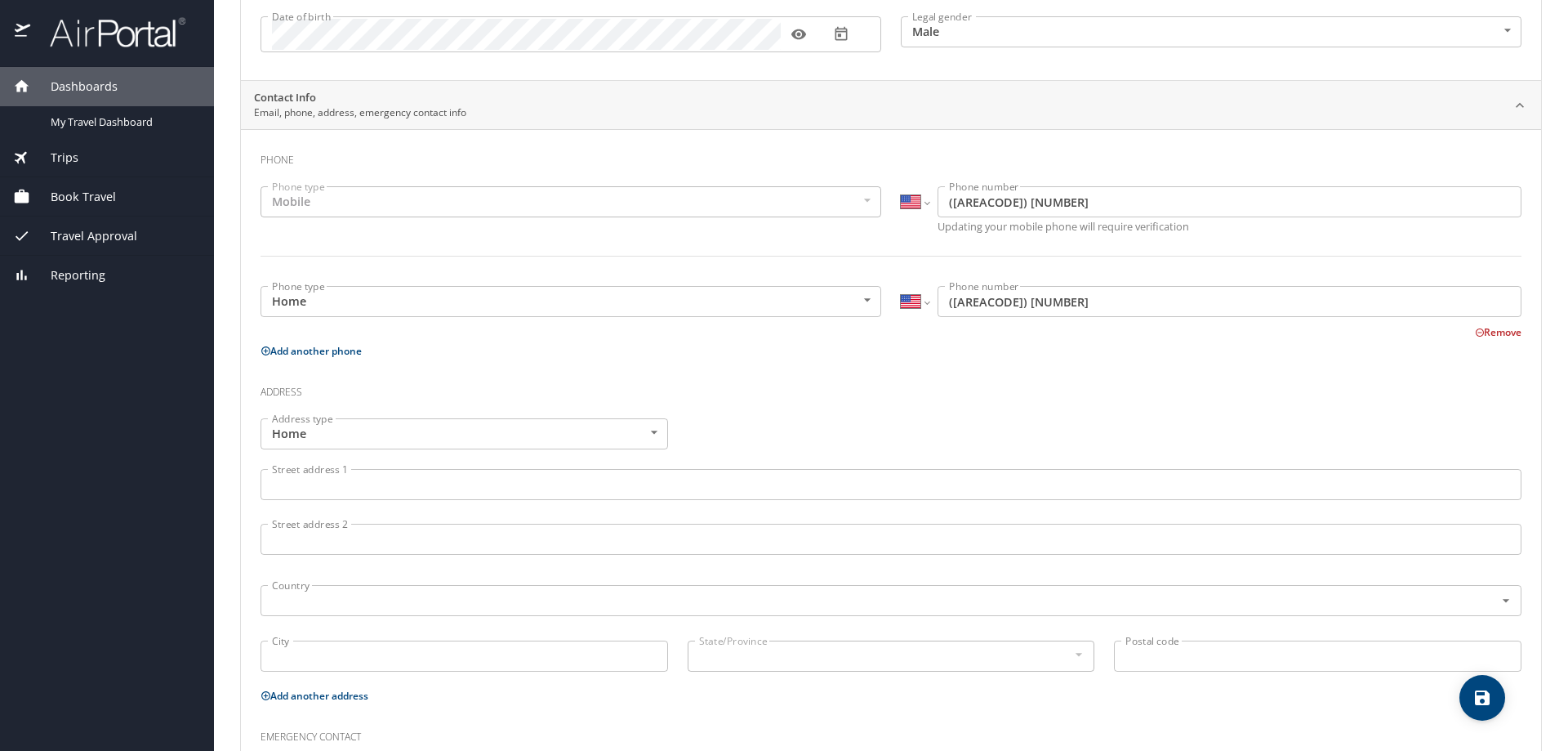 click on "Street address 1" at bounding box center [891, 485] 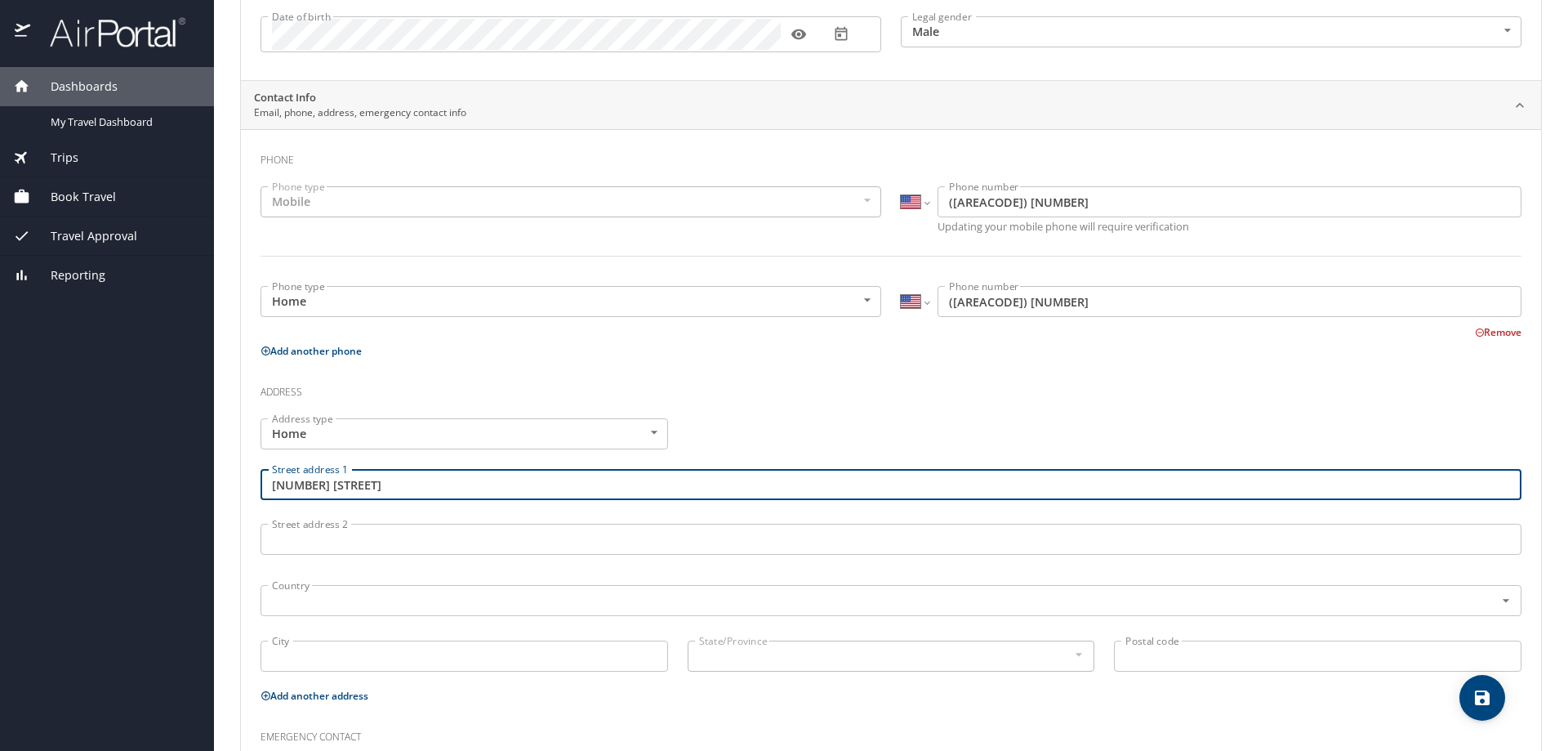 type on "415 W. 26th ave" 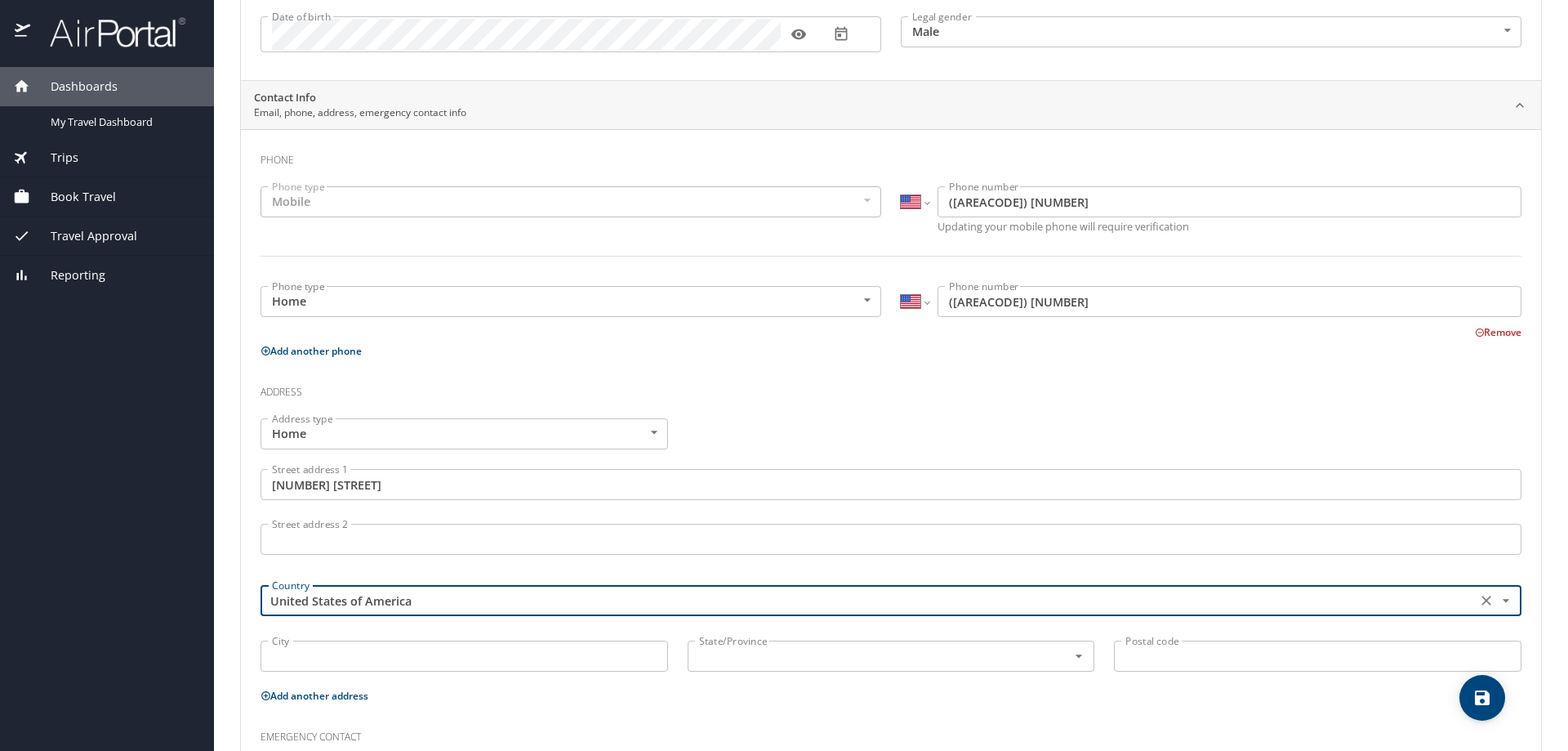 type on "United States of America" 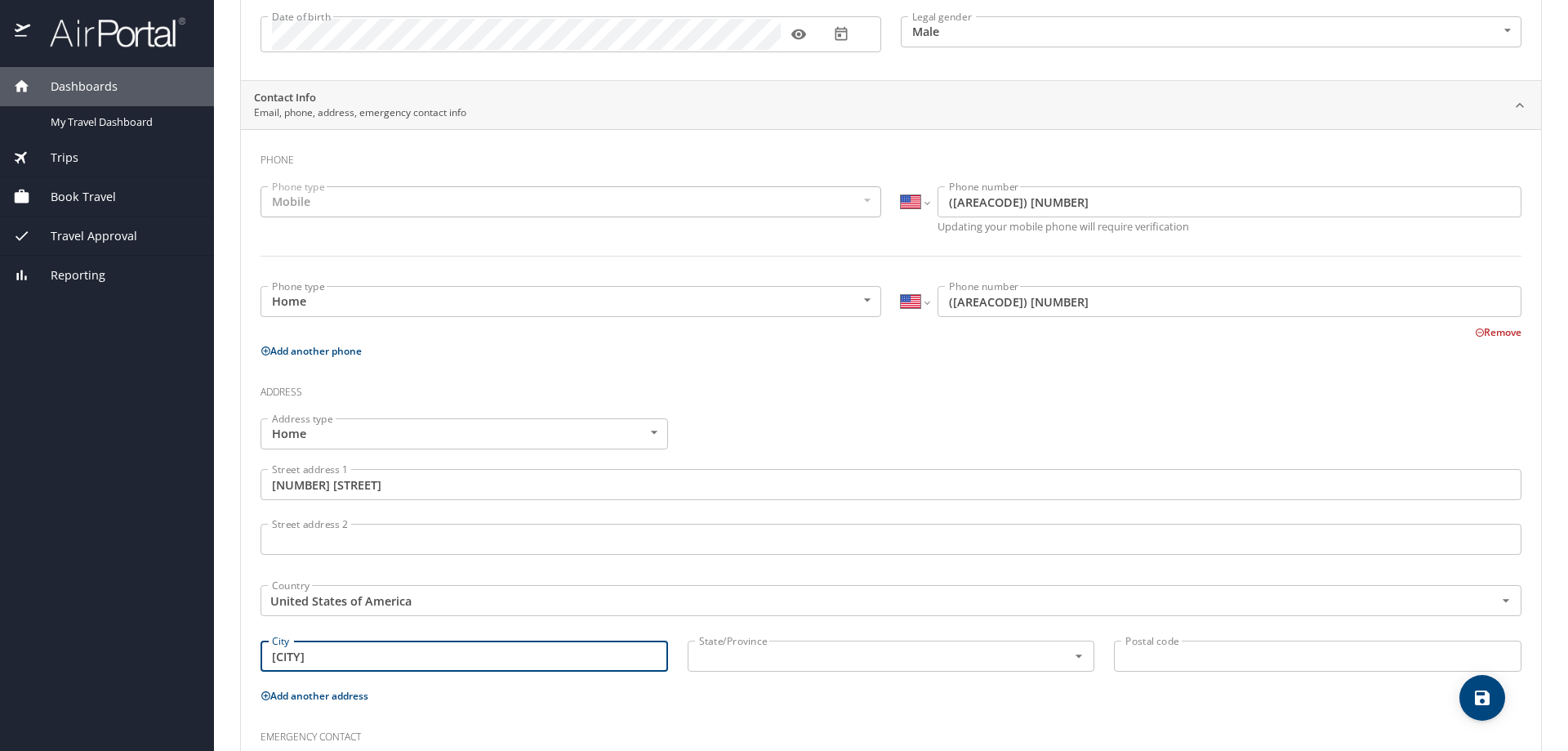 type on "Covington" 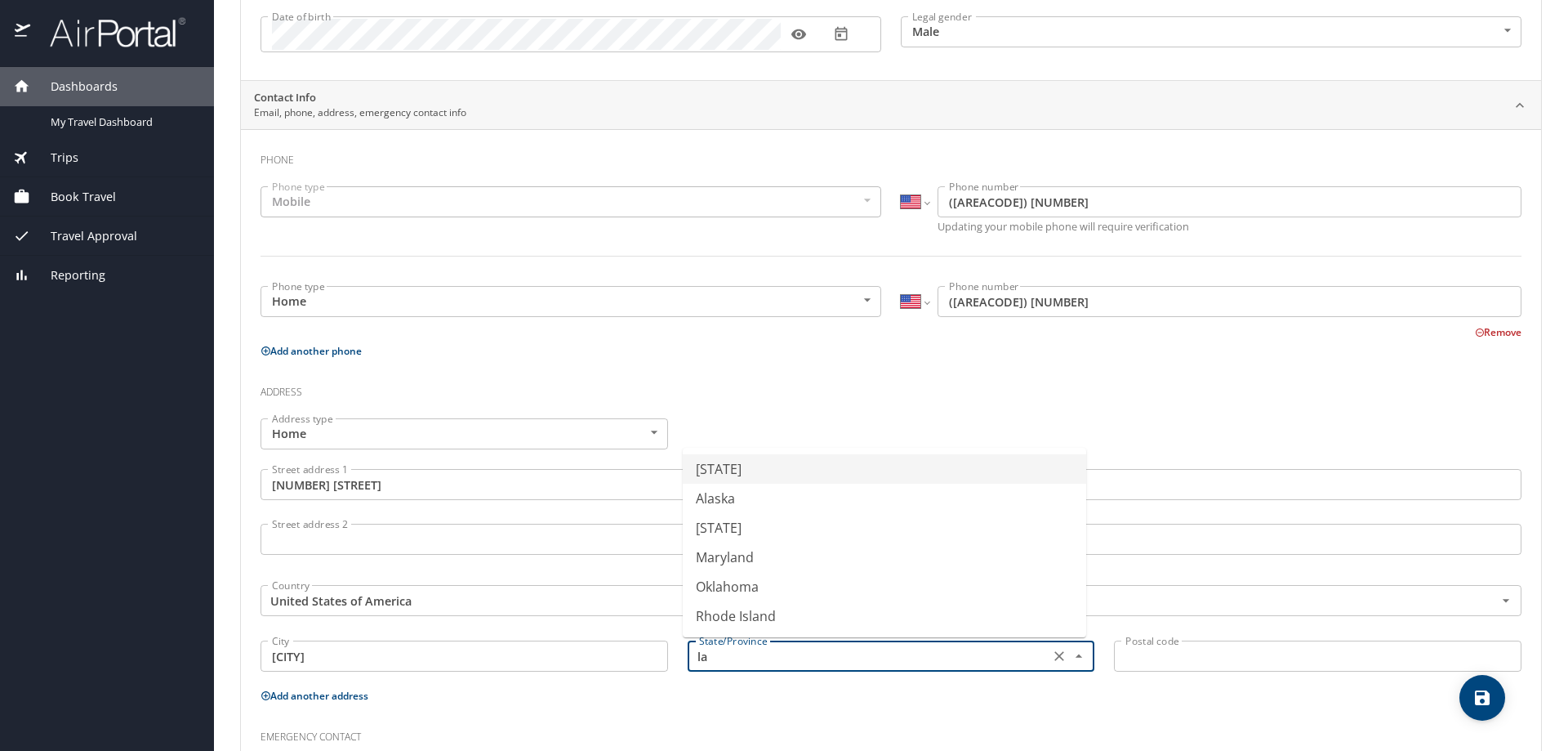 type on "l" 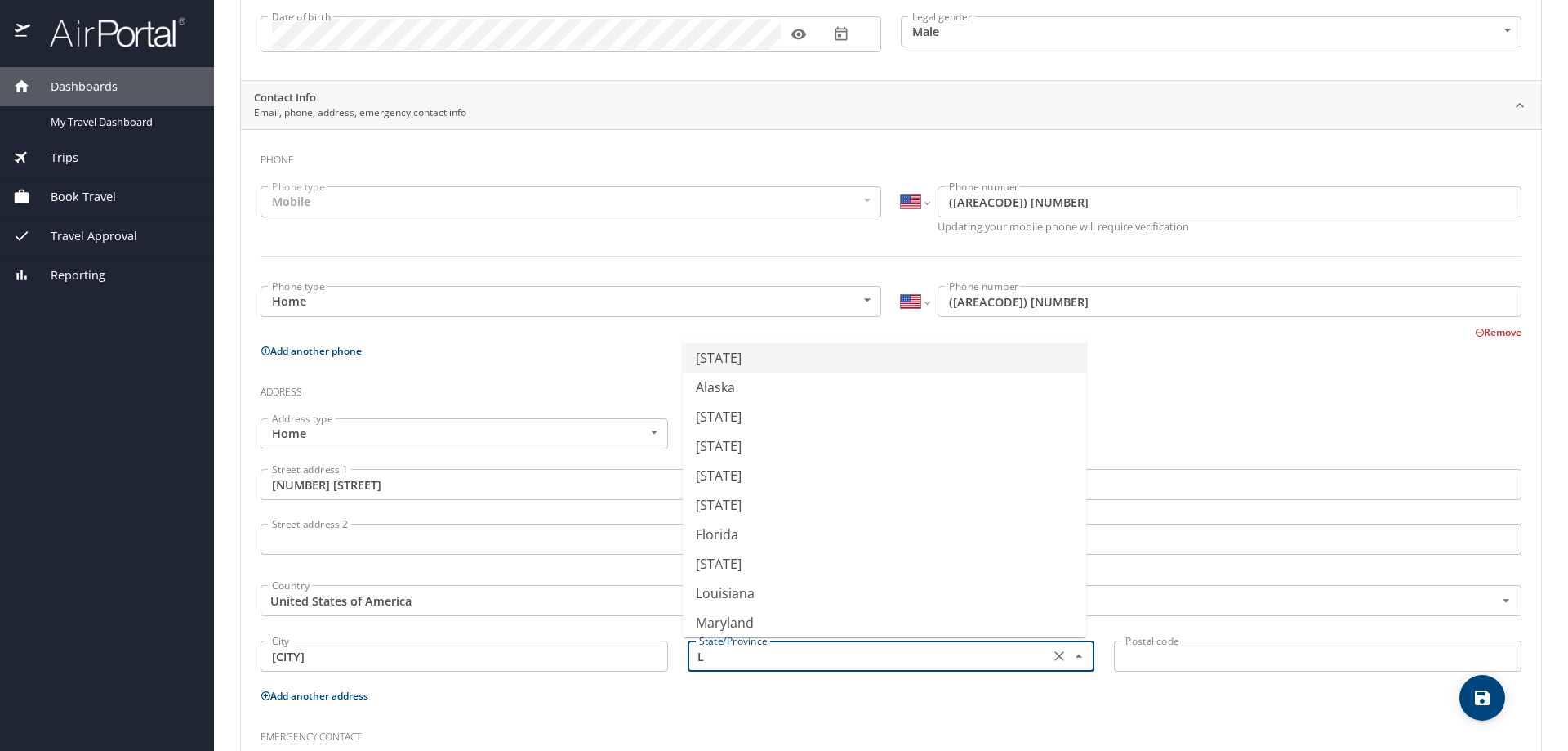 scroll, scrollTop: 150, scrollLeft: 0, axis: vertical 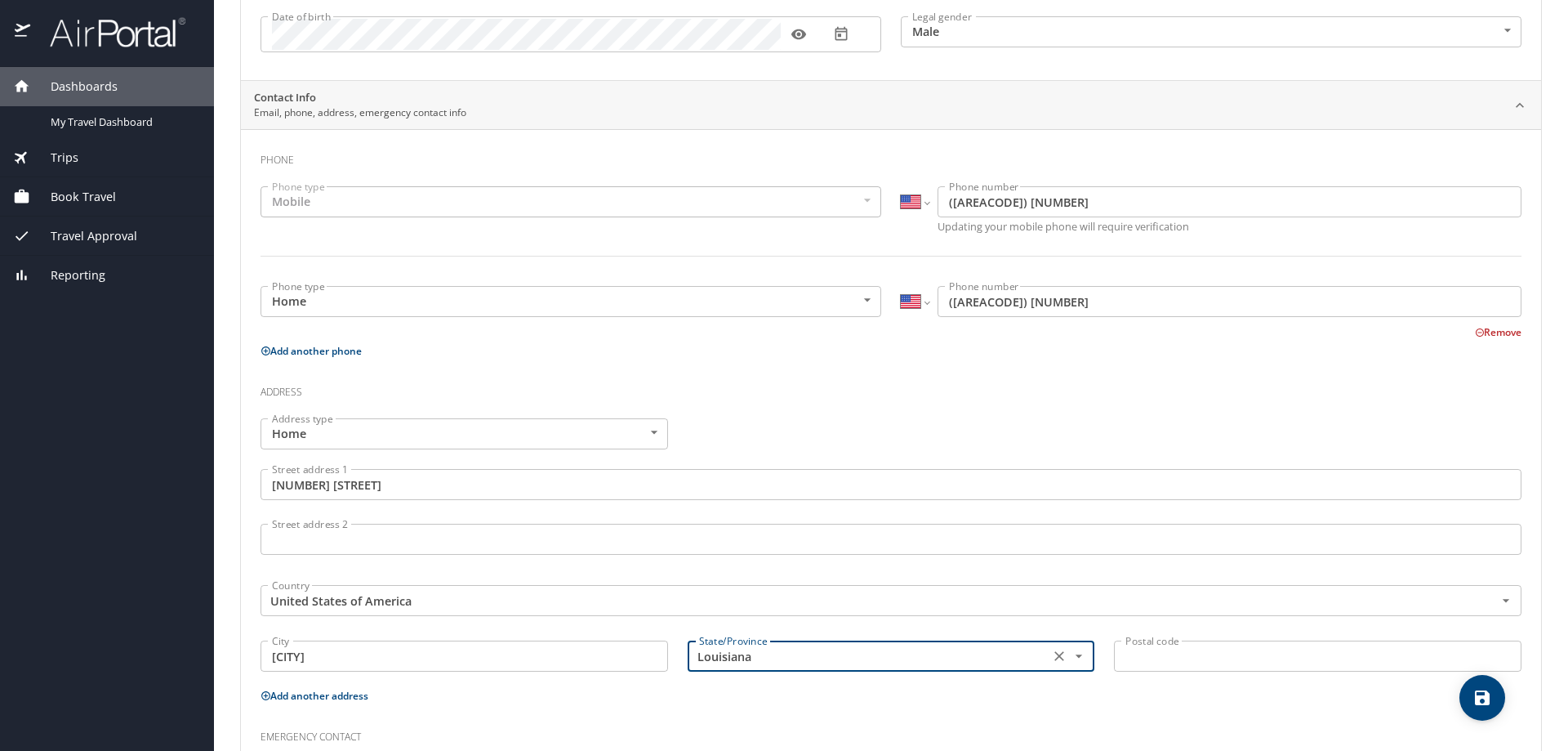 type on "Louisiana" 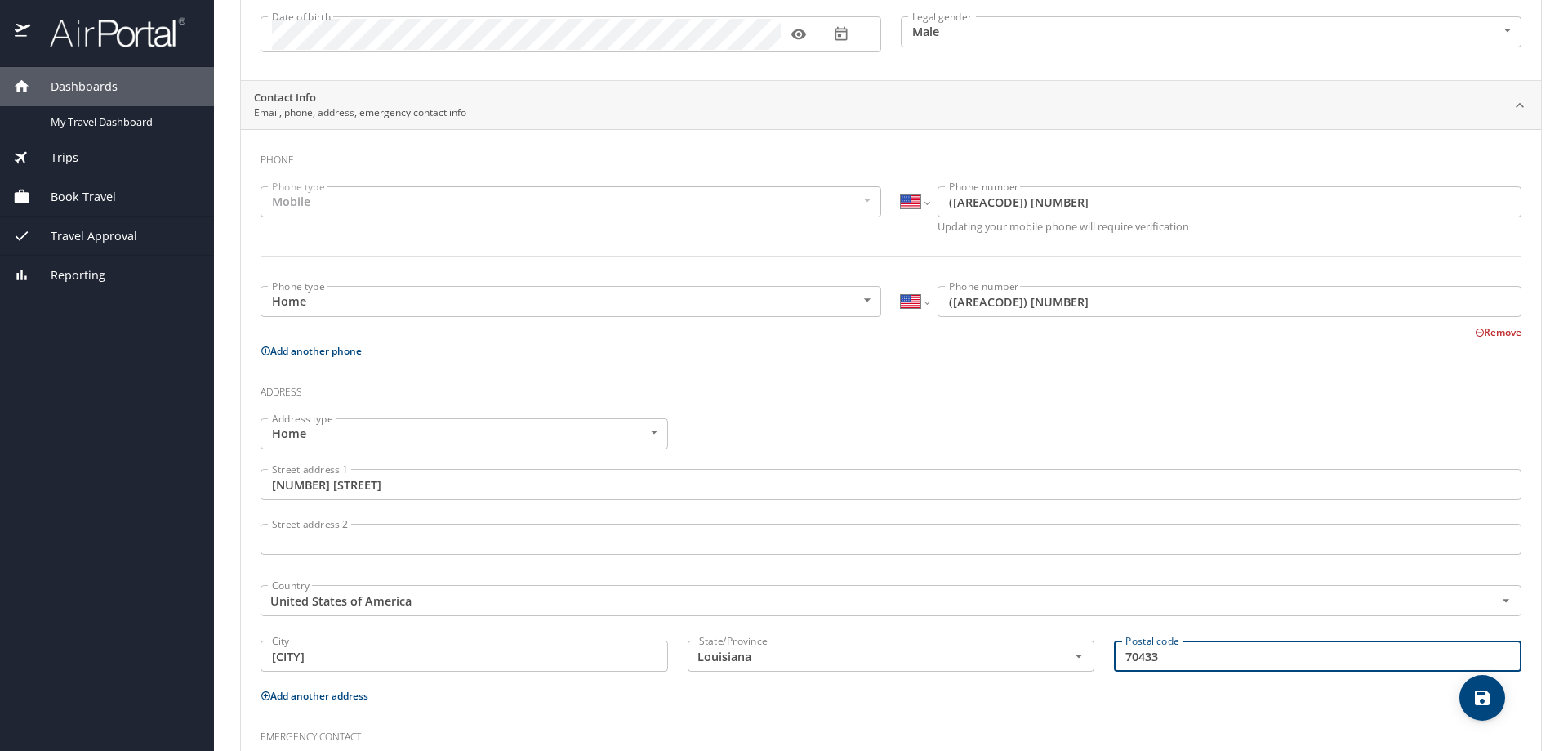 scroll, scrollTop: 398, scrollLeft: 0, axis: vertical 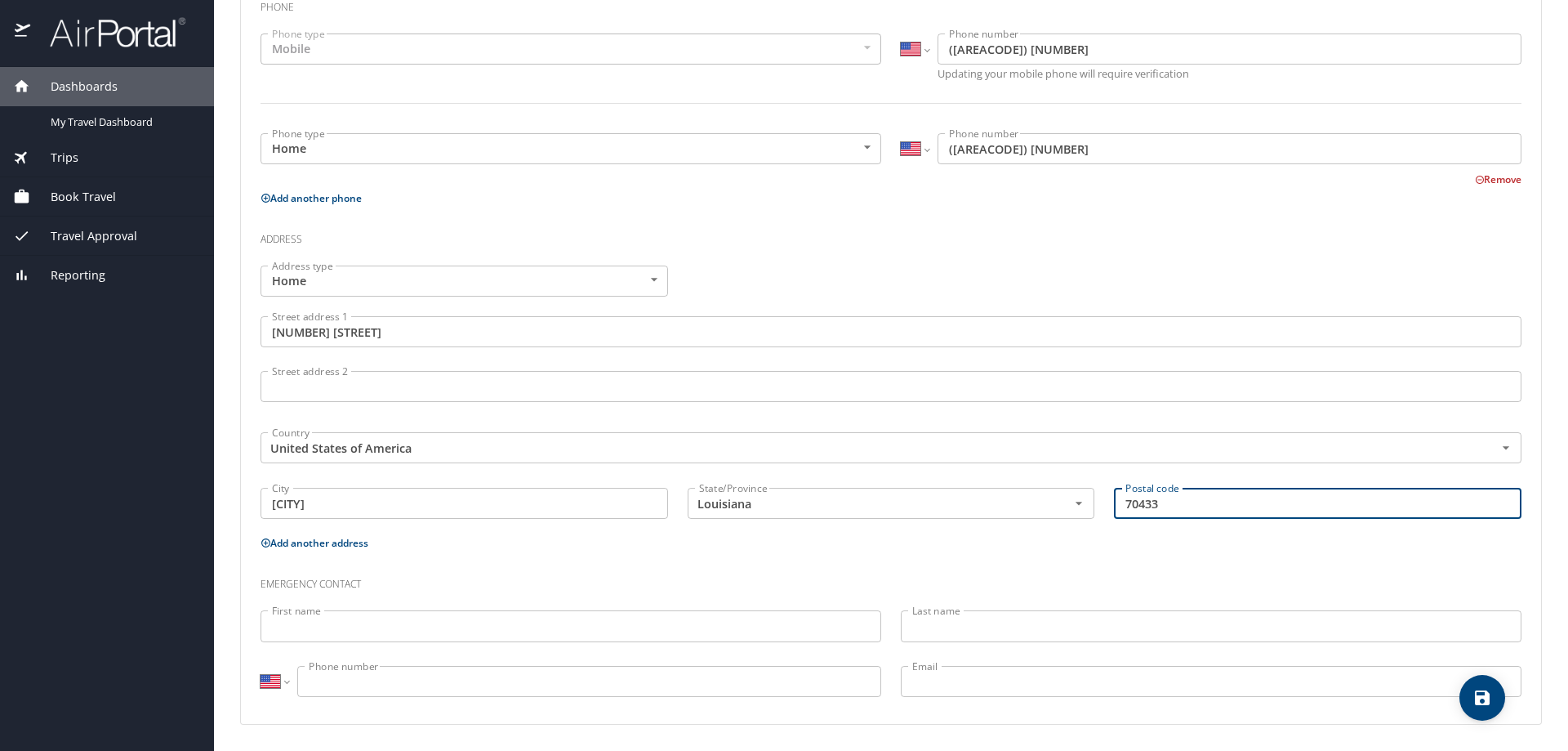 type on "70433" 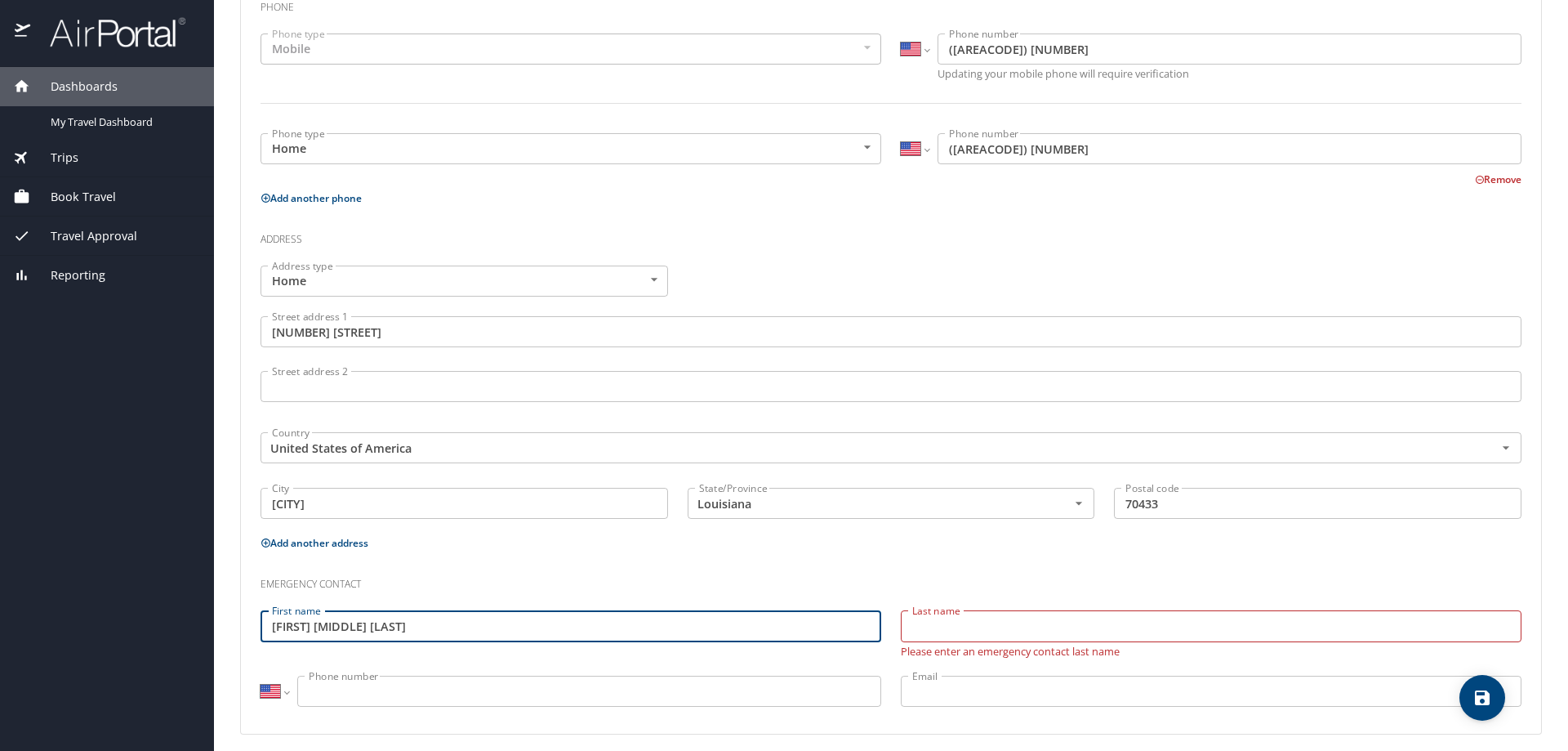 type on "p" 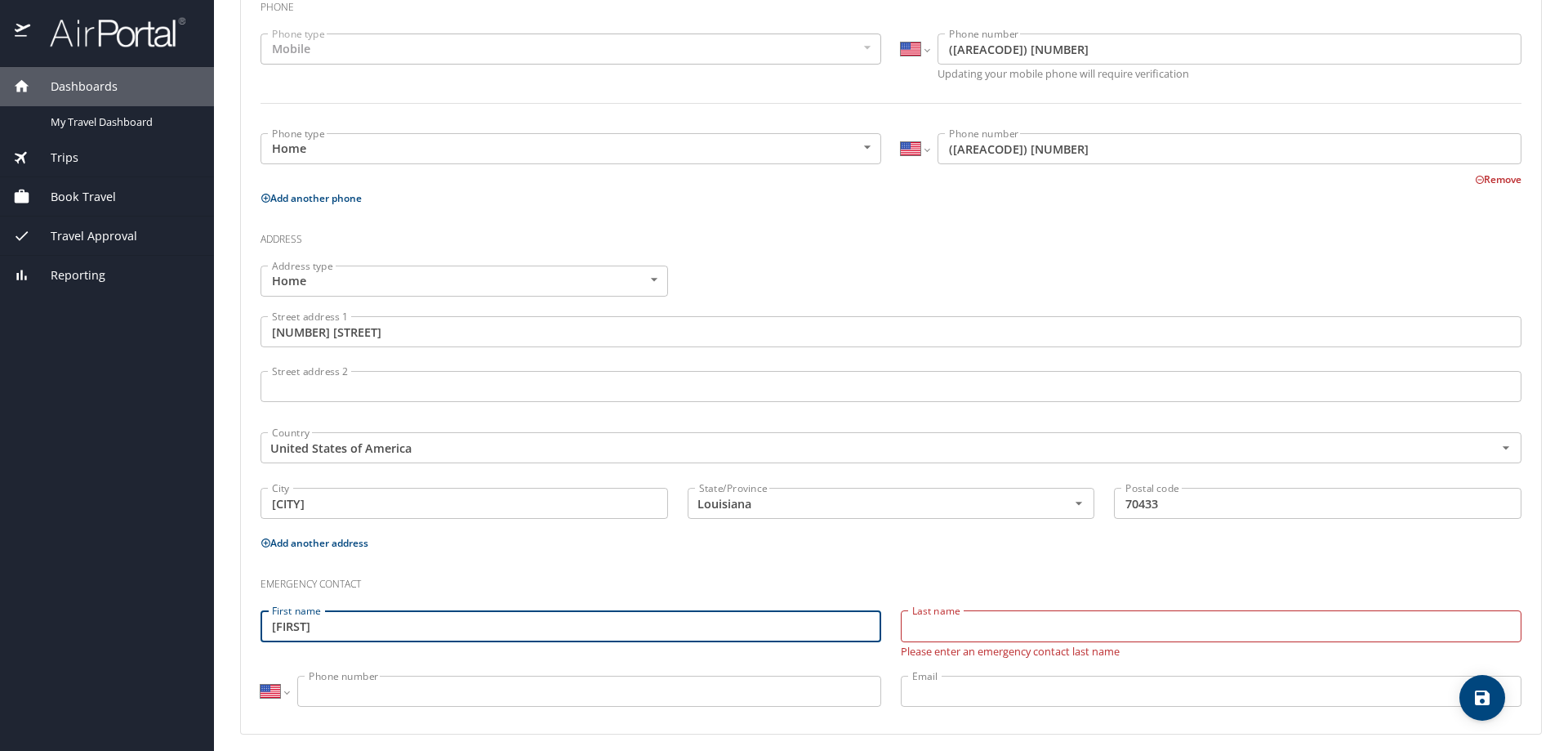 type on "Peter" 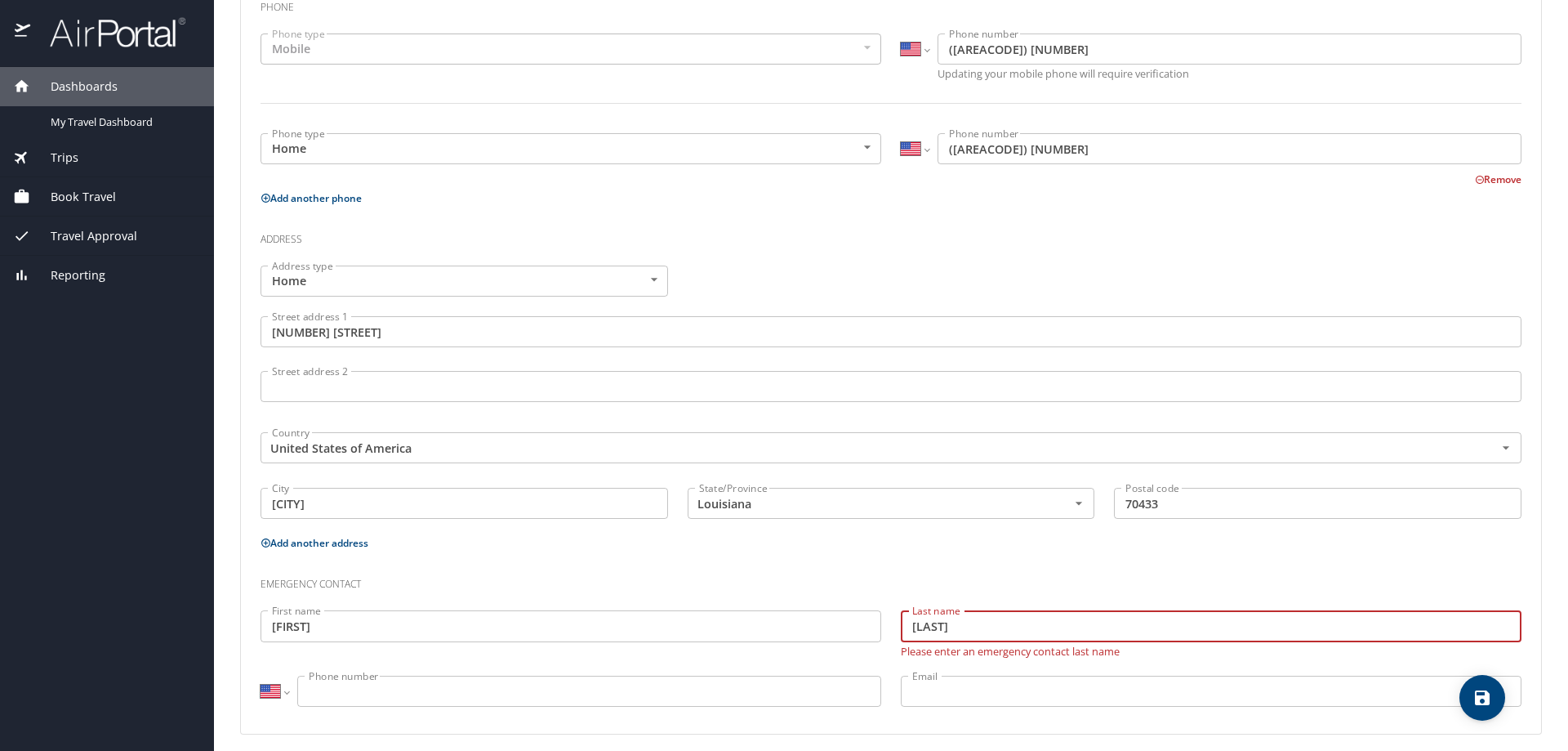 type on "Lewis Jr." 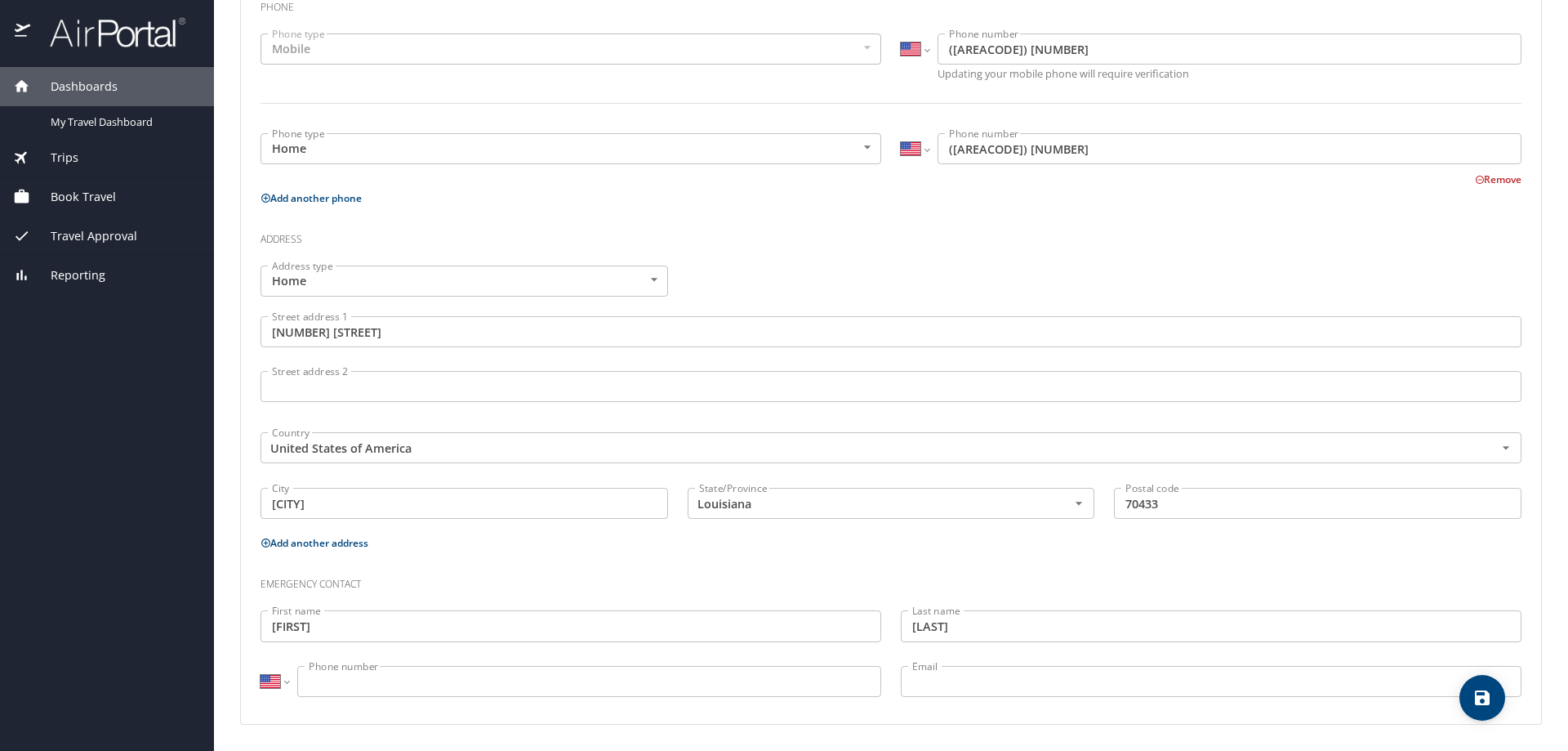 click on "Phone number" at bounding box center [589, 682] 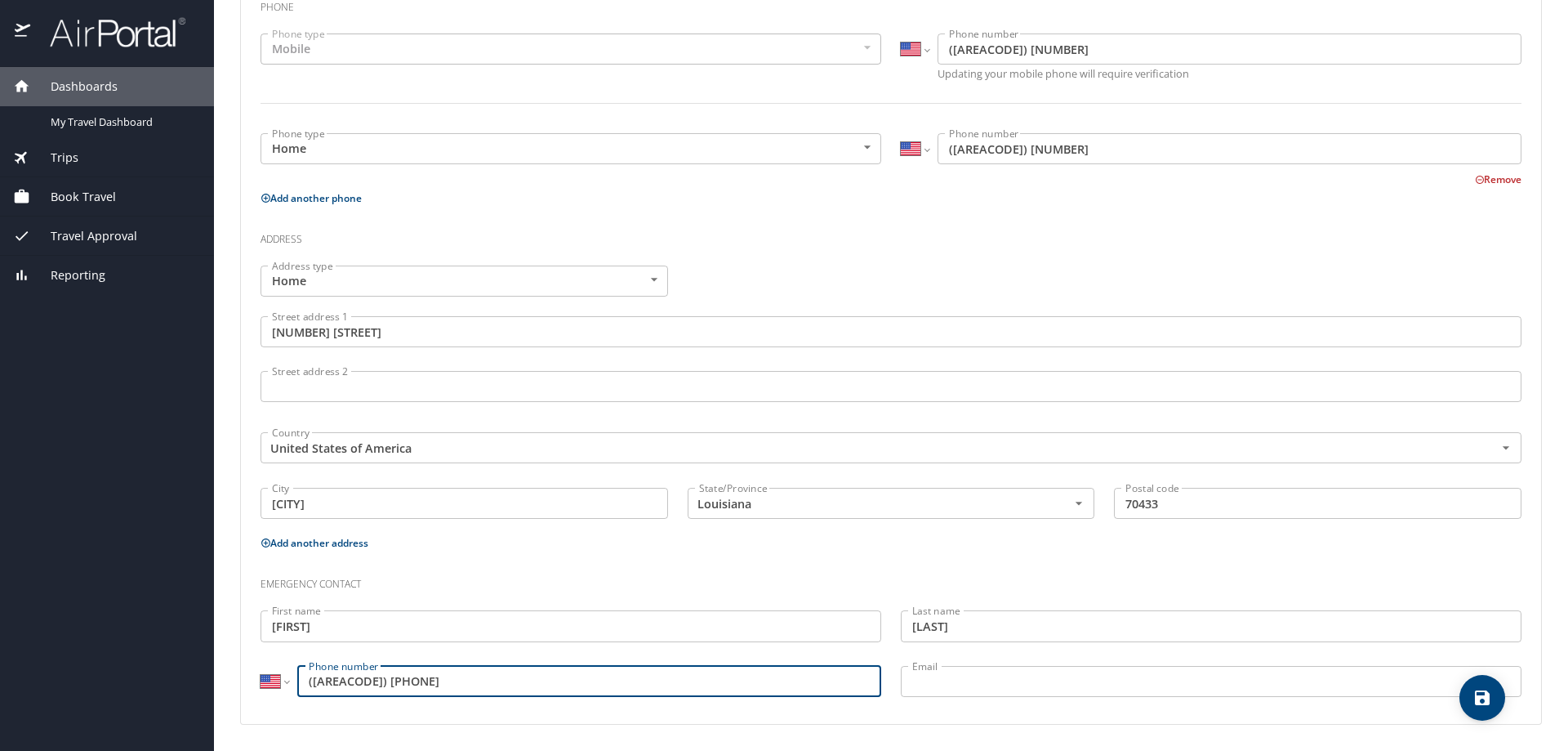 type on "(985) 630-3065" 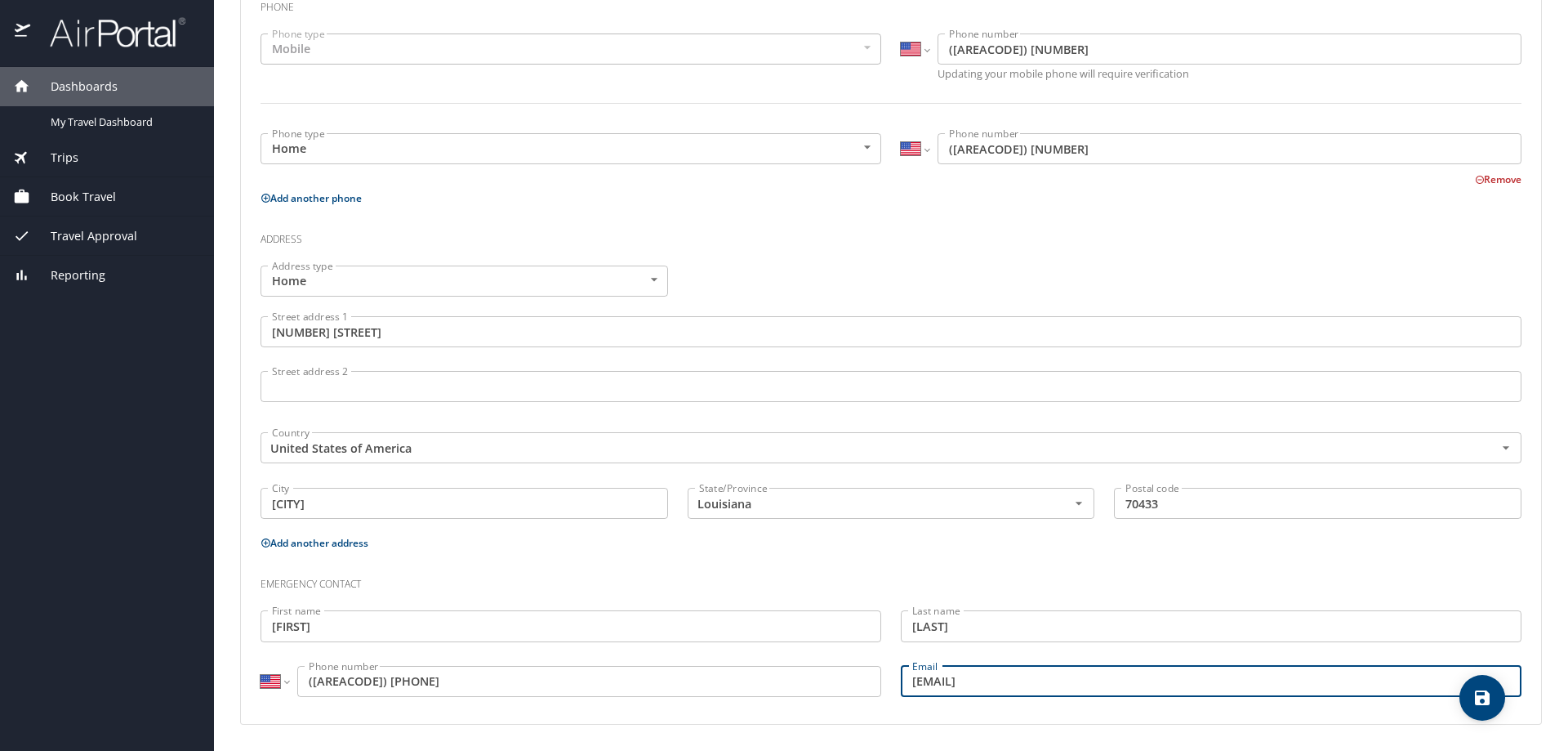 scroll, scrollTop: 0, scrollLeft: 0, axis: both 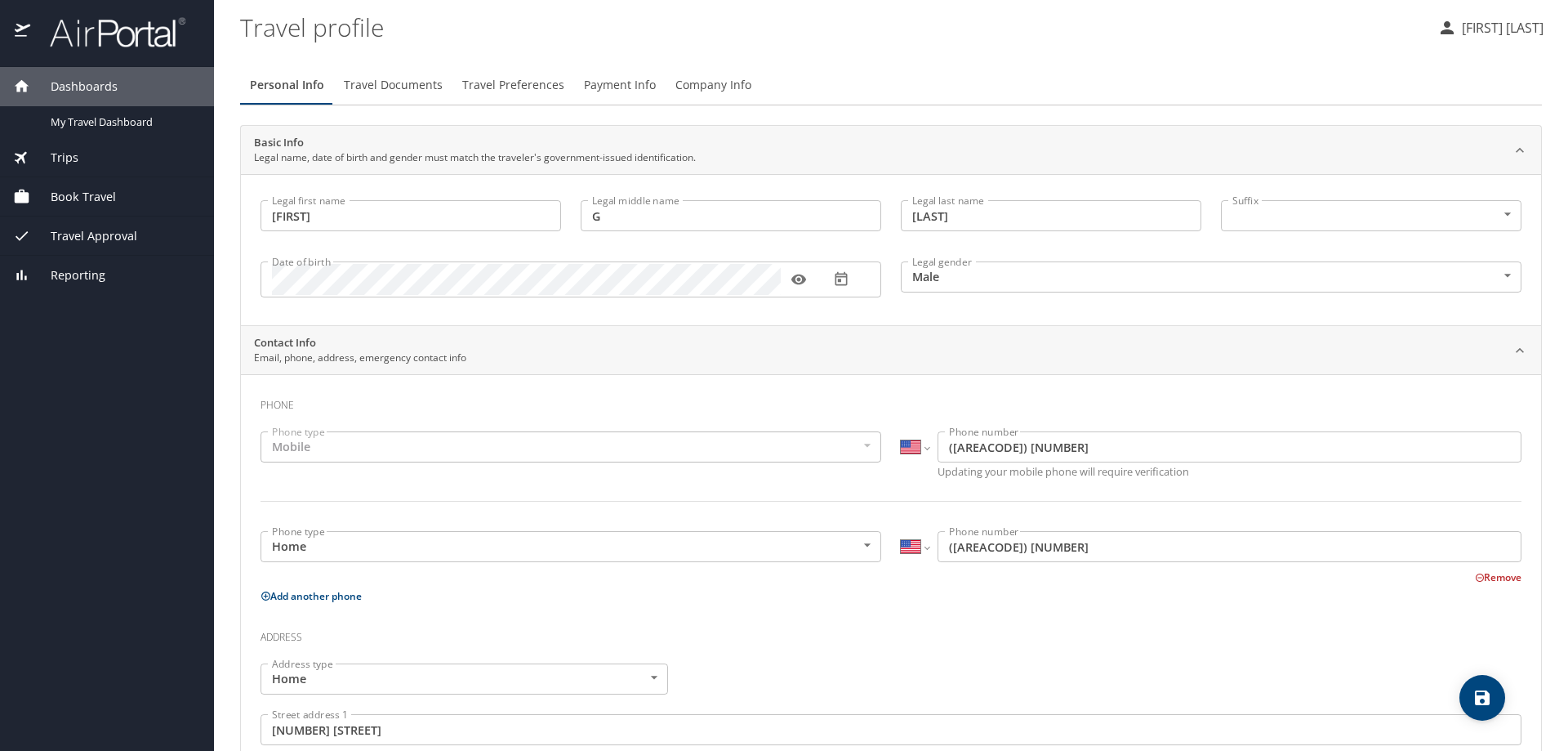 type on "pglewisjr@yahoo.com" 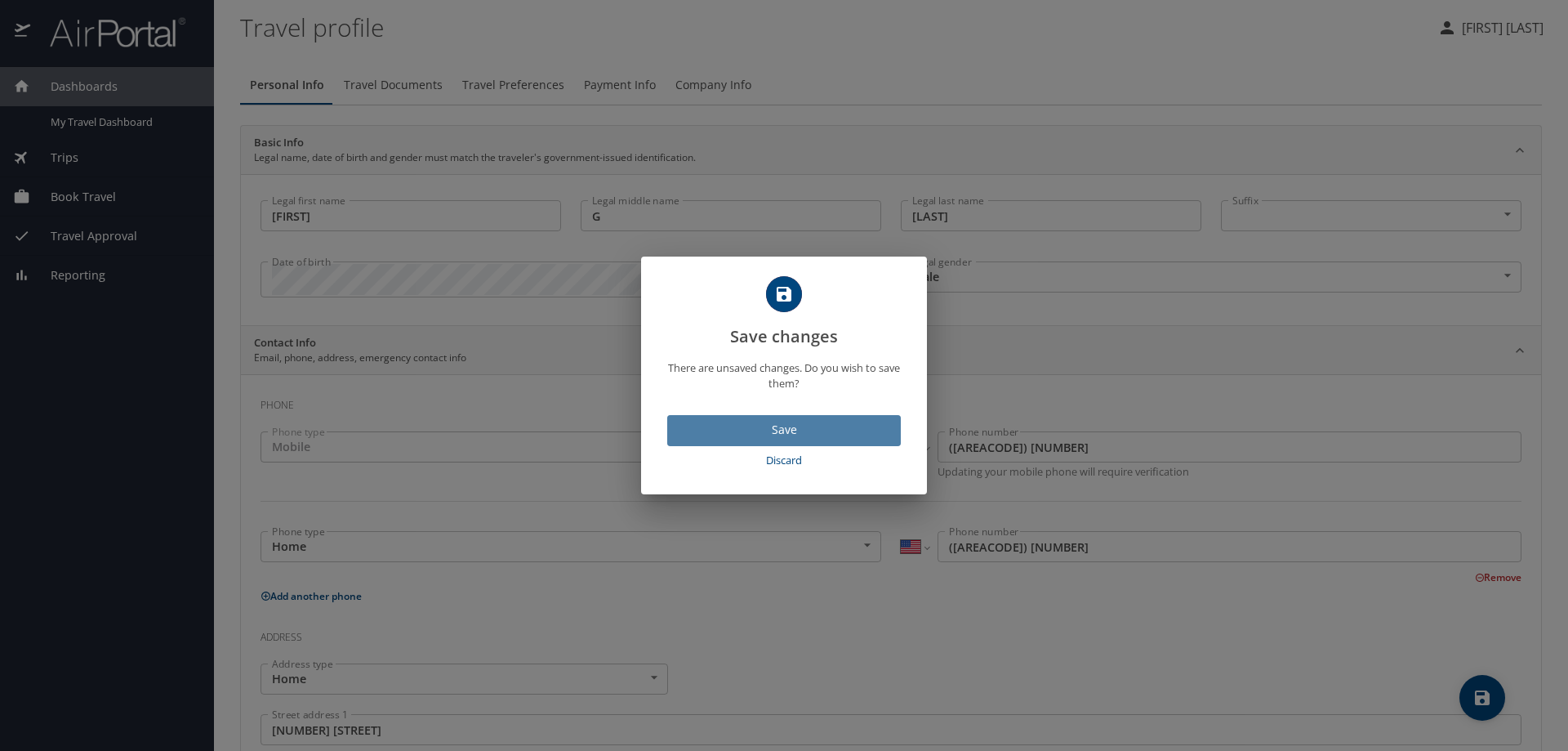 click on "Save" at bounding box center [784, 430] 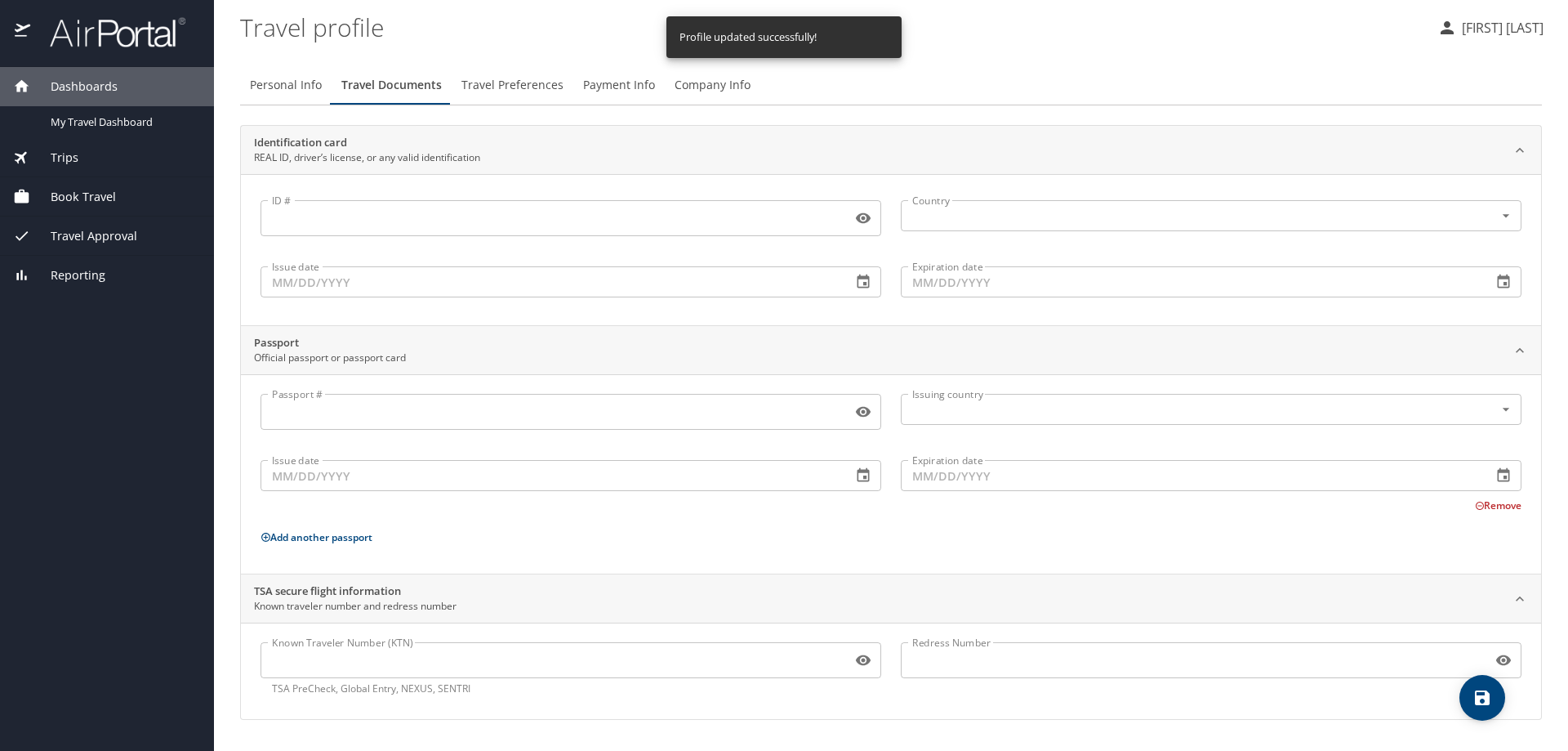 click on "ID #" at bounding box center [553, 218] 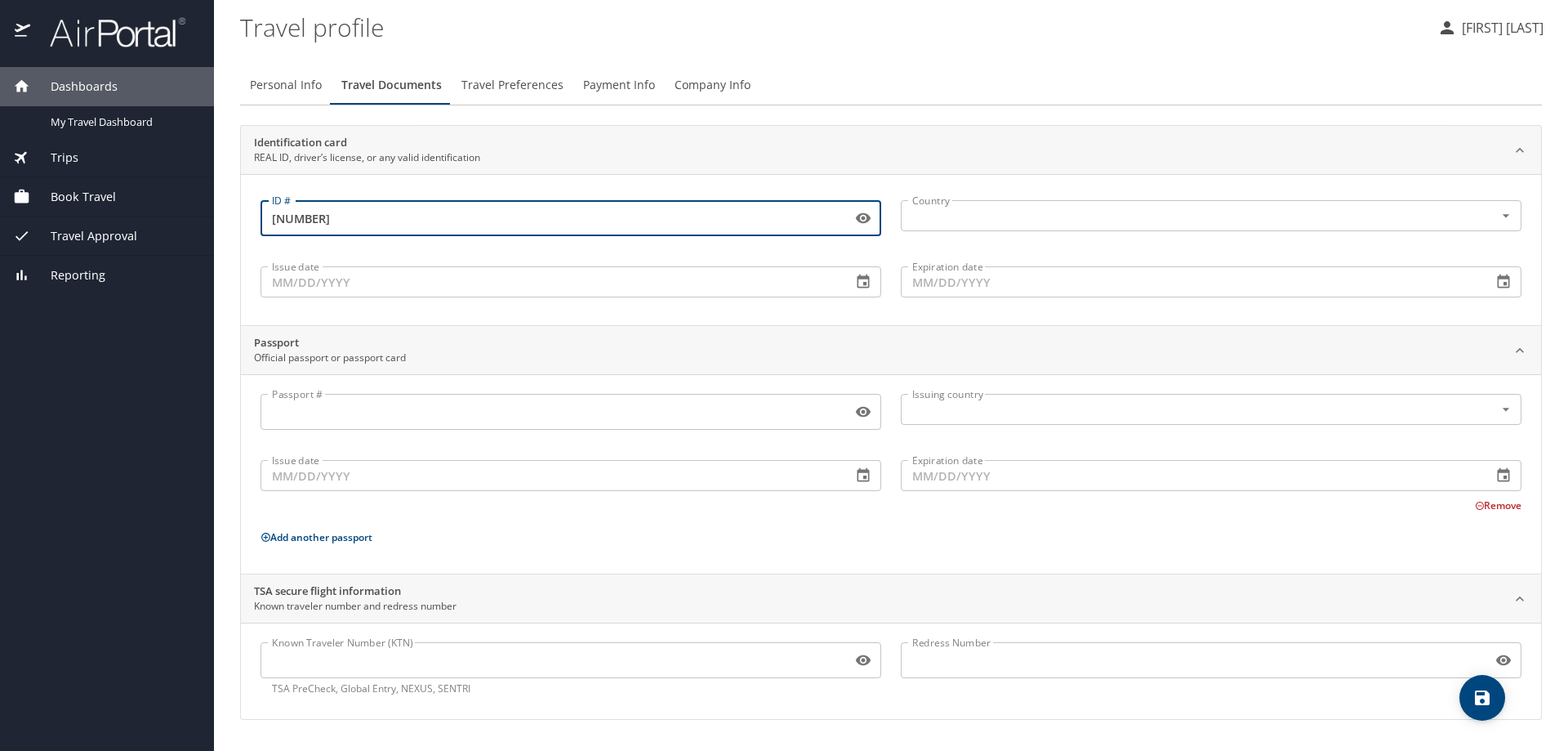 type on "006665524" 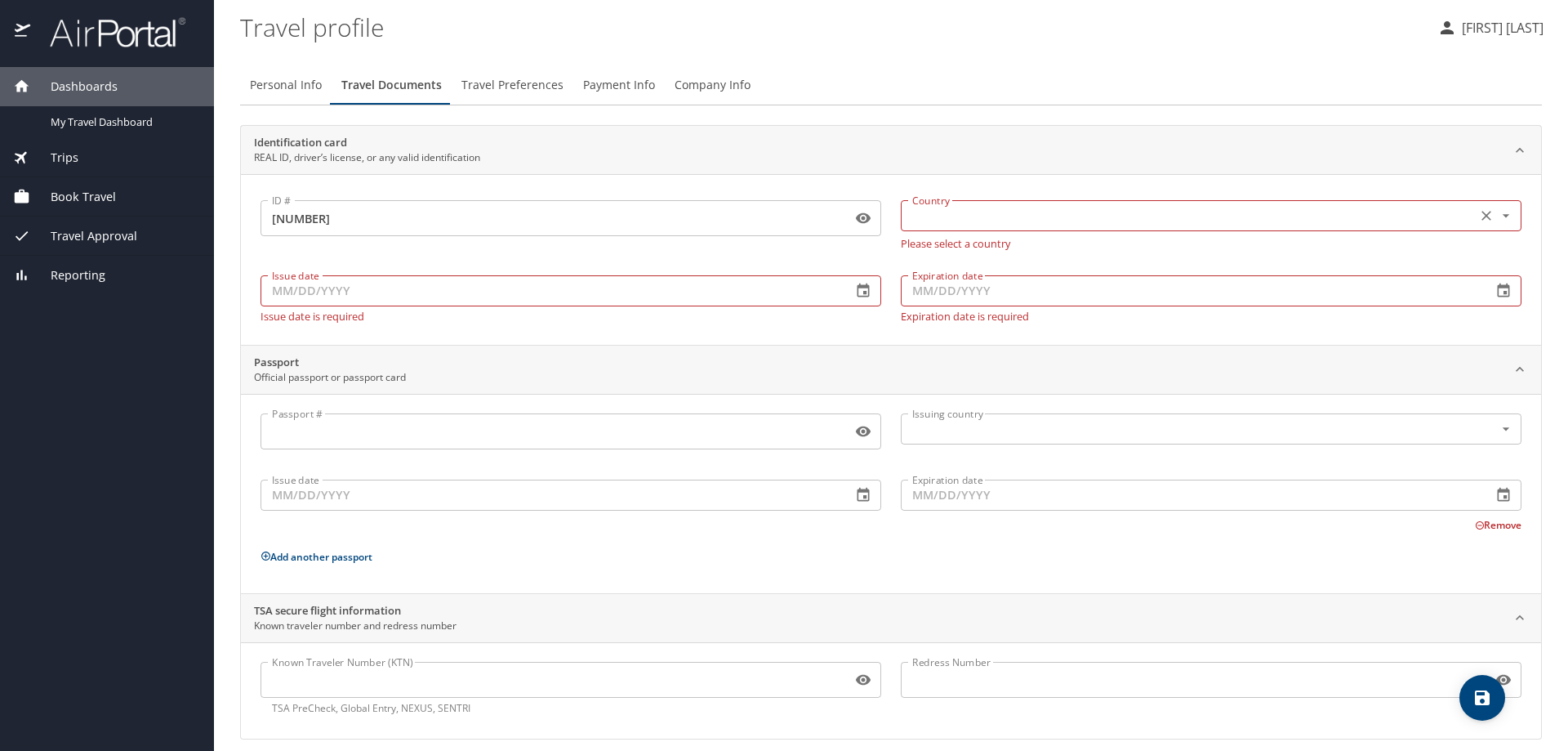 click at bounding box center [1187, 216] 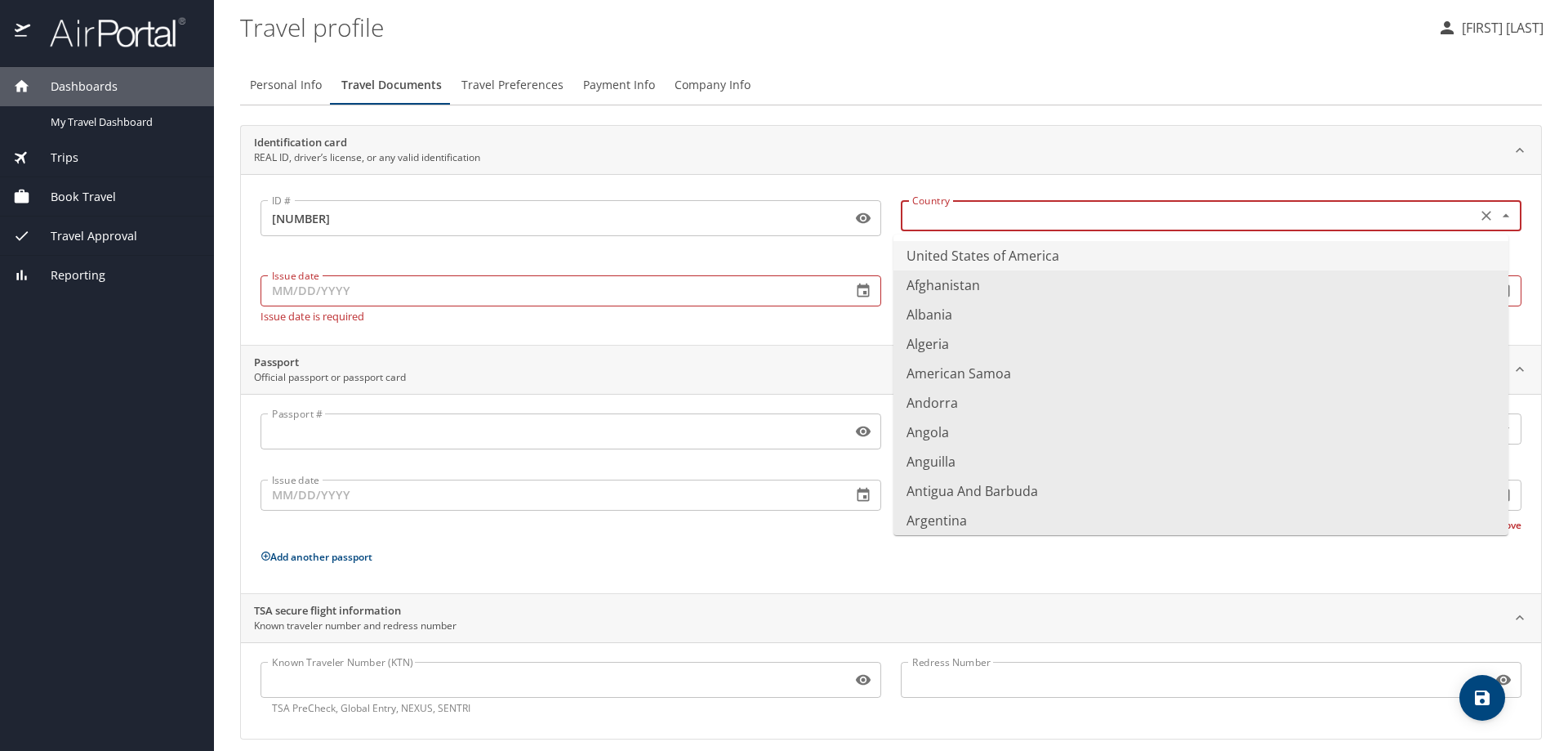 drag, startPoint x: 936, startPoint y: 253, endPoint x: 898, endPoint y: 258, distance: 38.32754 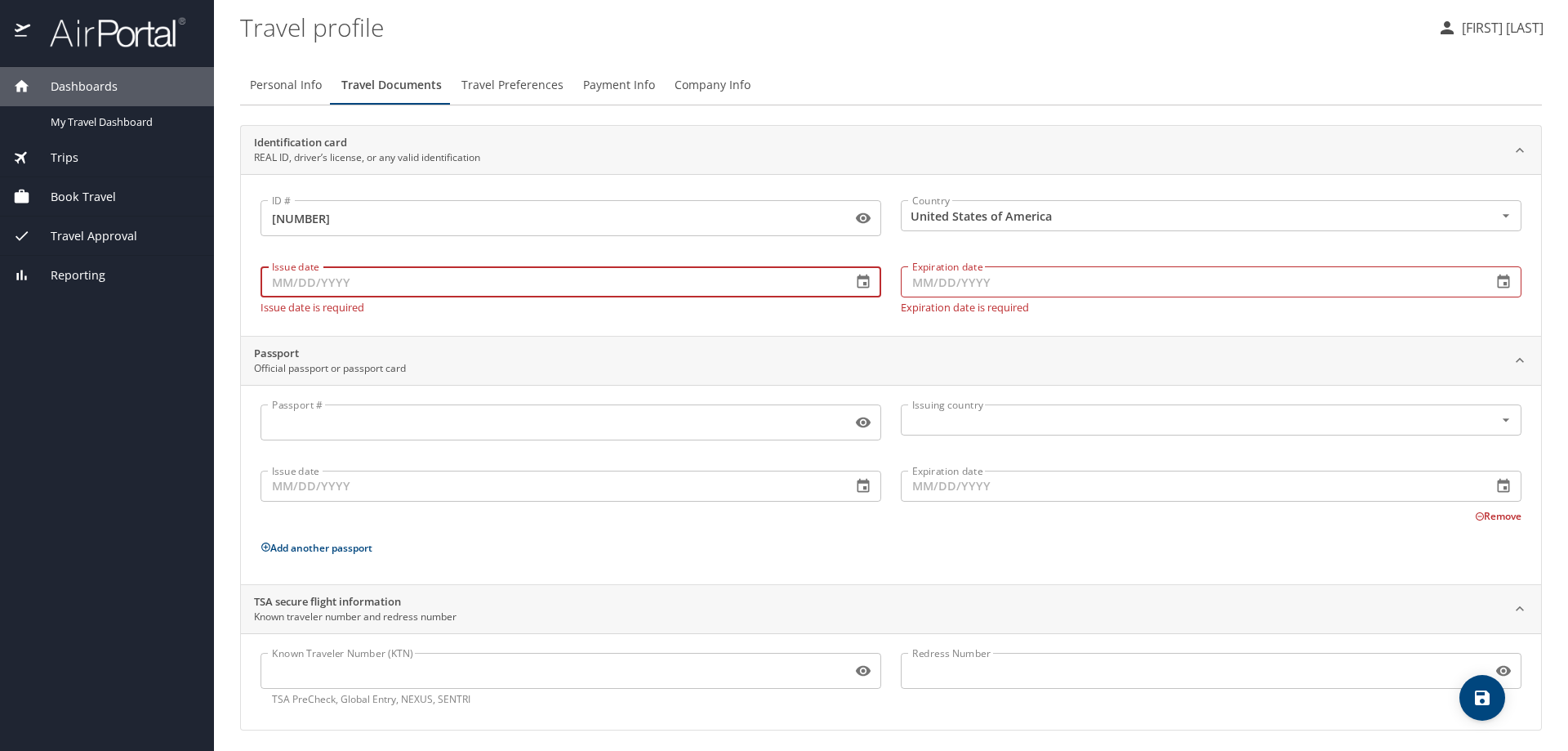 click on "Issue date" at bounding box center [550, 282] 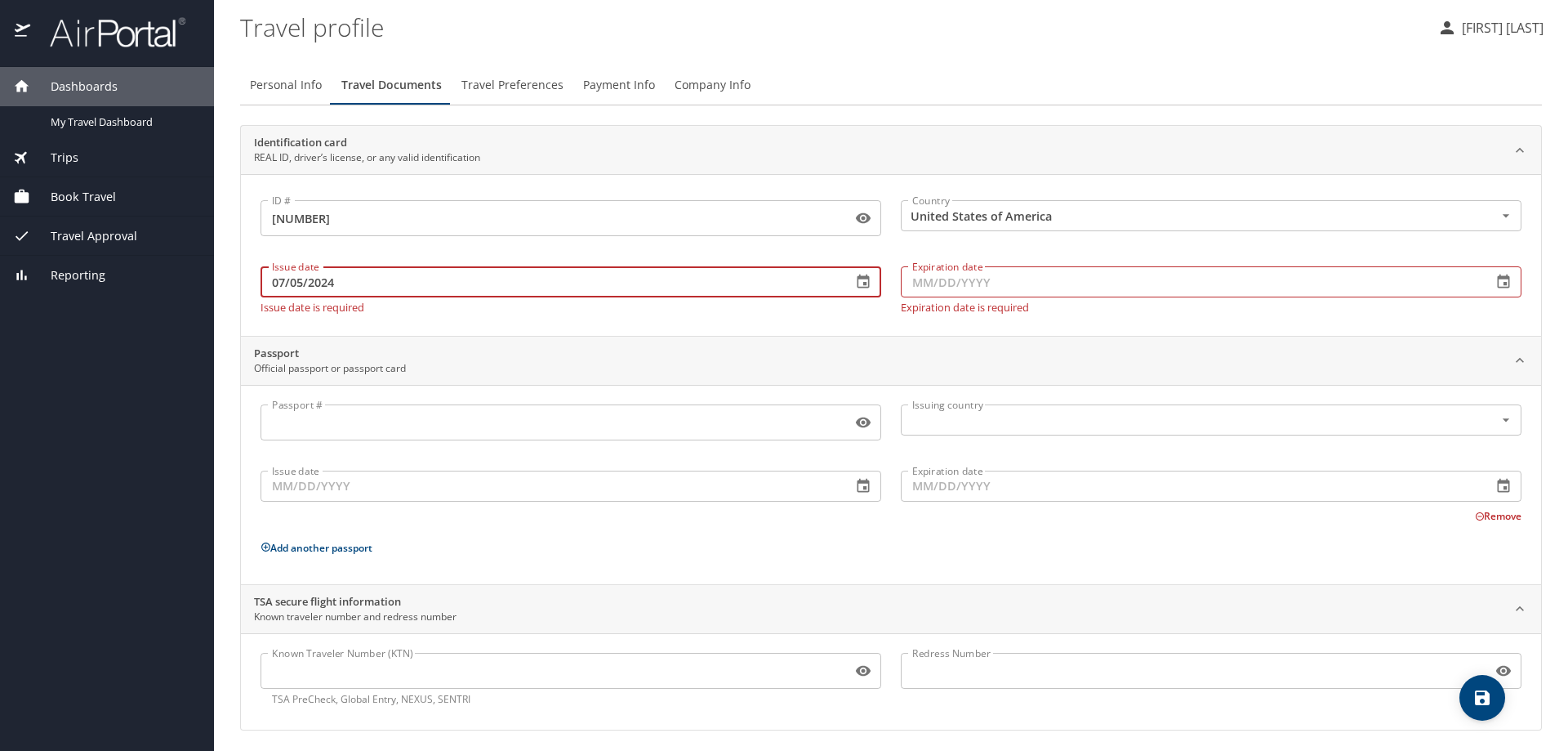 type on "07/05/2024" 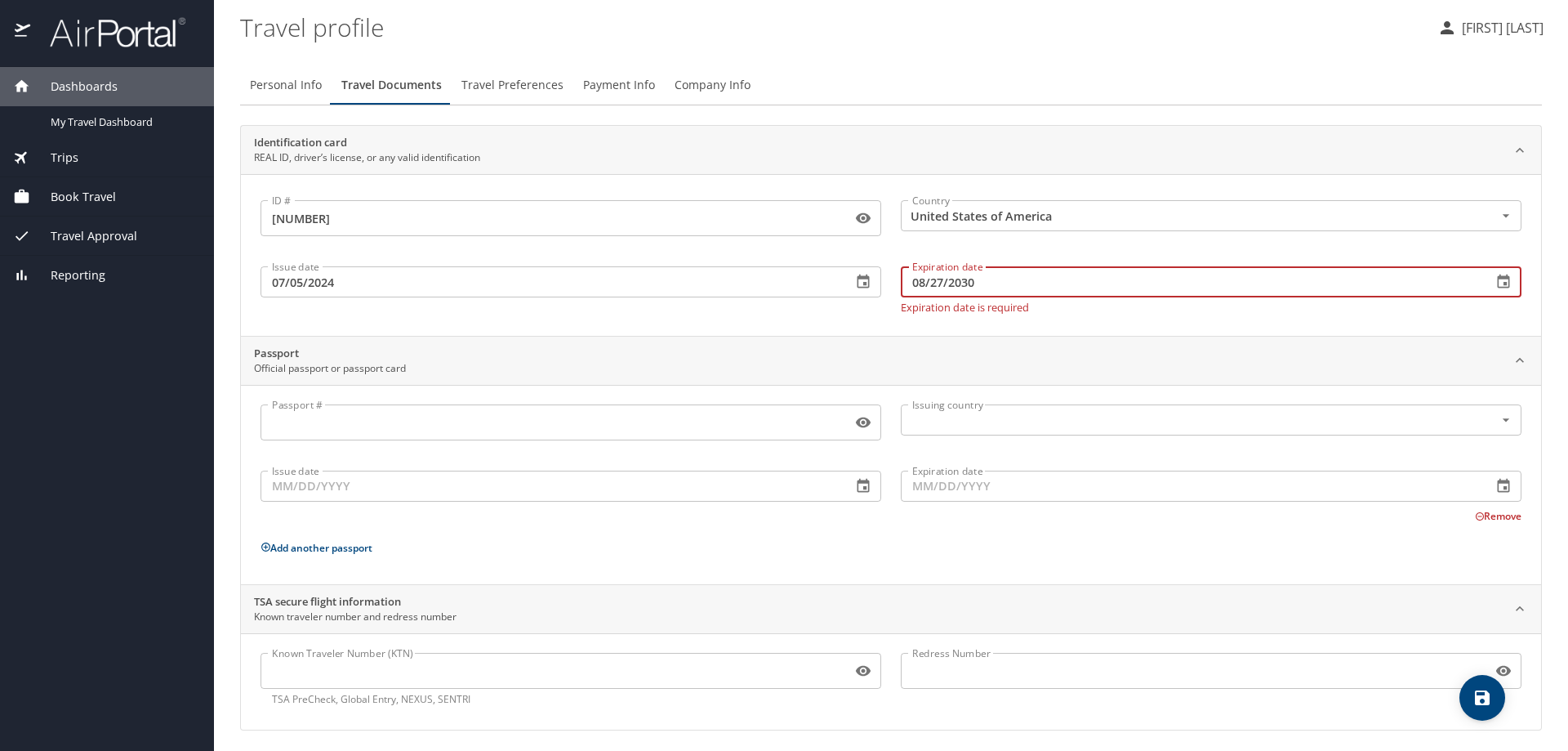 type on "08/27/2030" 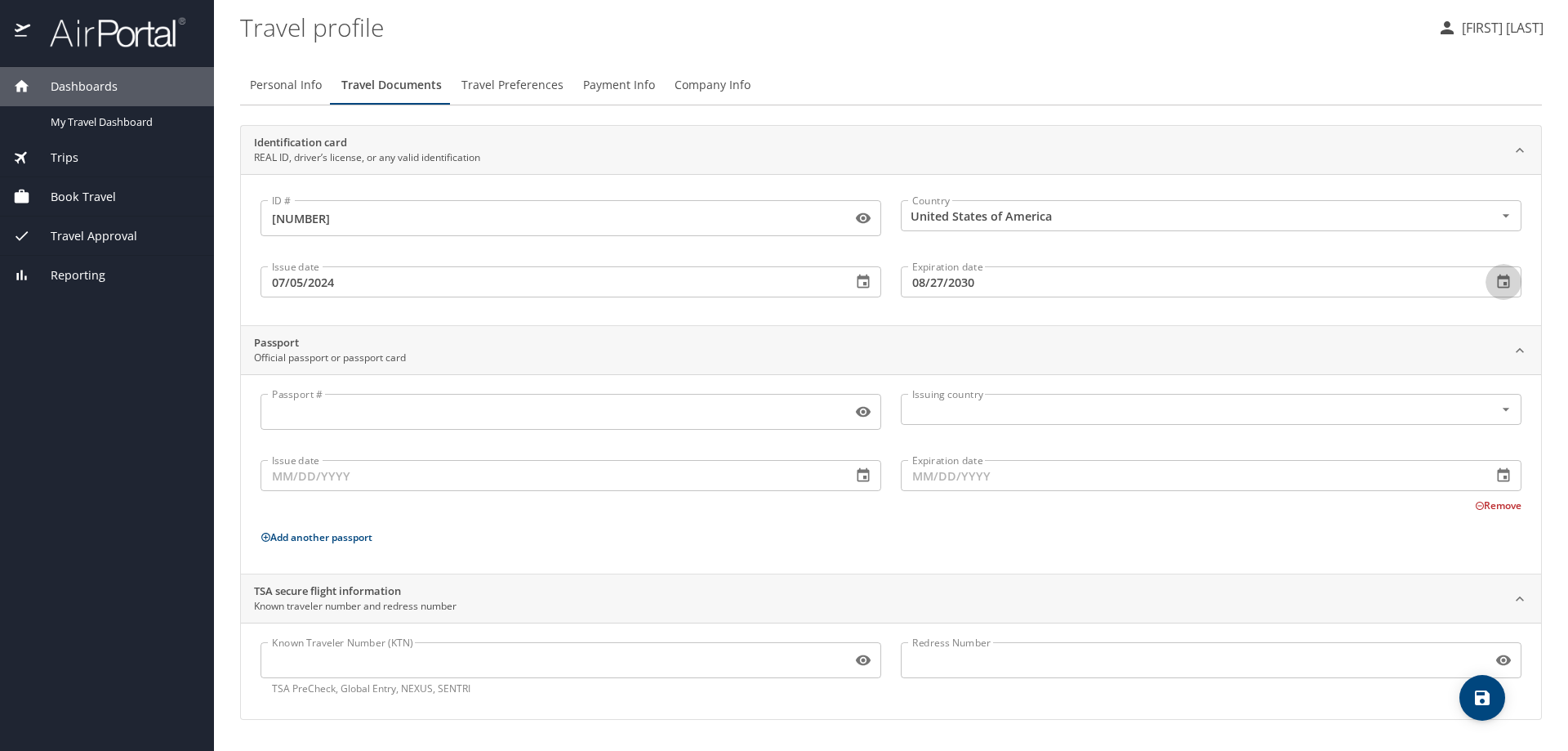 type 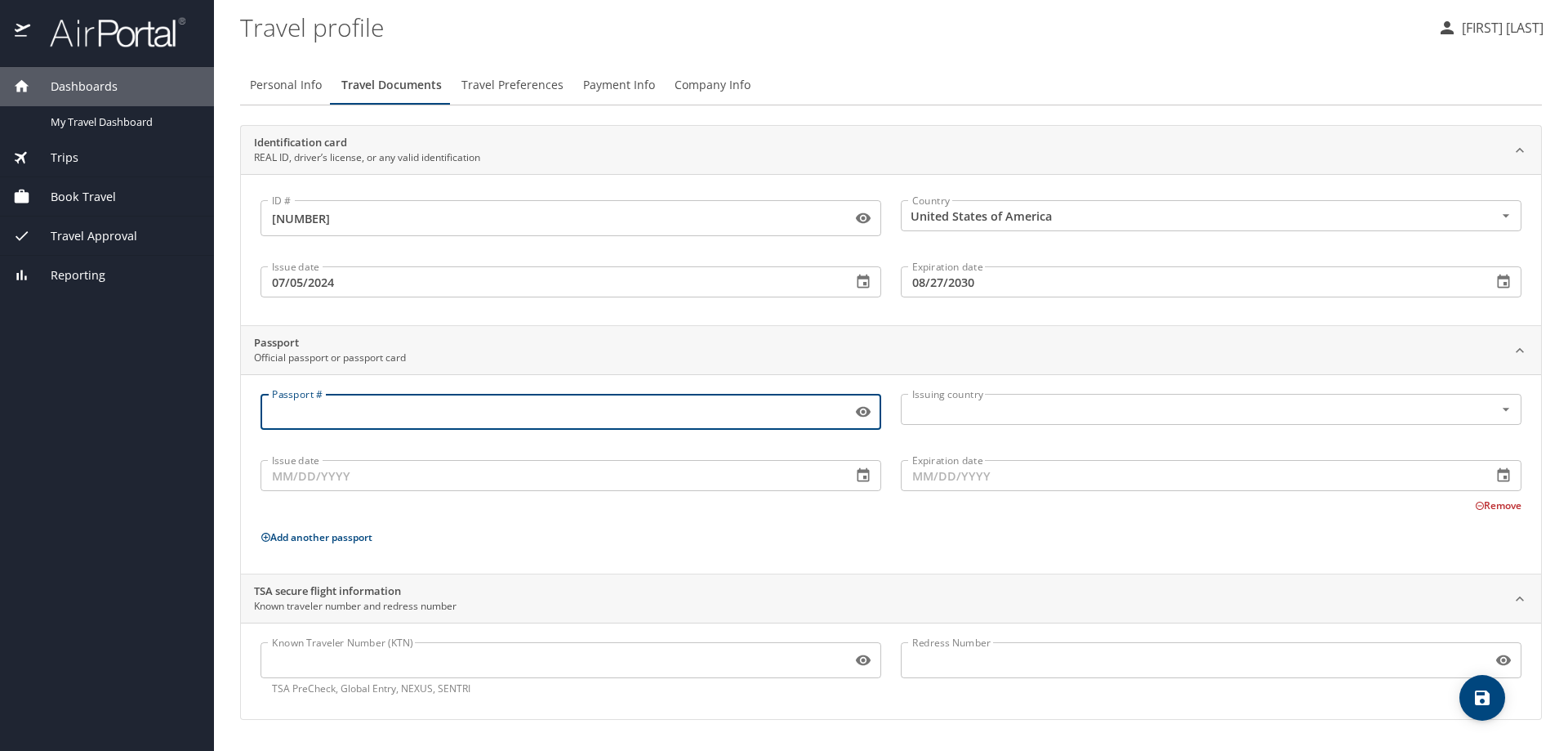 click on "Passport #" at bounding box center (553, 412) 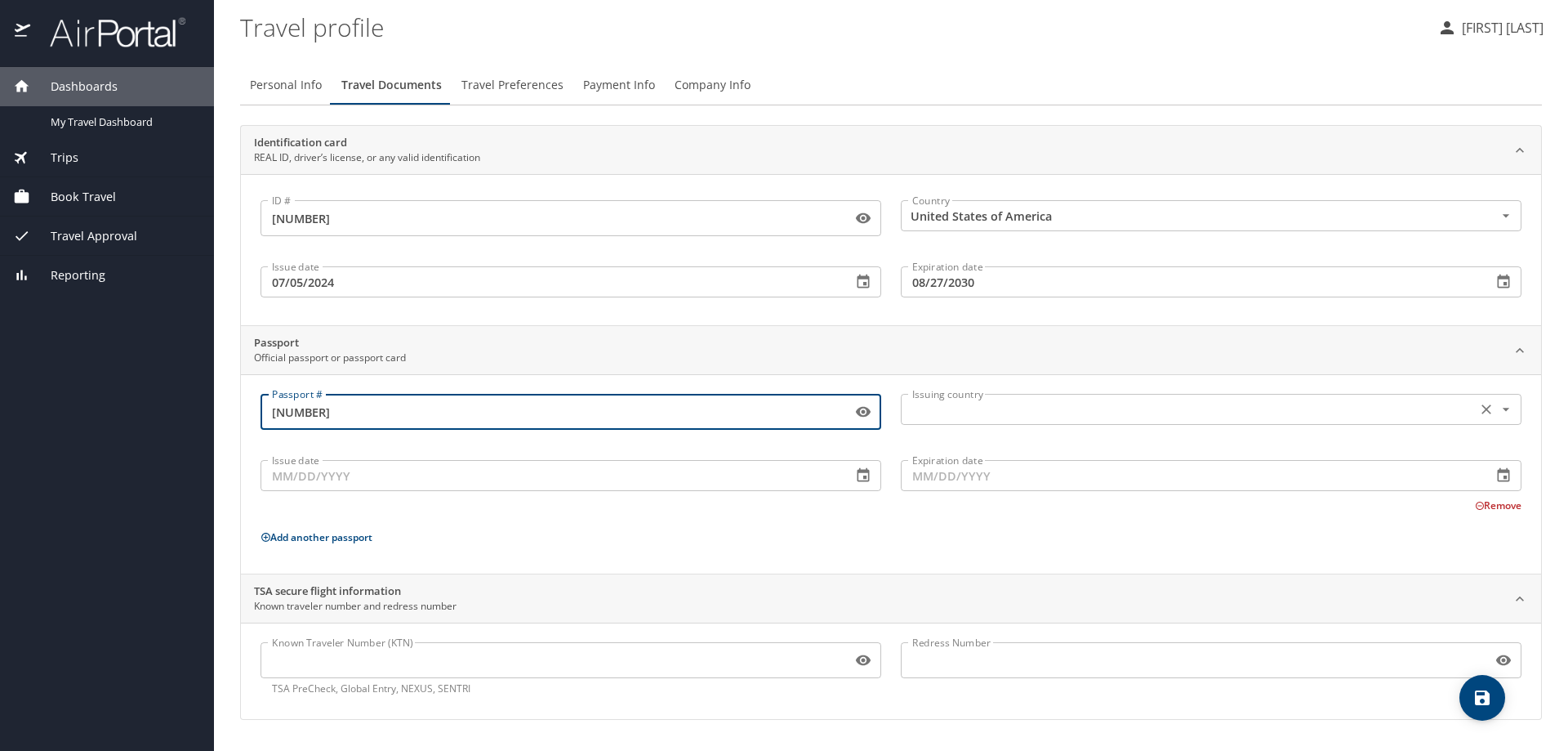 type on "655445979" 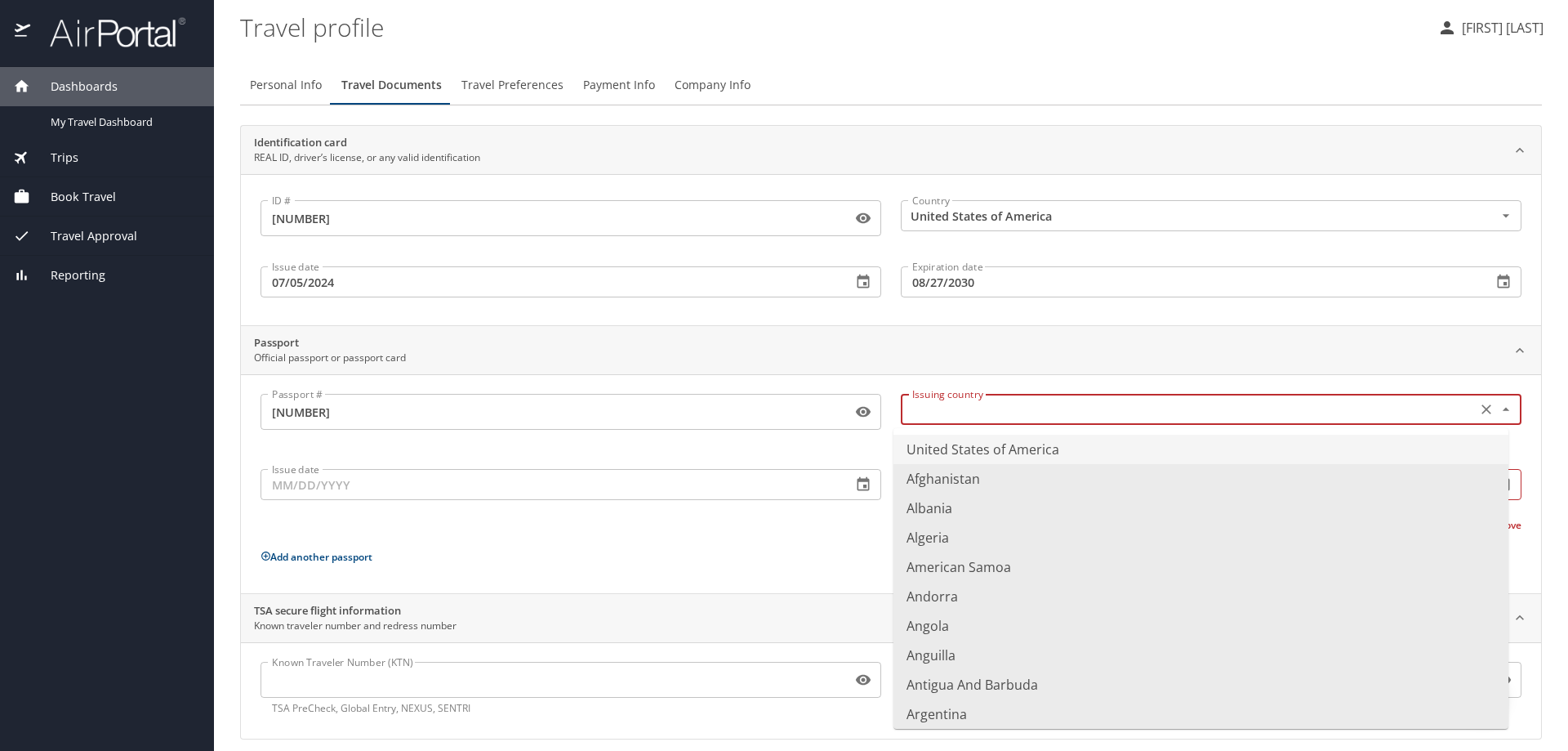 click at bounding box center [1187, 409] 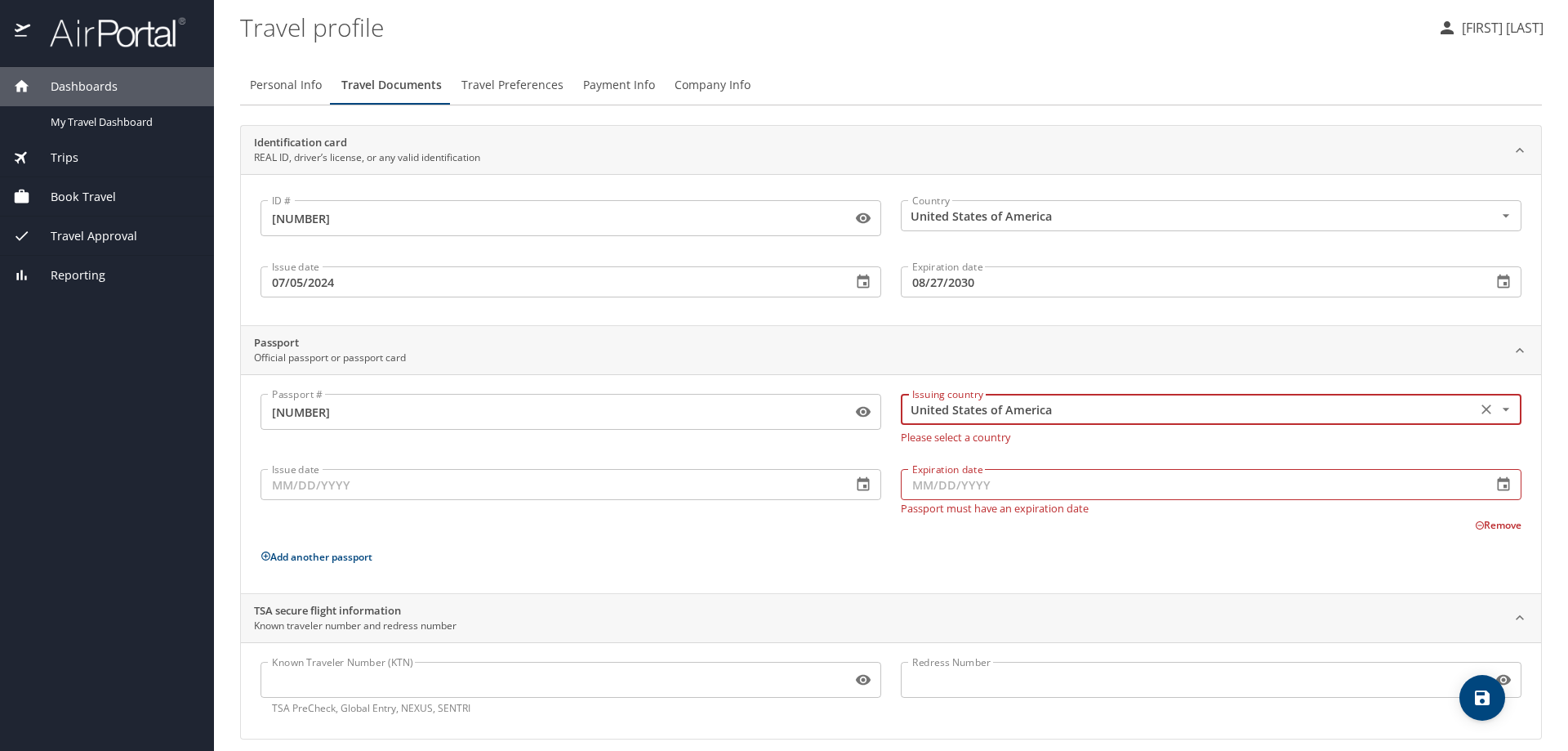 click on "Issue date" at bounding box center [550, 485] 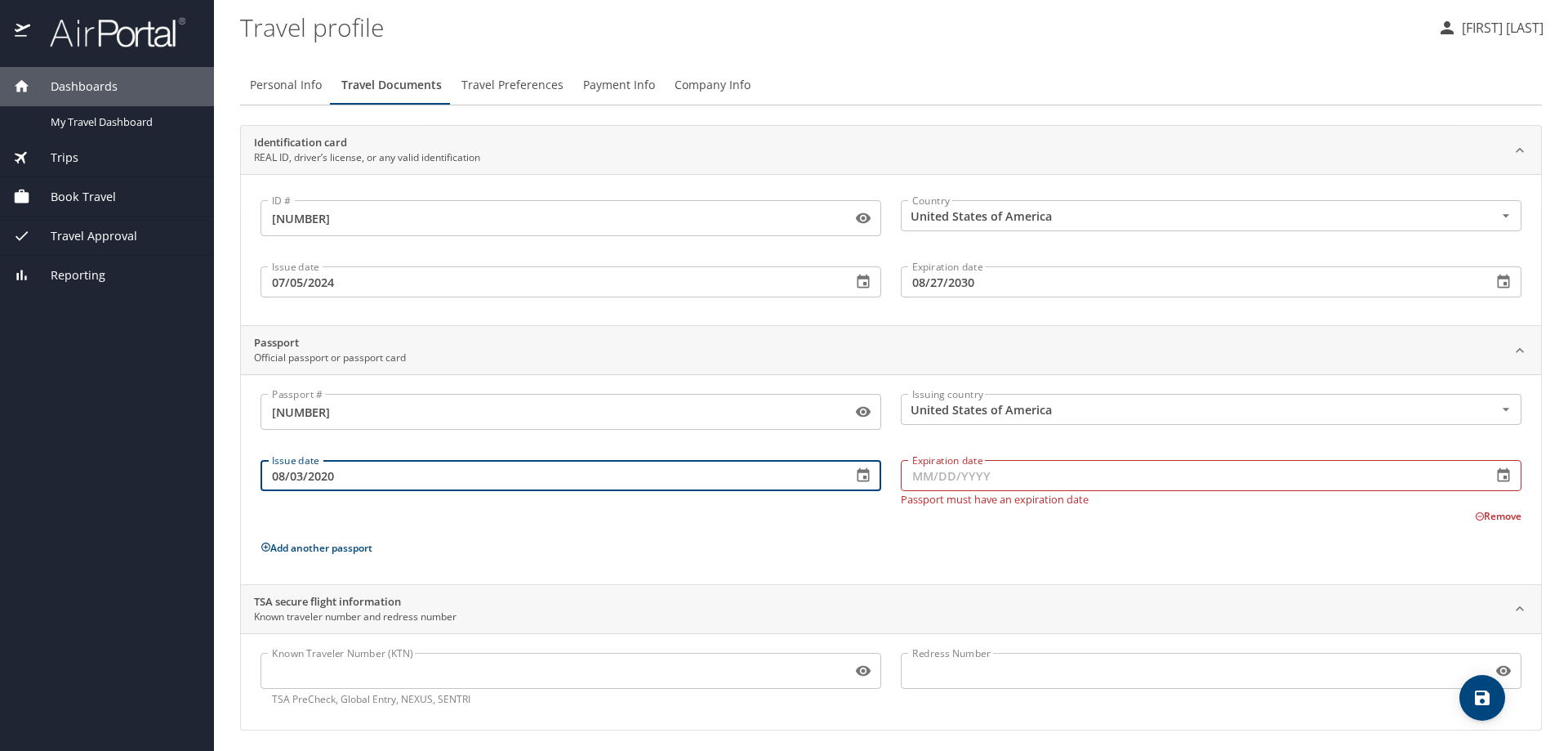 type on "08/03/2020" 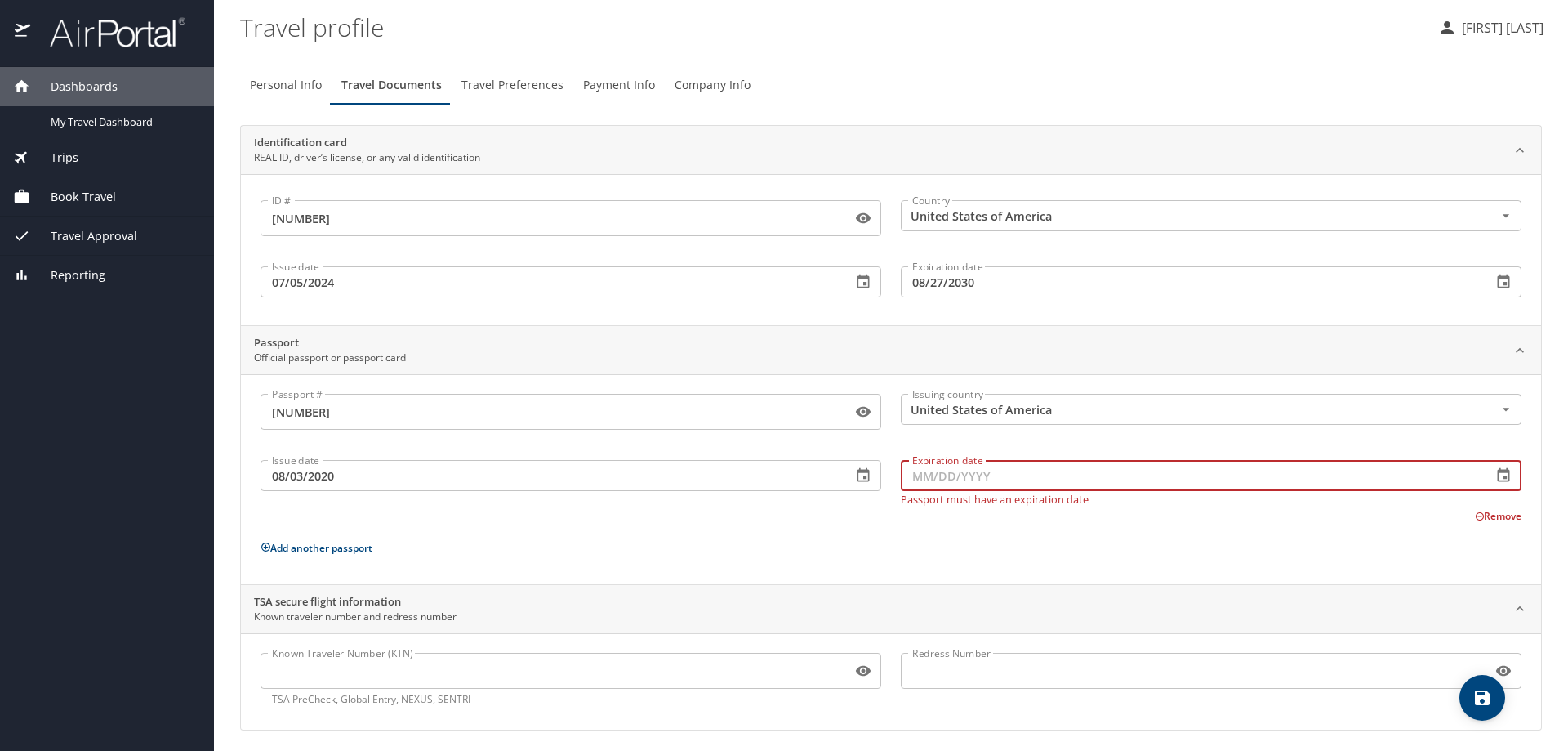 click on "Expiration date" at bounding box center [1190, 476] 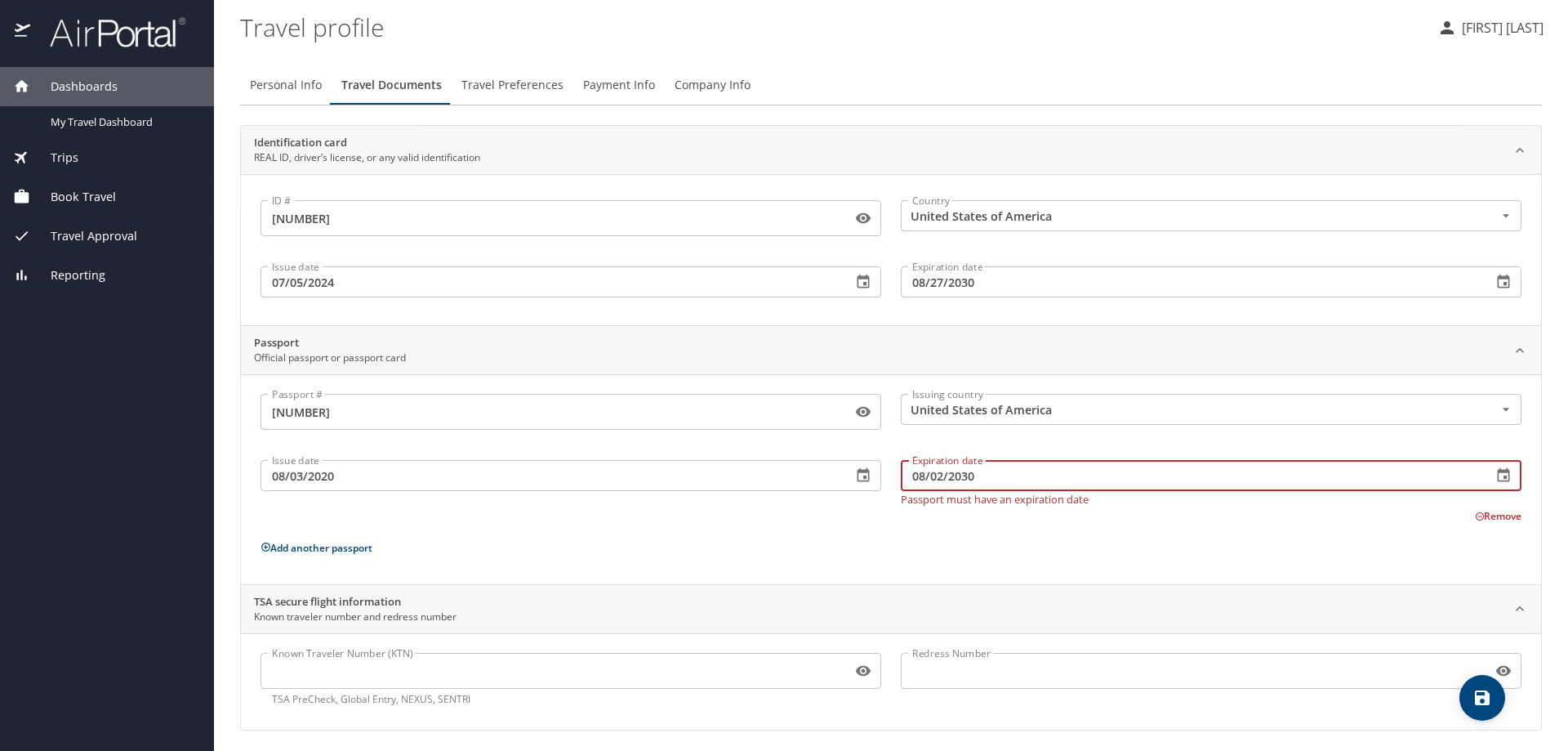 type on "08/02/2030" 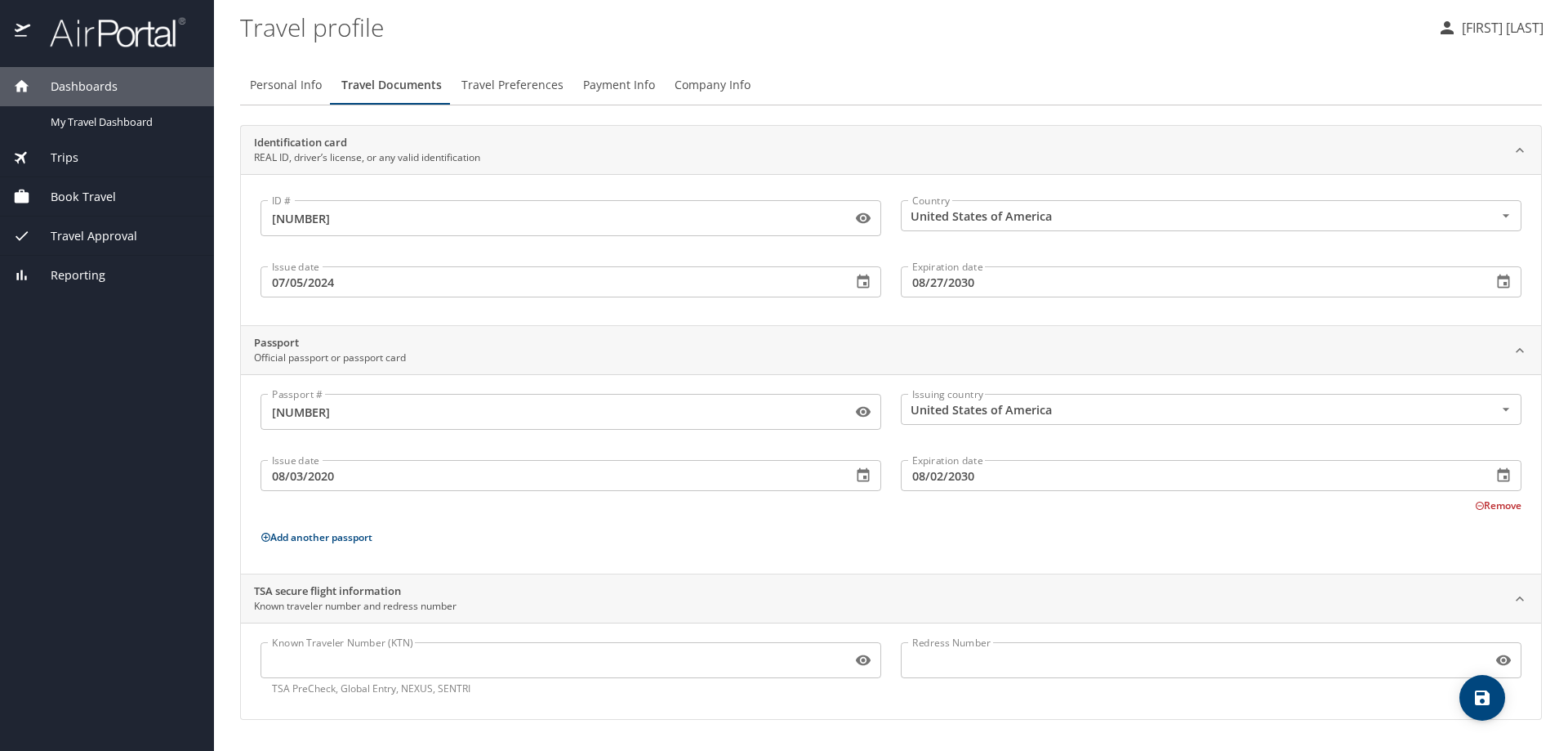 click on "Passport # 655445979 Passport # Issuing country United States of America Issuing country Issue date 08/03/2020 Issue date Expiration date 08/02/2030 Expiration date  Remove  Add another passport" at bounding box center [891, 477] 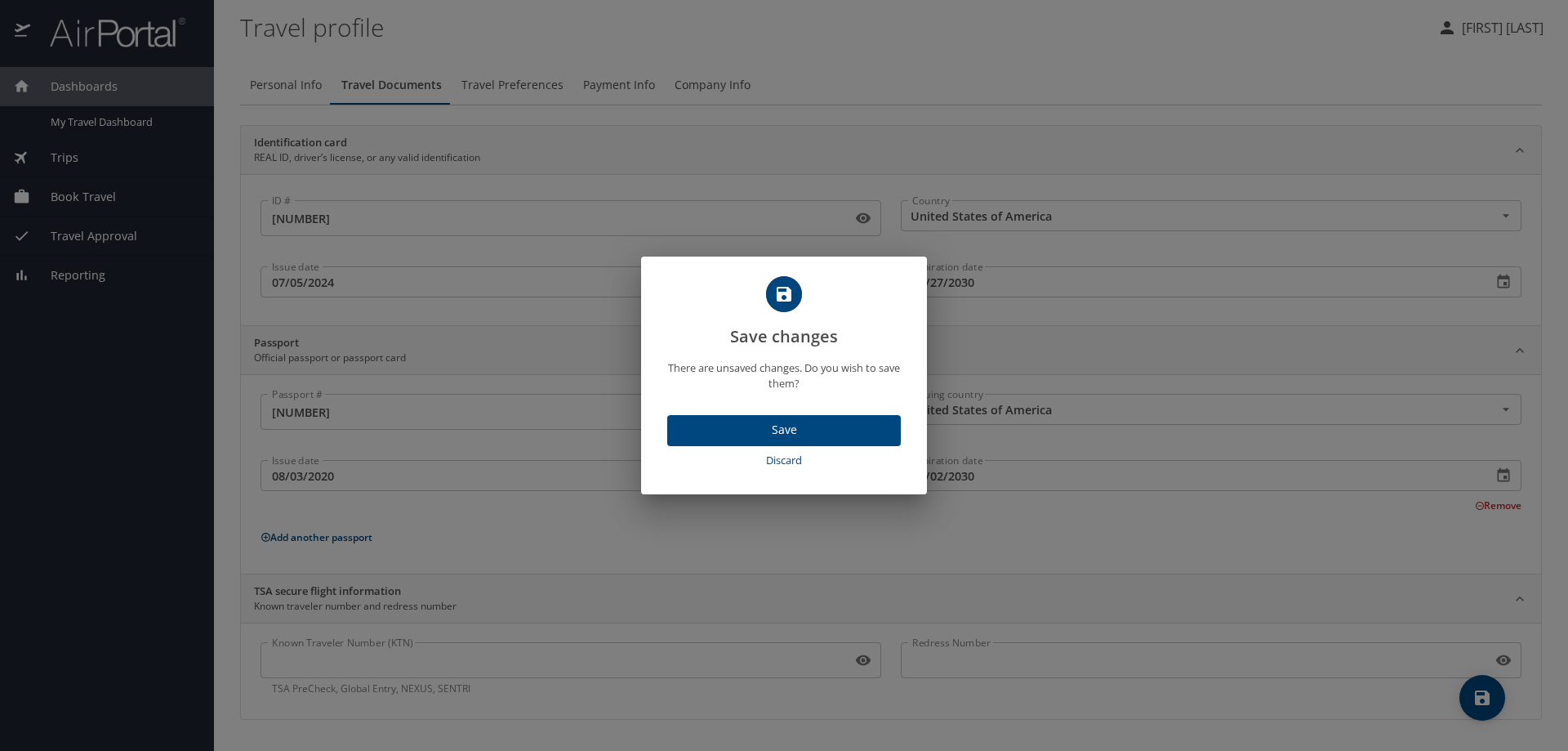 click on "Save" at bounding box center [784, 430] 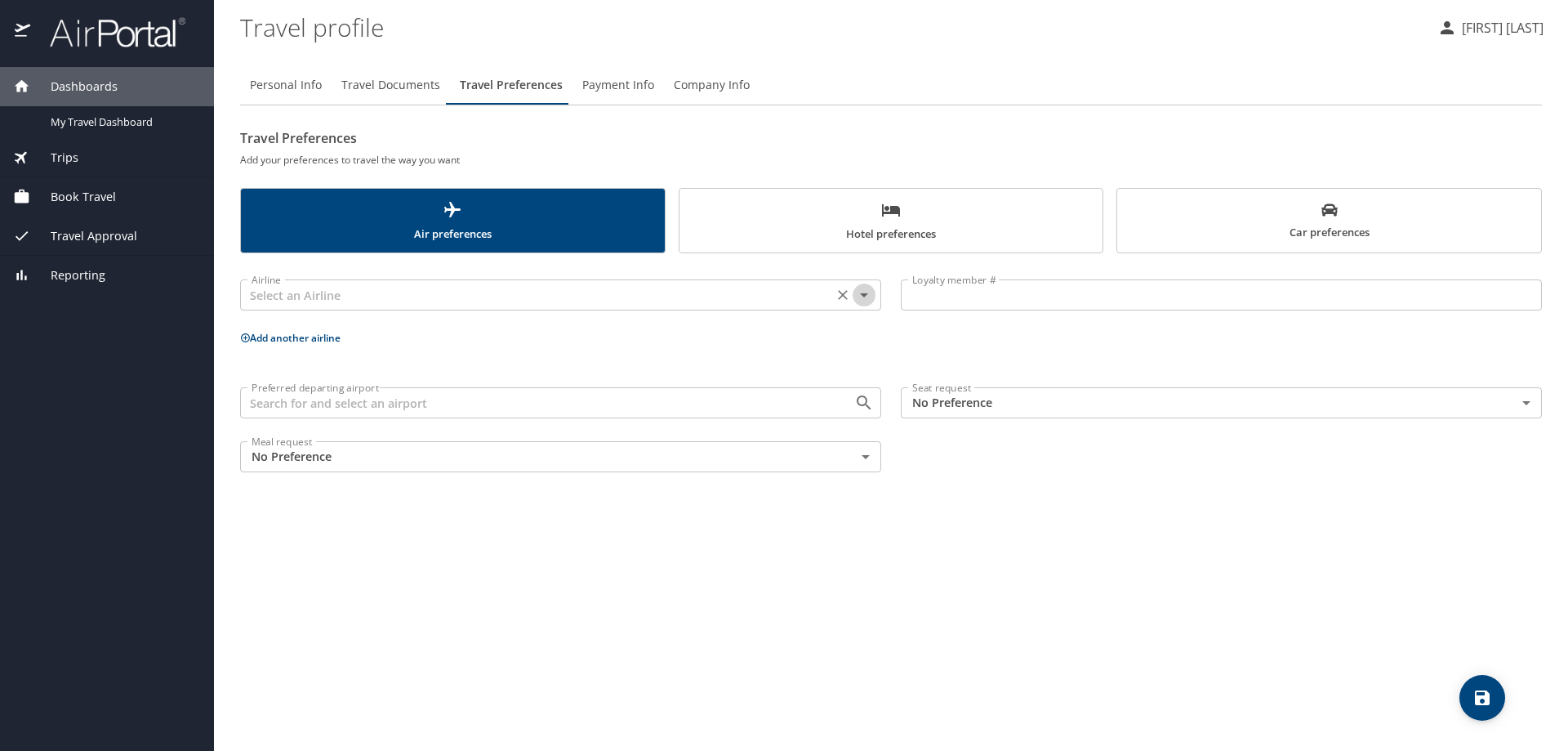 click 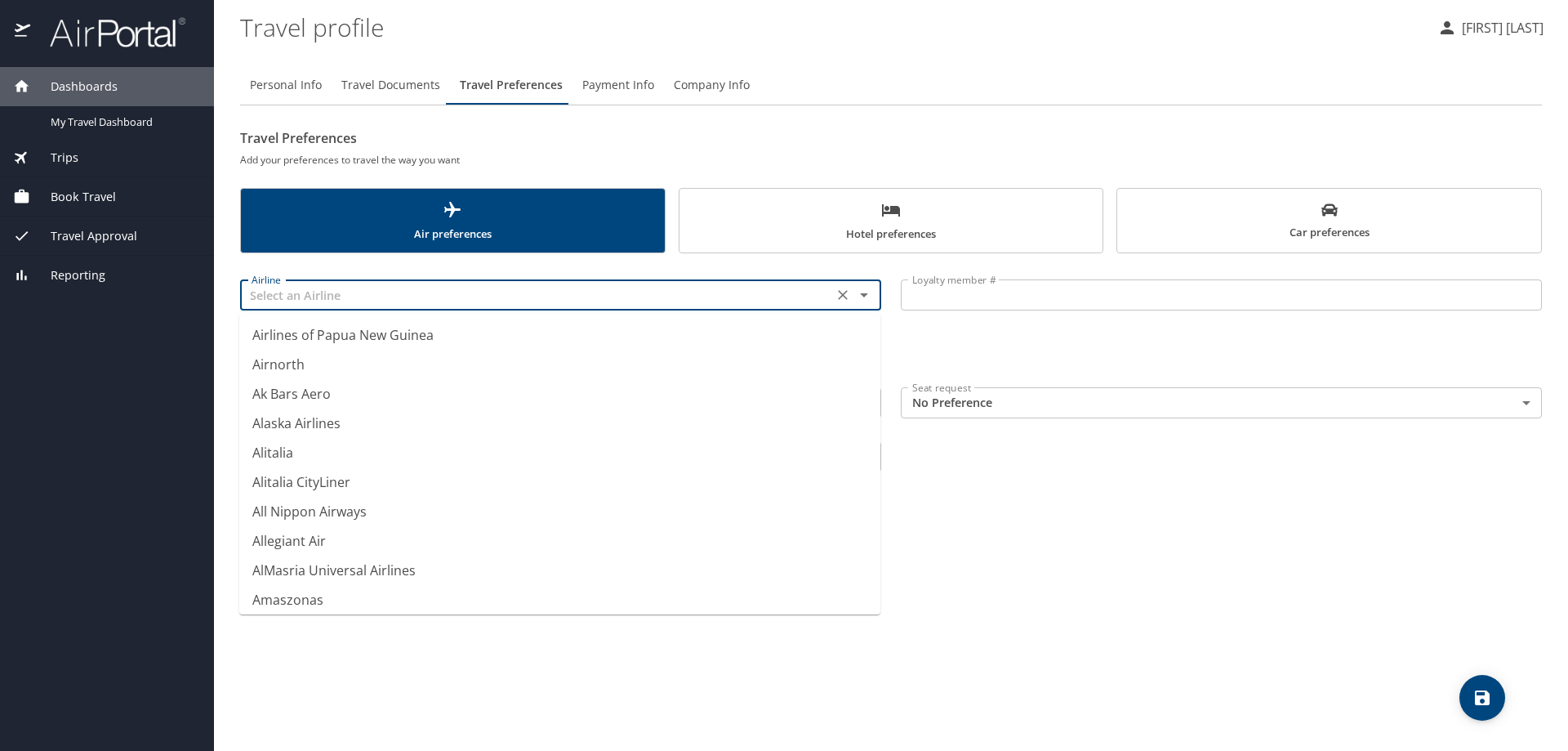 scroll, scrollTop: 2615, scrollLeft: 0, axis: vertical 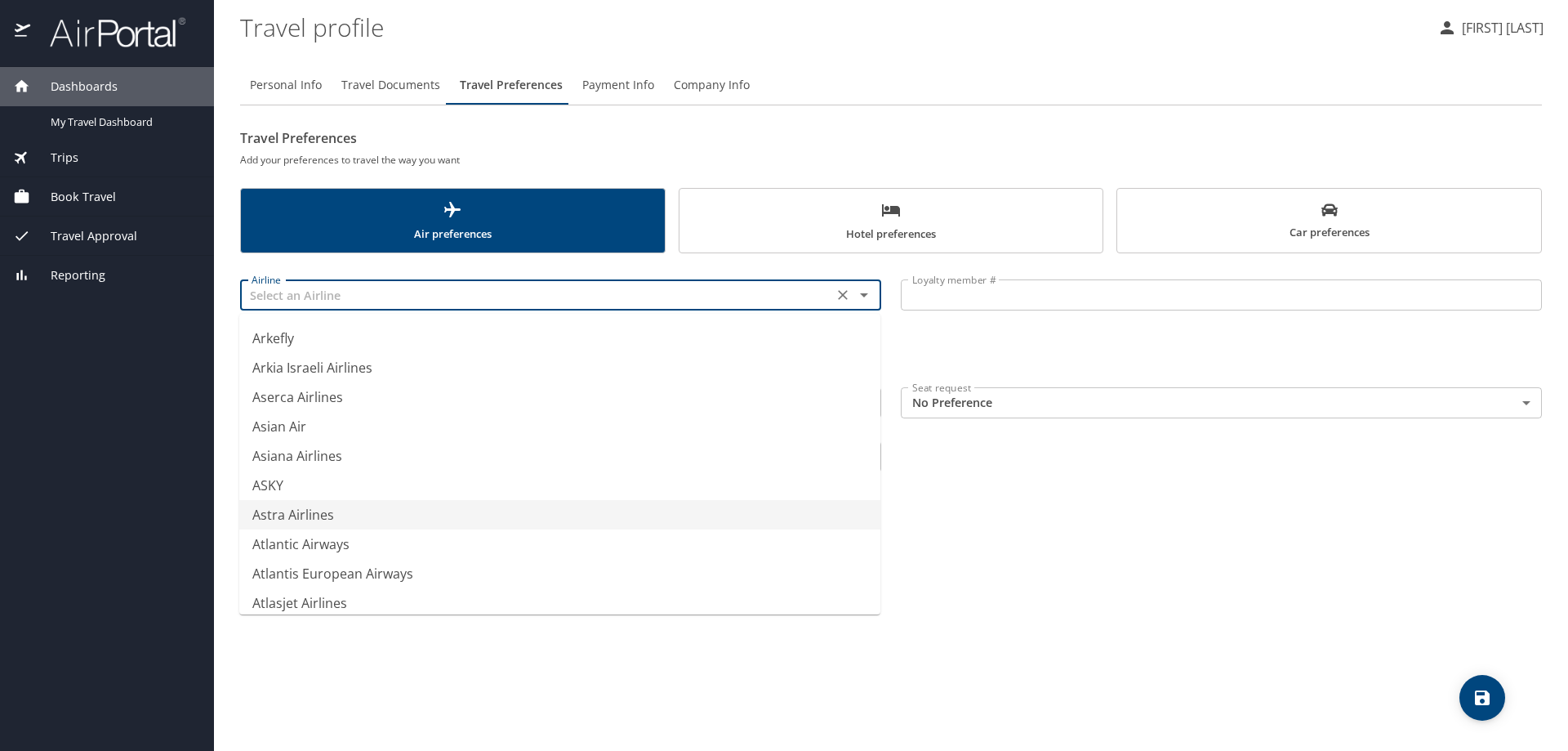 click on "Personal Info Travel Documents Travel Preferences Payment Info Company Info Travel Preferences Add your preferences to travel the way you want Air preferences Hotel preferences Car preferences Airline Airline   Loyalty member # Loyalty member #  Add another airline Preferred departing airport Preferred departing airport   Seat request No Preference NotApplicable Seat request   Meal request No Preference NotApplicable Meal request" at bounding box center (891, 401) 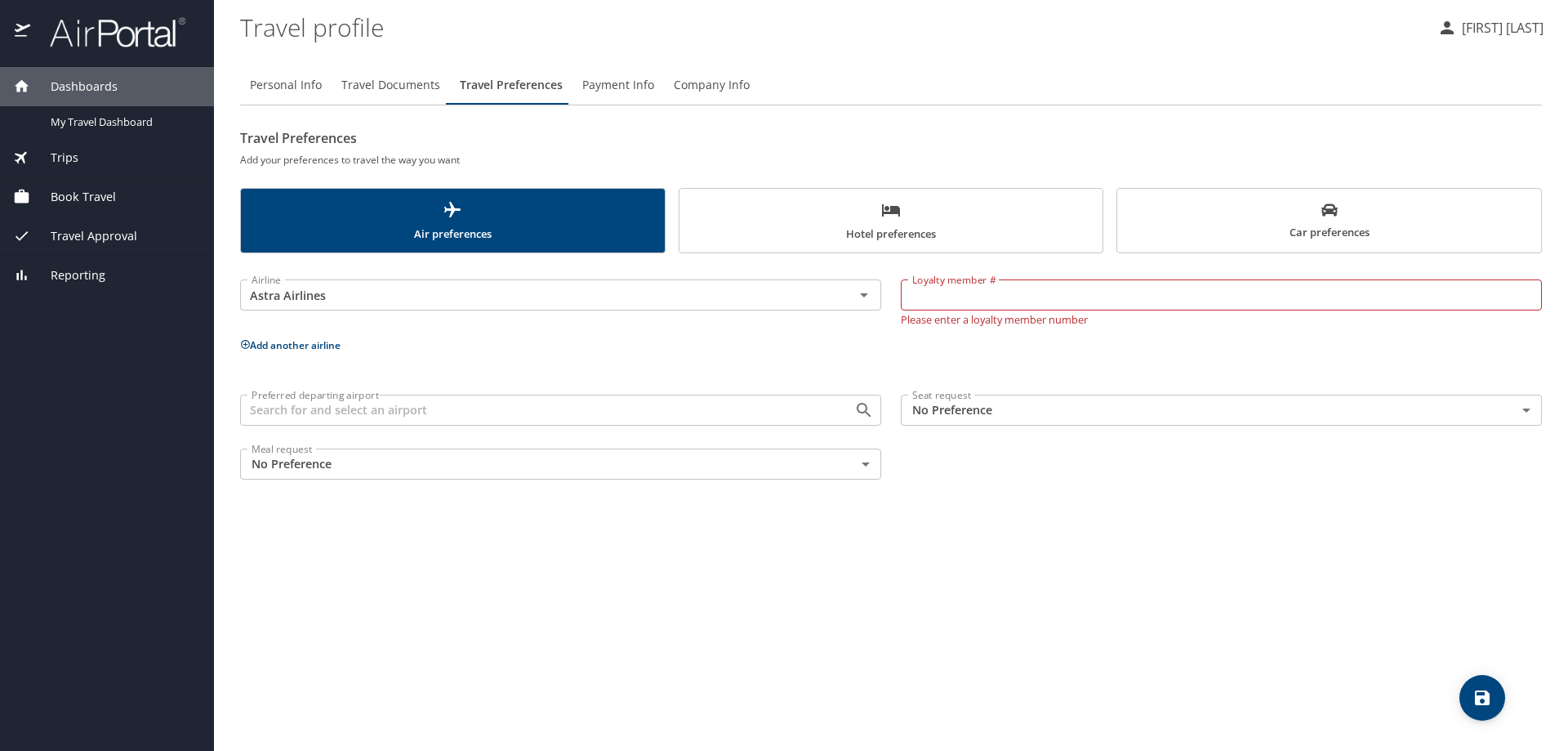 click on "Hotel preferences" at bounding box center (891, 221) 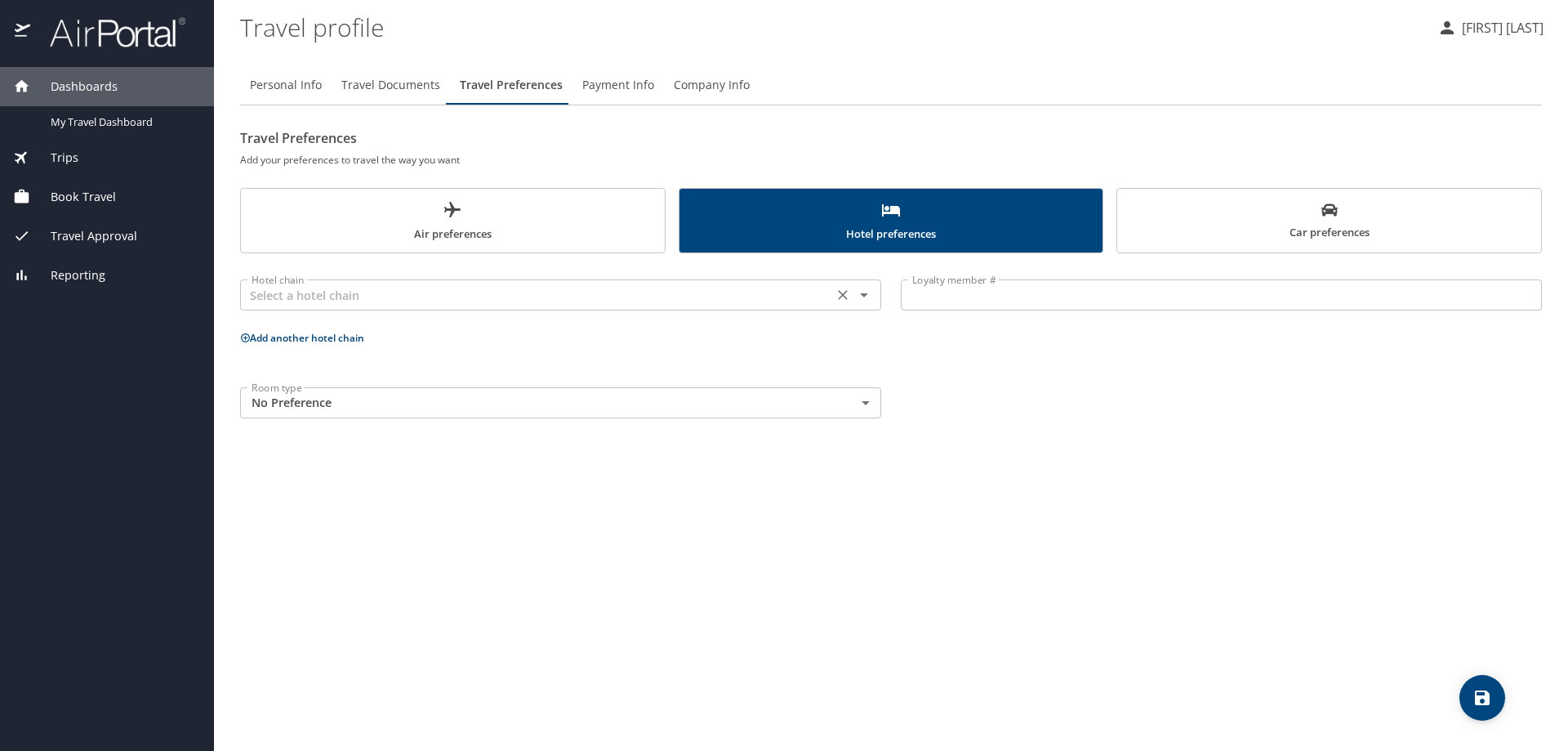 click 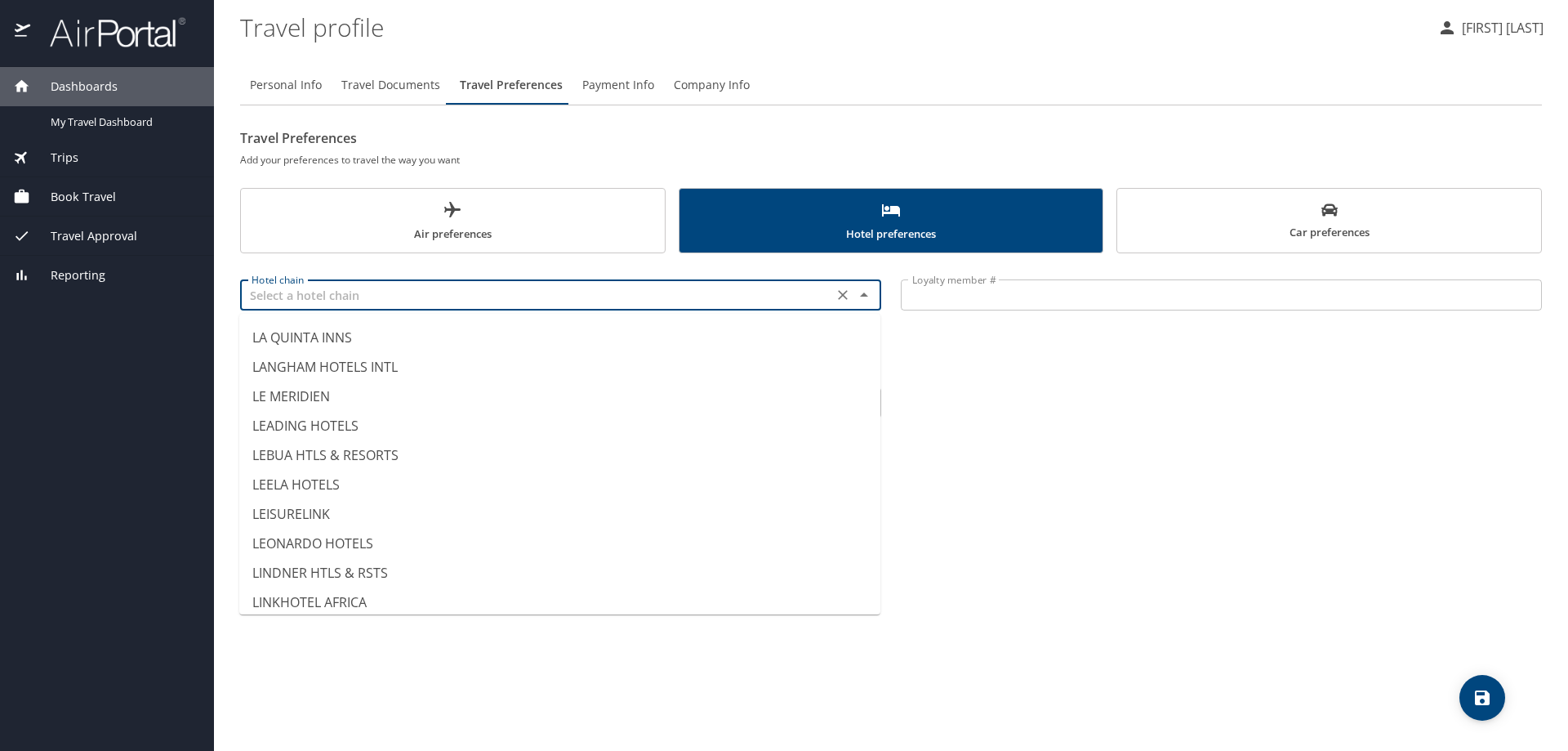 scroll, scrollTop: 5525, scrollLeft: 0, axis: vertical 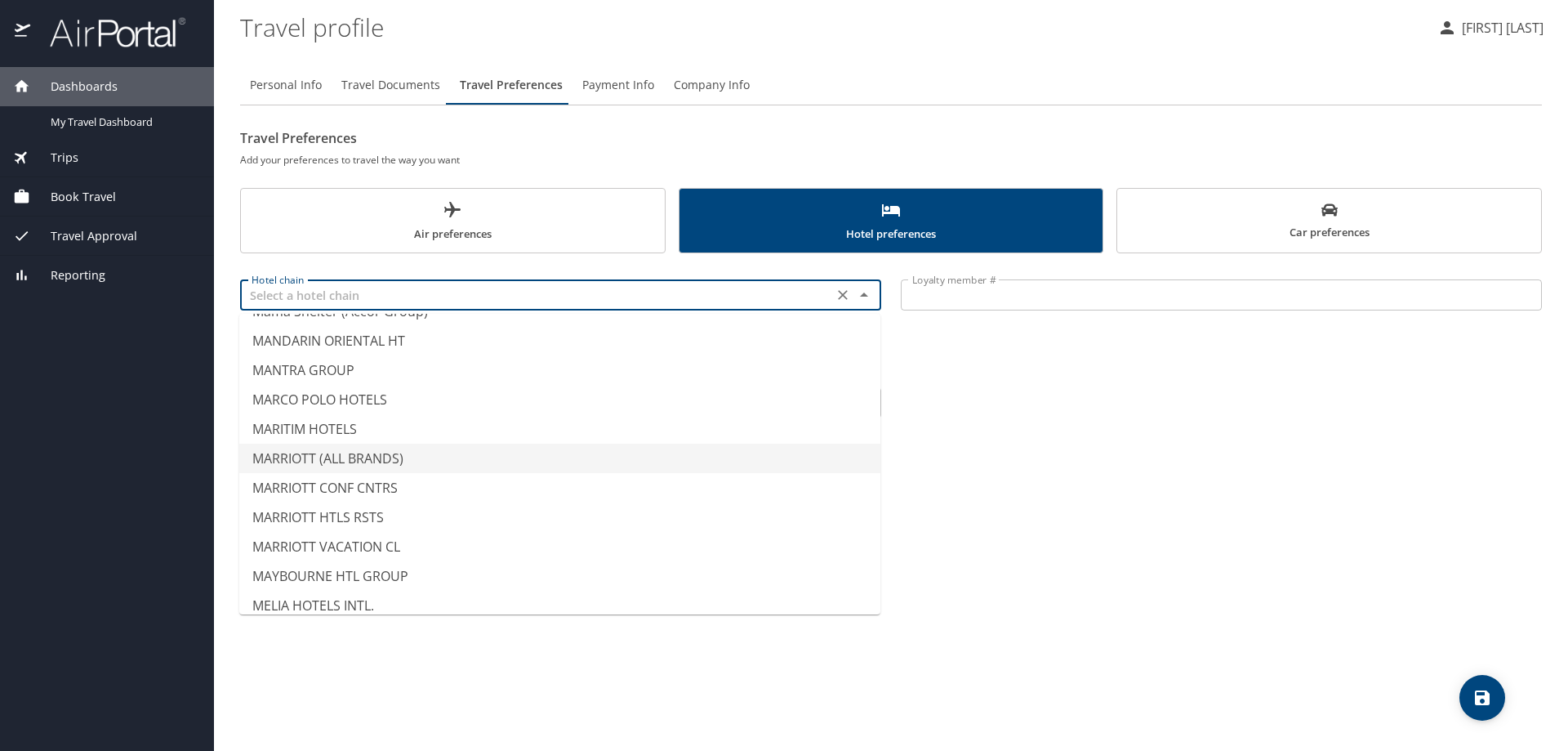 click on "MARRIOTT (ALL BRANDS)" at bounding box center [559, 458] 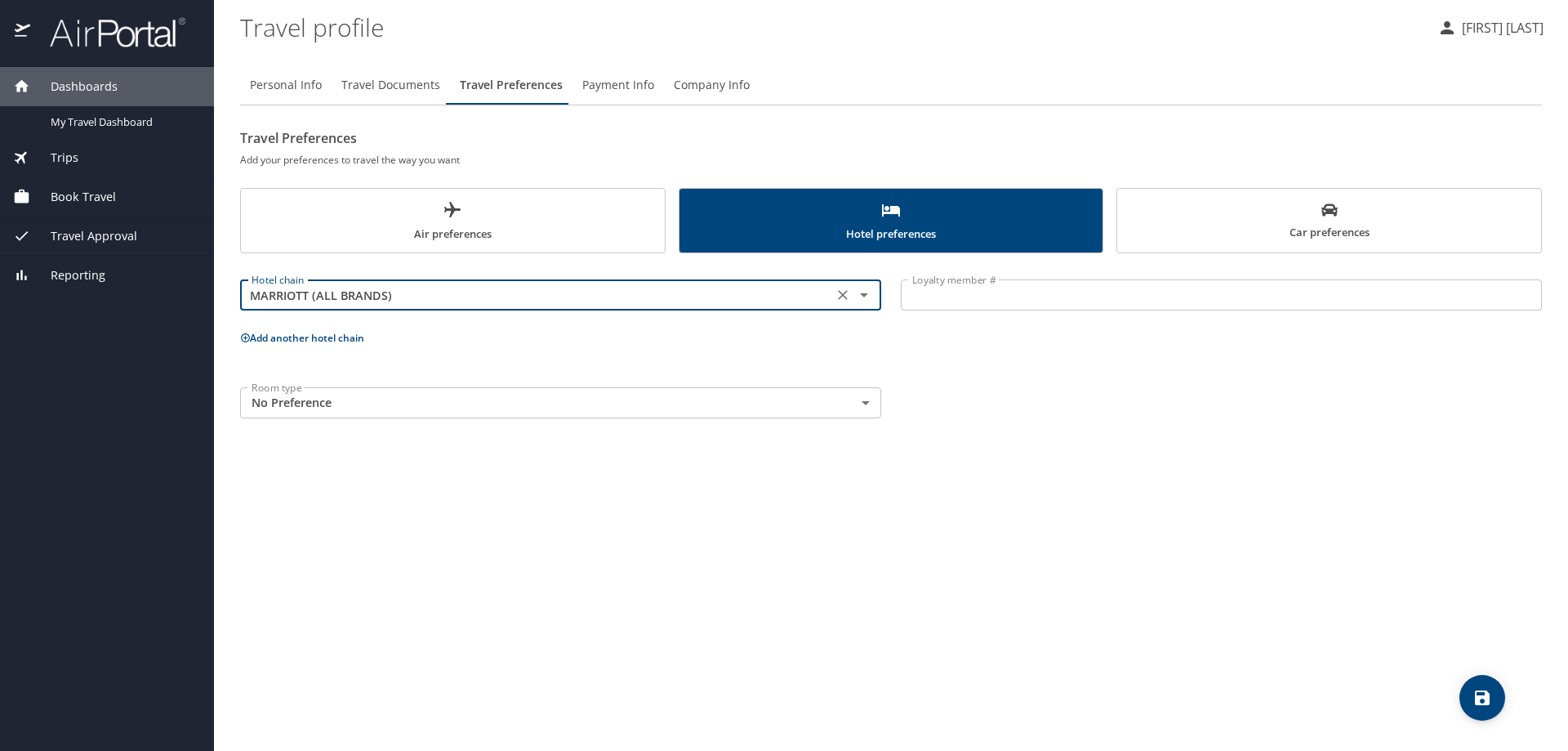 click on "Loyalty member #" at bounding box center (1221, 295) 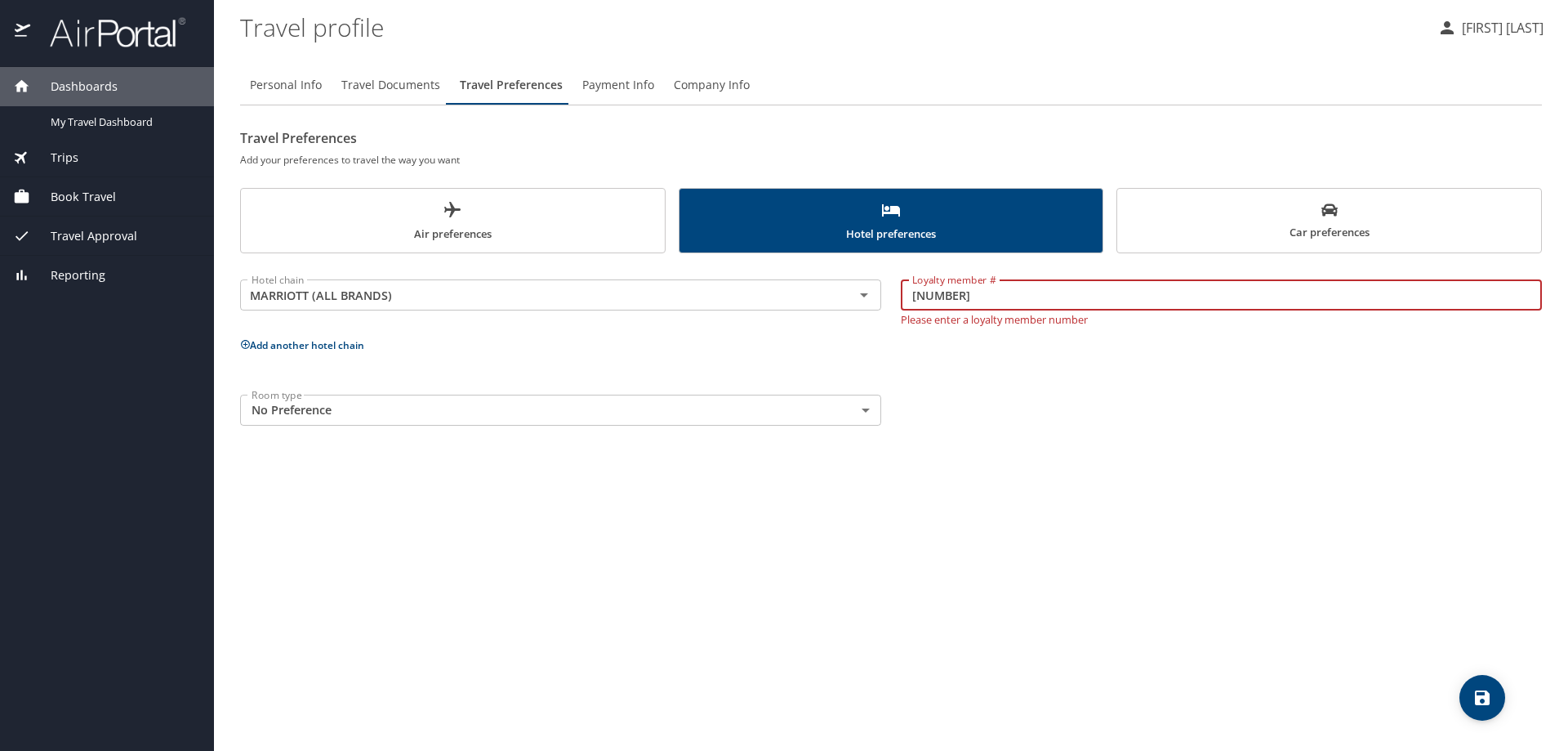 type on "263855132" 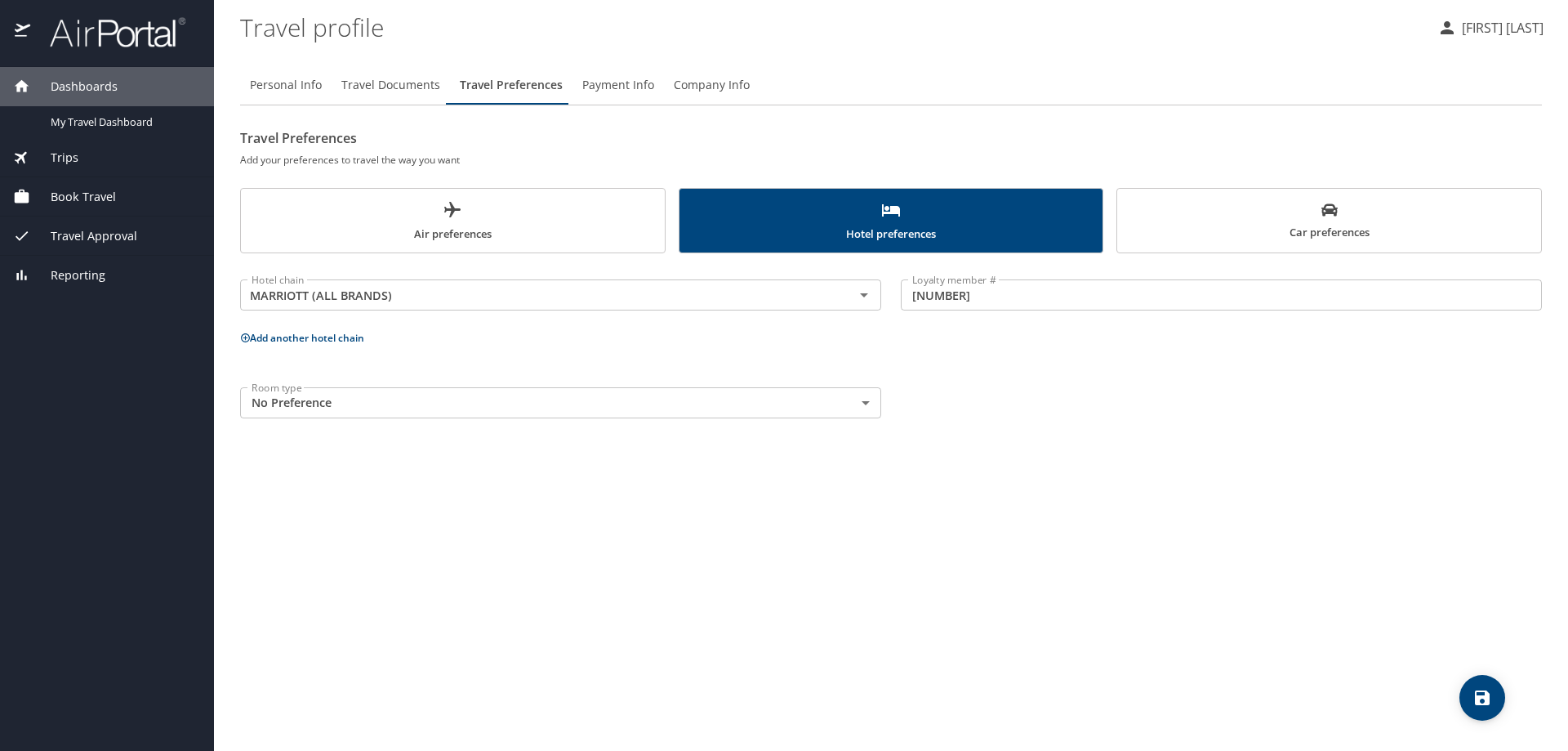 click on "Personal Info Travel Documents Travel Preferences Payment Info Company Info Travel Preferences Add your preferences to travel the way you want Air preferences Hotel preferences Car preferences Hotel chain MARRIOTT (ALL BRANDS) Hotel chain   Loyalty member # 263855132 Loyalty member #  Add another hotel chain   Room type No Preference NotApplicable Room type" at bounding box center (891, 401) 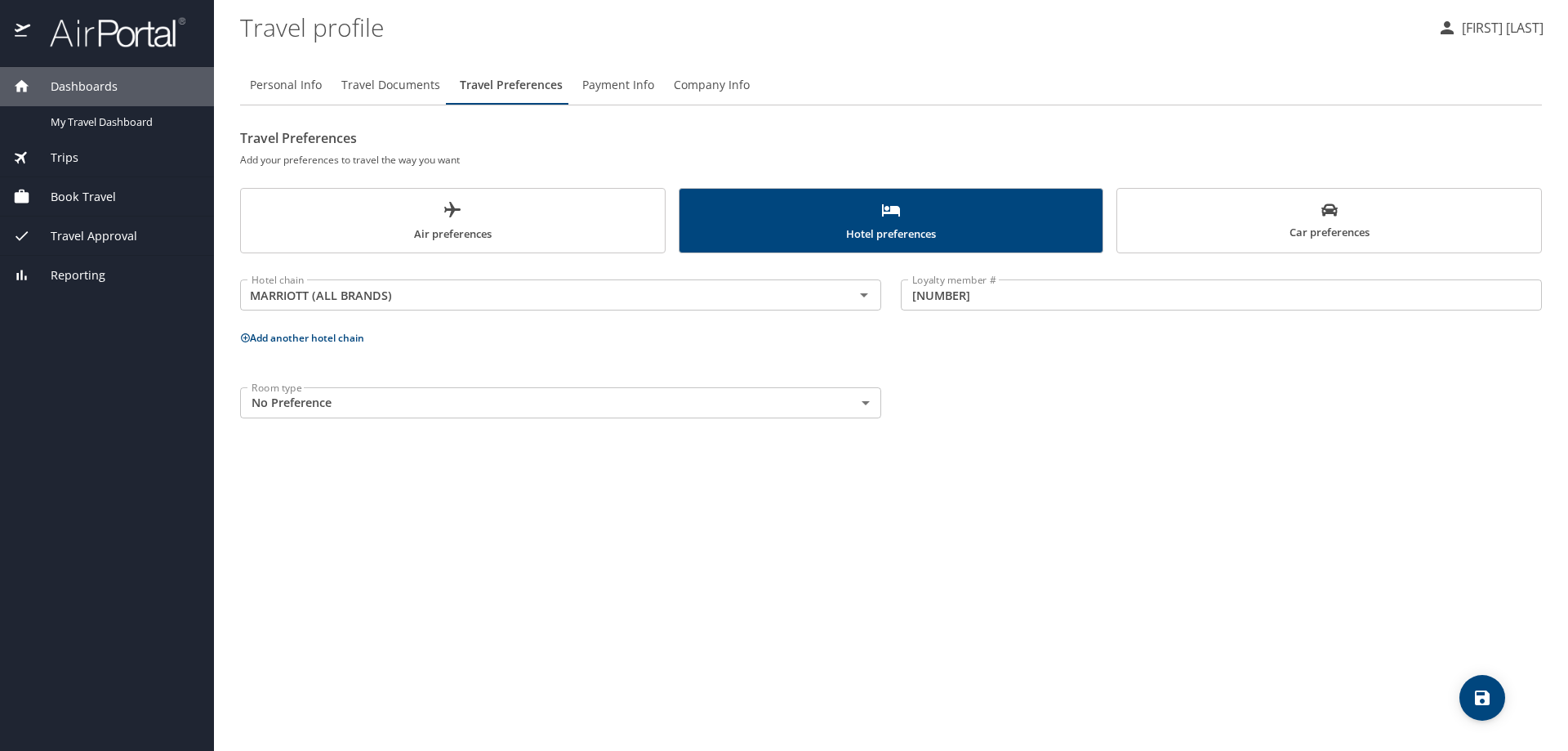 click on "Dashboards My Travel Dashboard Trips Current / Future Trips Past Trips Trips Missing Hotel Book Travel Approval Request (Beta) Book/Manage Online Trips Travel Approval Pending Trip Approvals Approved Trips Canceled Trips Approvals (Beta) Reporting Travel profile Peter Lewis Personal Info Travel Documents Travel Preferences Payment Info Company Info Travel Preferences Add your preferences to travel the way you want Air preferences Hotel preferences Car preferences Hotel chain MARRIOTT (ALL BRANDS) Hotel chain   Loyalty member # 263855132 Loyalty member #  Add another hotel chain   Room type No Preference NotApplicable Room type My settings Travel agency contacts View travel profile Give feedback Sign out" at bounding box center (784, 375) 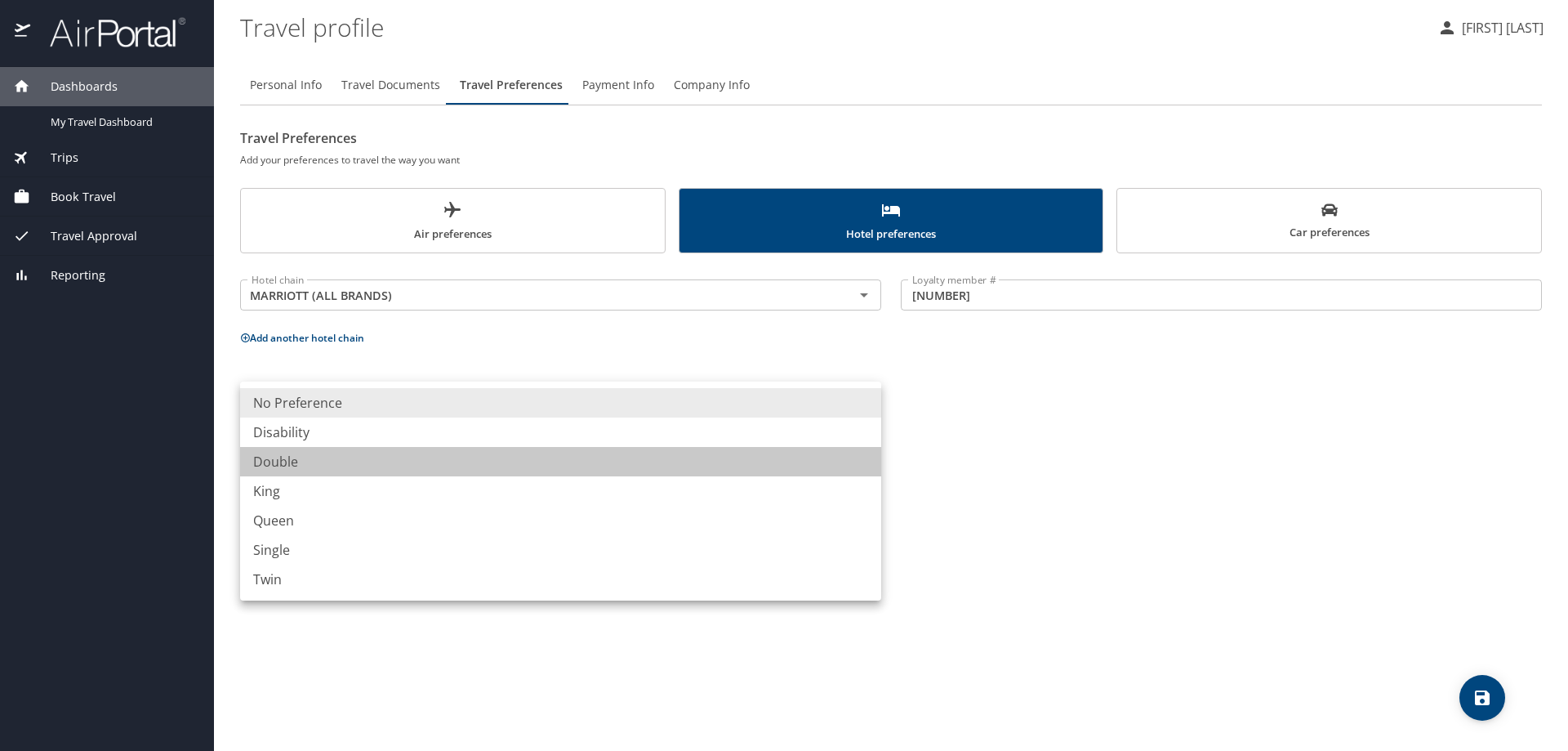 click on "Double" at bounding box center [560, 462] 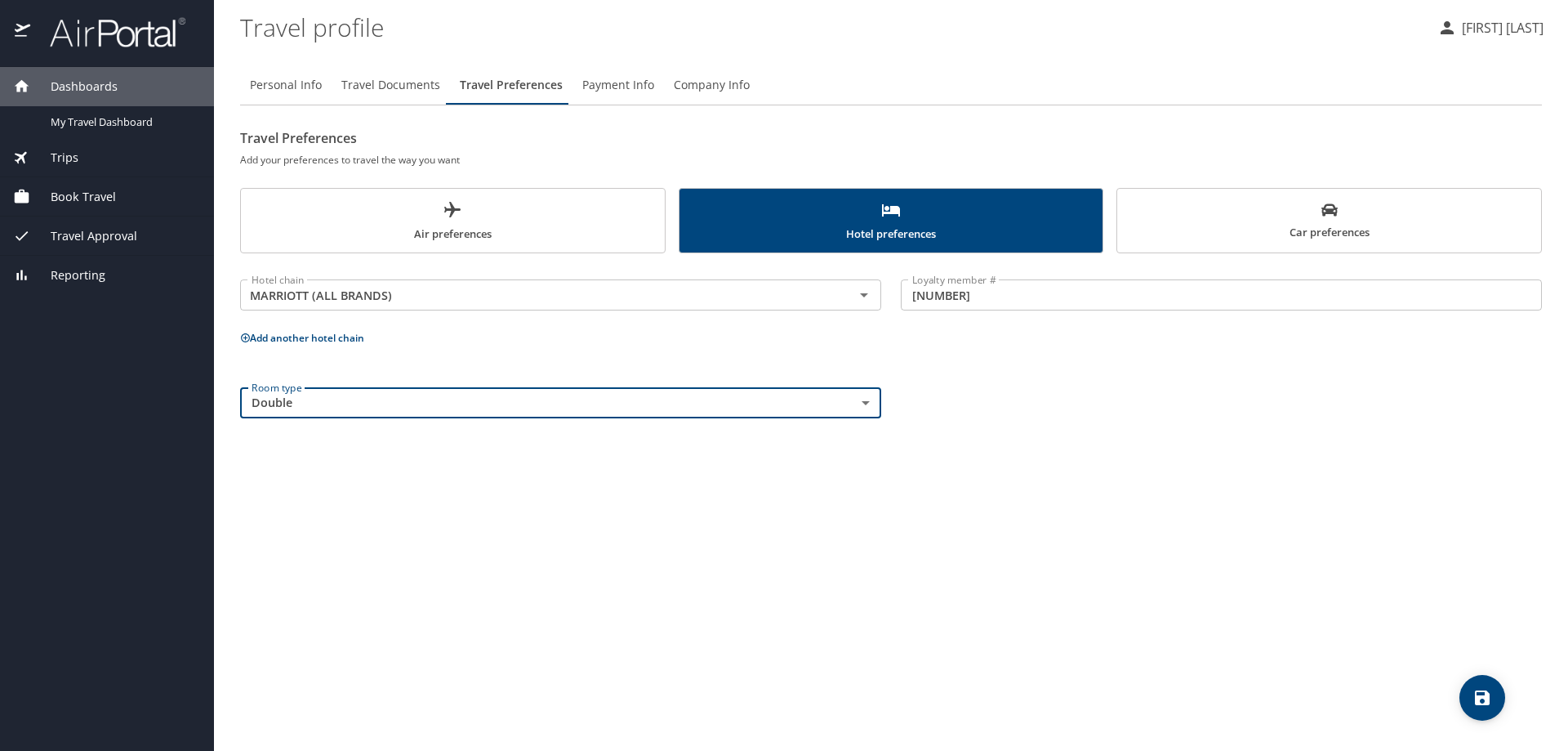click on "Car preferences" at bounding box center [1329, 221] 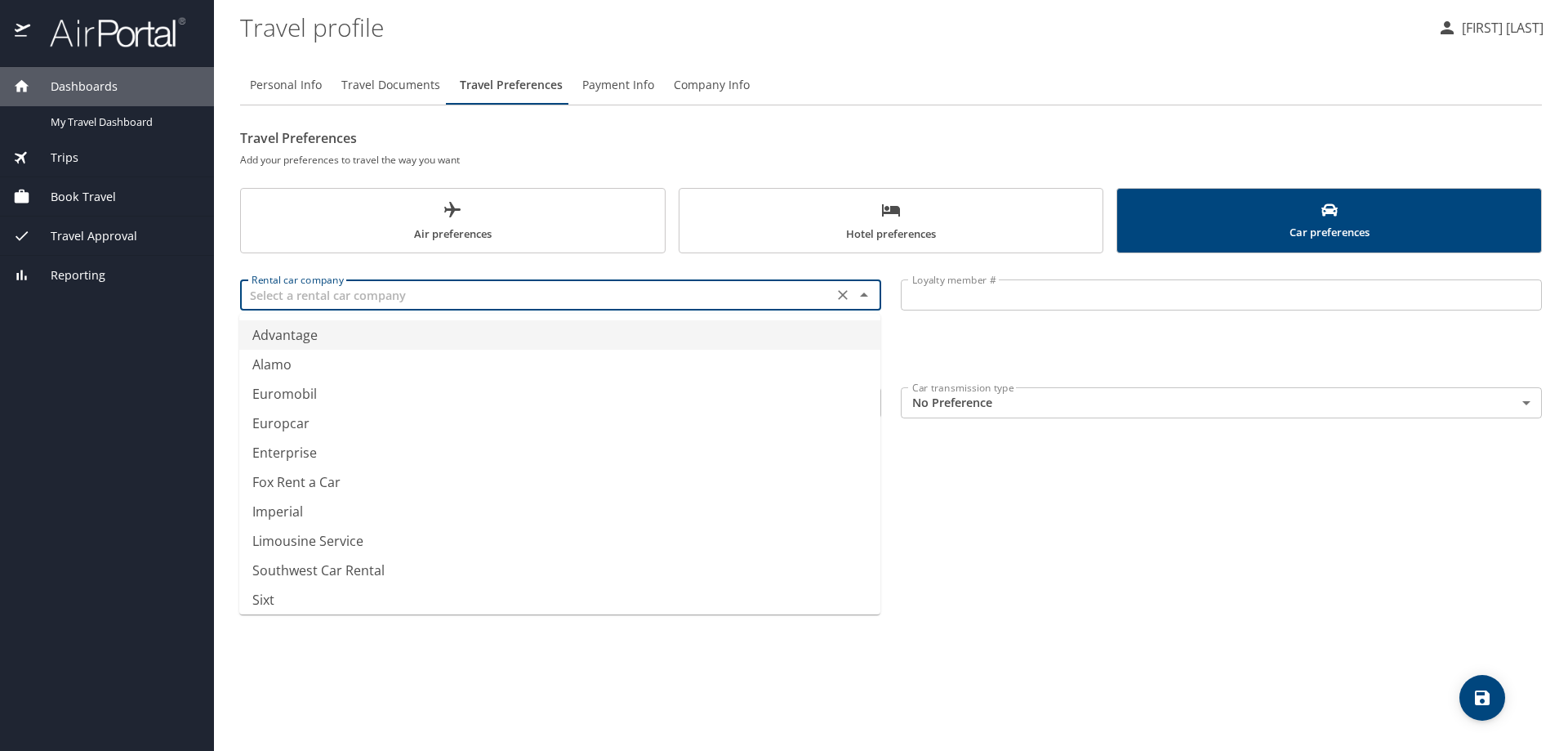 click at bounding box center [537, 295] 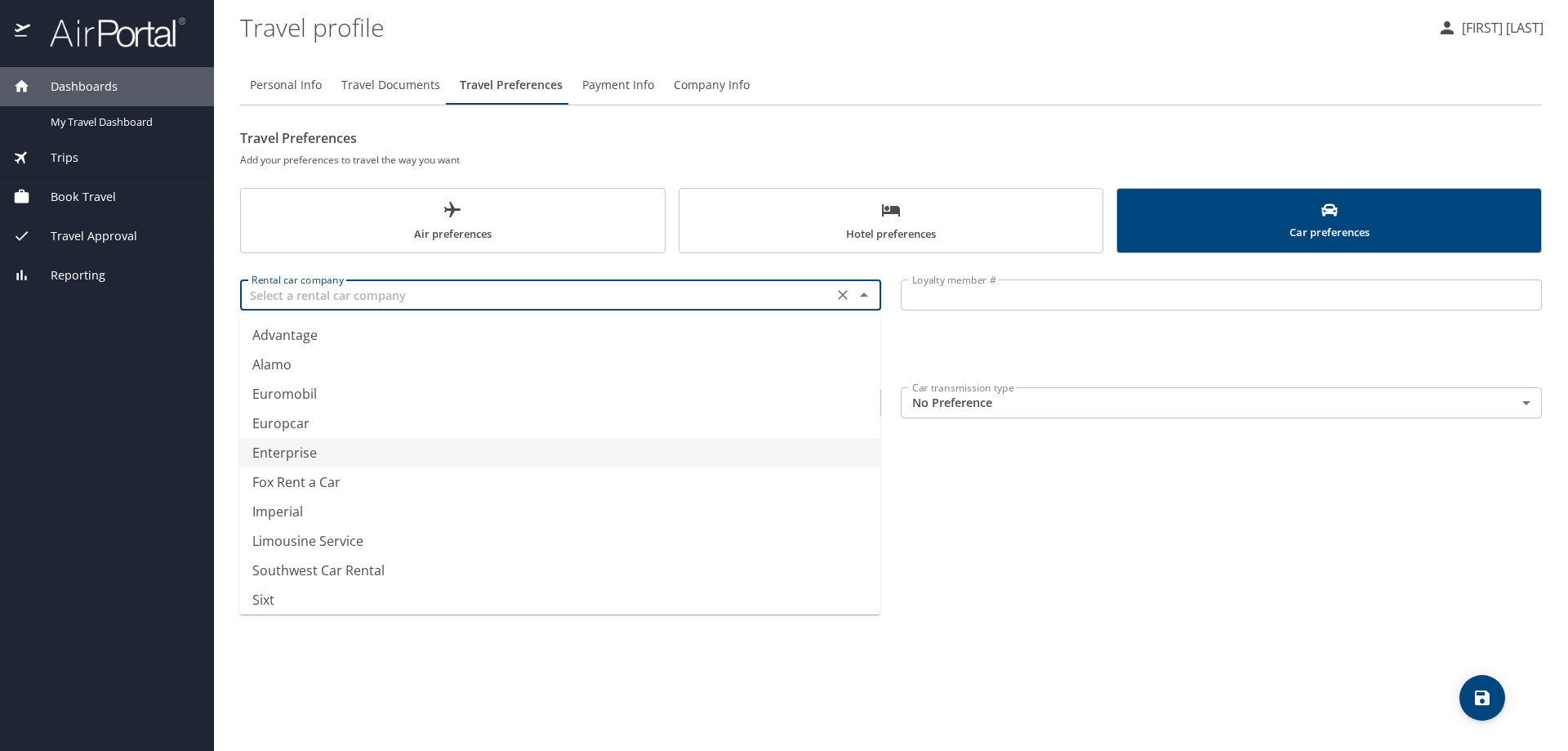 click on "Enterprise" at bounding box center (559, 453) 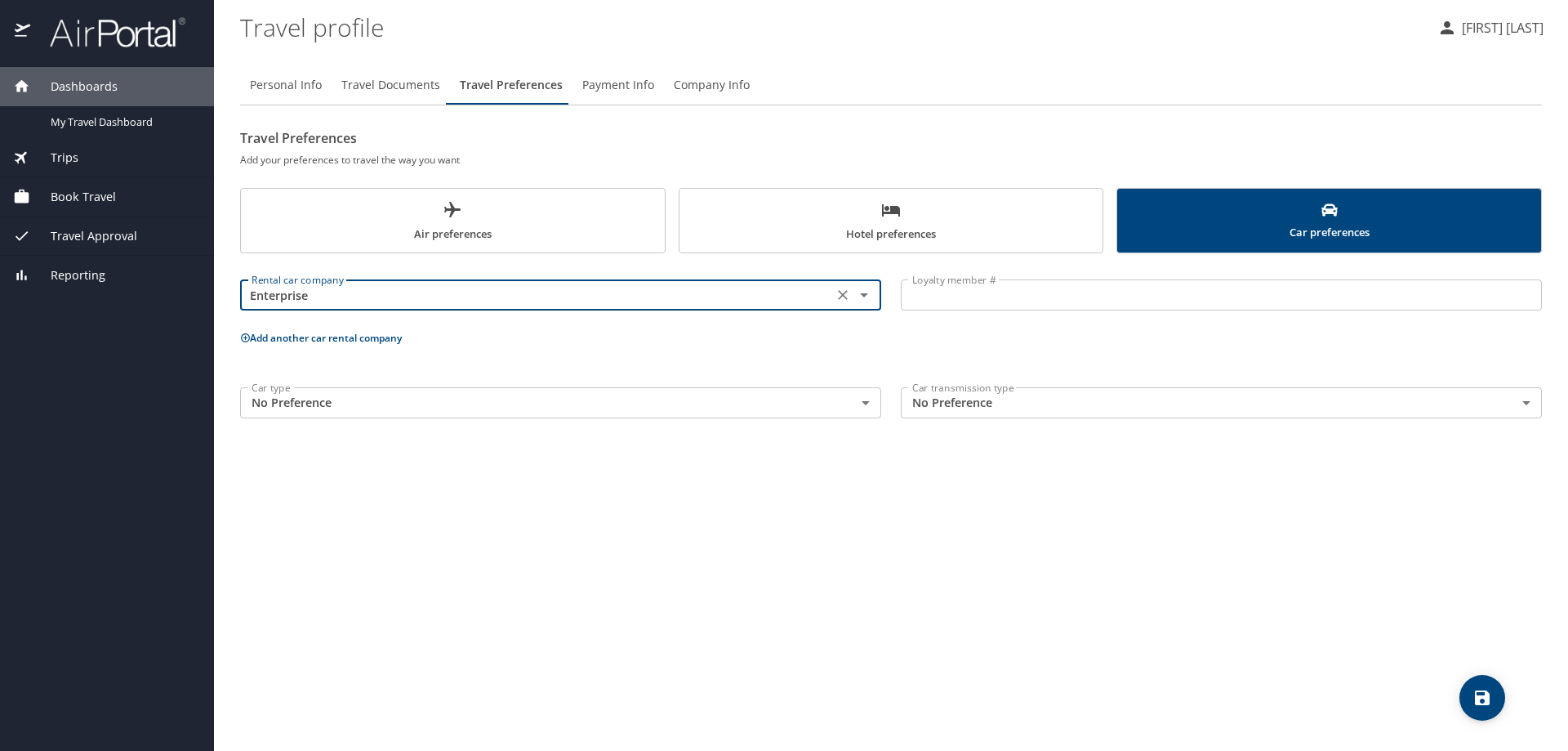 click on "Loyalty member #" at bounding box center [1221, 295] 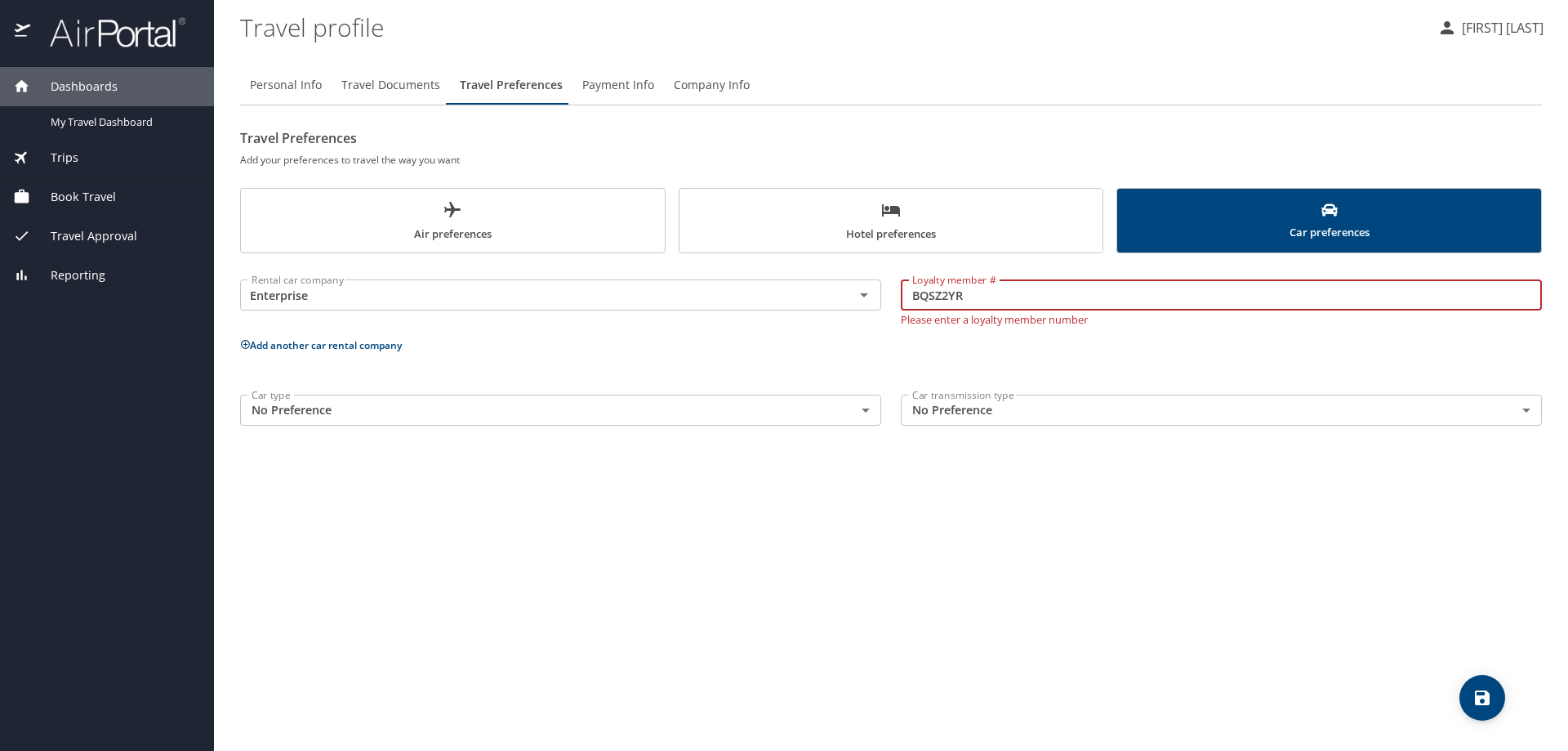 type on "BQSZ2YR" 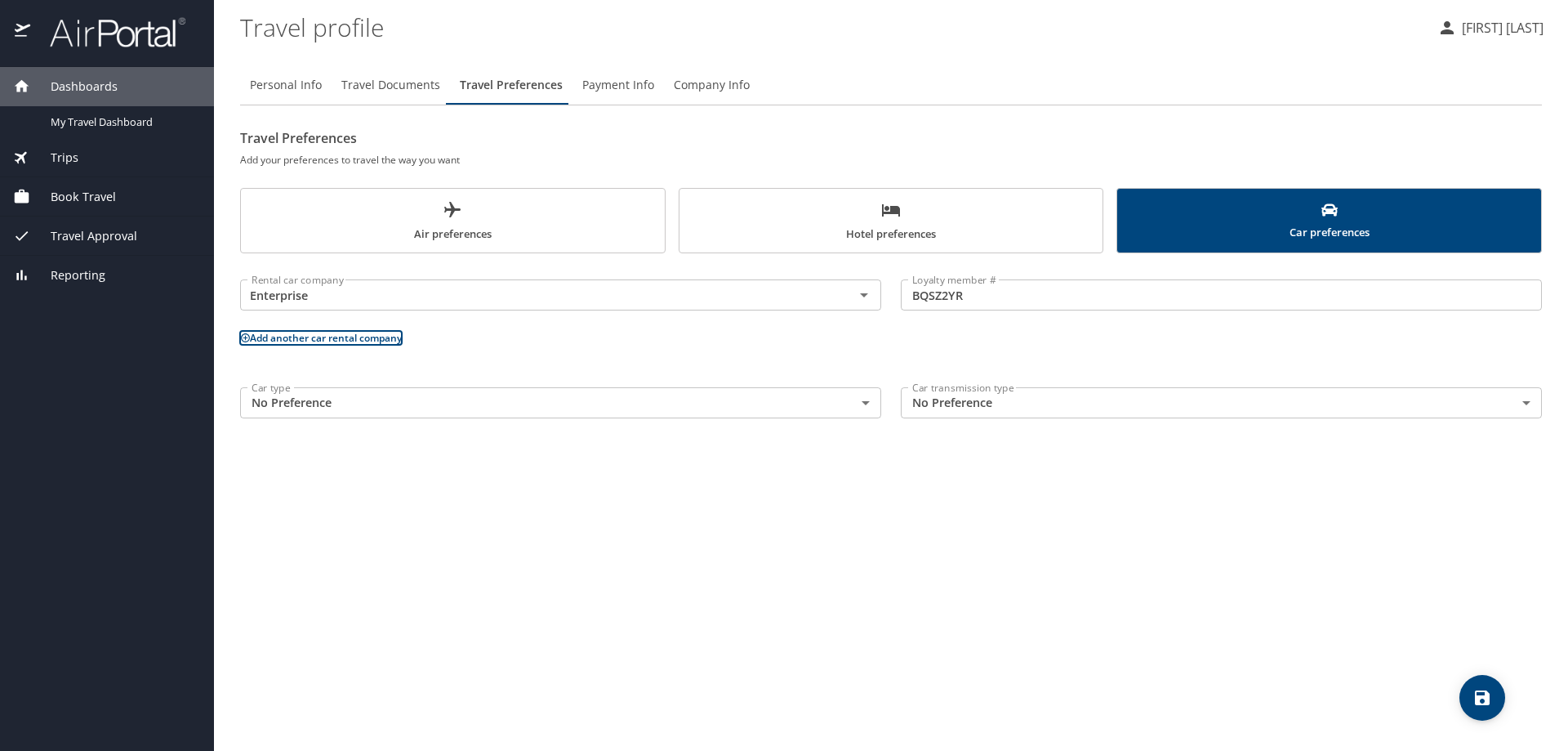 click on "Dashboards My Travel Dashboard Trips Current / Future Trips Past Trips Trips Missing Hotel Book Travel Approval Request (Beta) Book/Manage Online Trips Travel Approval Pending Trip Approvals Approved Trips Canceled Trips Approvals (Beta) Reporting Travel profile Peter Lewis Personal Info Travel Documents Travel Preferences Payment Info Company Info Travel Preferences Add your preferences to travel the way you want Air preferences Hotel preferences Car preferences Rental car company Enterprise Rental car company   Loyalty member # BQSZ2YR Loyalty member #  Add another car rental company   Car type No Preference NotApplicable Car type   Car transmission type No Preference NotApplicable Car transmission type My settings Travel agency contacts View travel profile Give feedback Sign out" at bounding box center (784, 375) 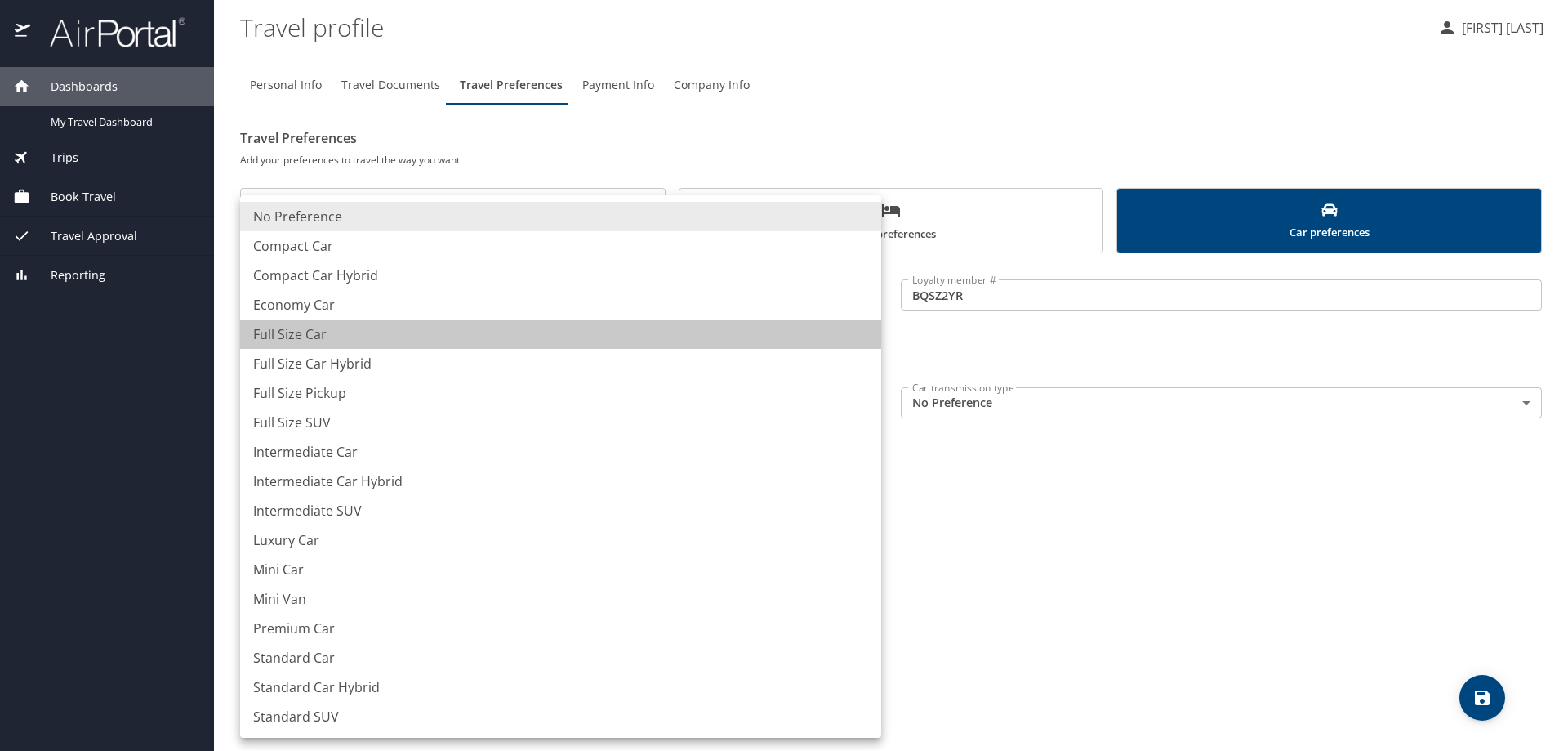 click on "Full Size Car" at bounding box center (560, 334) 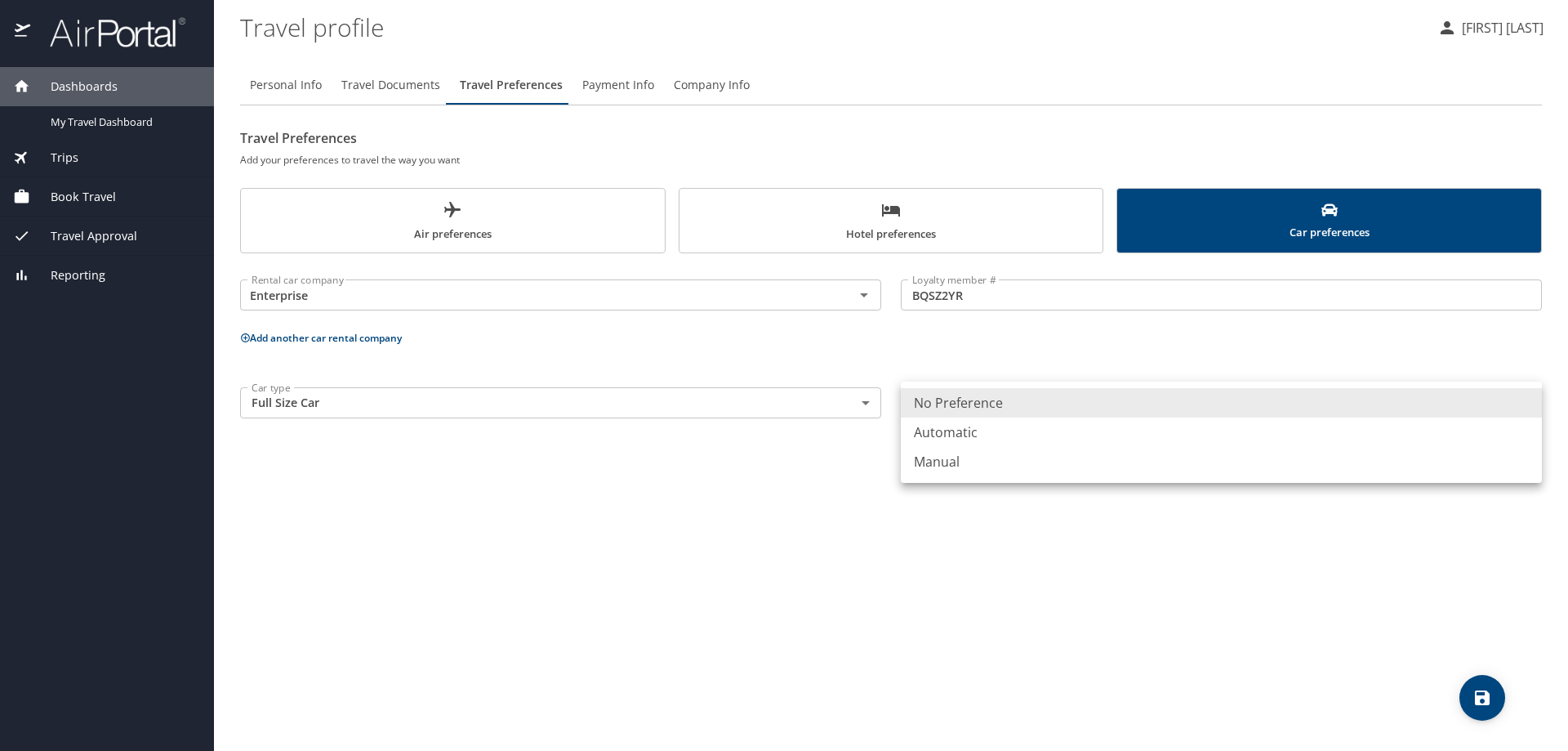 click on "Dashboards My Travel Dashboard Trips Current / Future Trips Past Trips Trips Missing Hotel Book Travel Approval Request (Beta) Book/Manage Online Trips Travel Approval Pending Trip Approvals Approved Trips Canceled Trips Approvals (Beta) Reporting Travel profile Peter Lewis Personal Info Travel Documents Travel Preferences Payment Info Company Info Travel Preferences Add your preferences to travel the way you want Air preferences Hotel preferences Car preferences Rental car company Enterprise Rental car company   Loyalty member # BQSZ2YR Loyalty member #  Add another car rental company   Car type Full Size Car FullSizeCar Car type   Car transmission type No Preference NotApplicable Car transmission type My settings Travel agency contacts View travel profile Give feedback Sign out No Preference Automatic Manual" at bounding box center (784, 375) 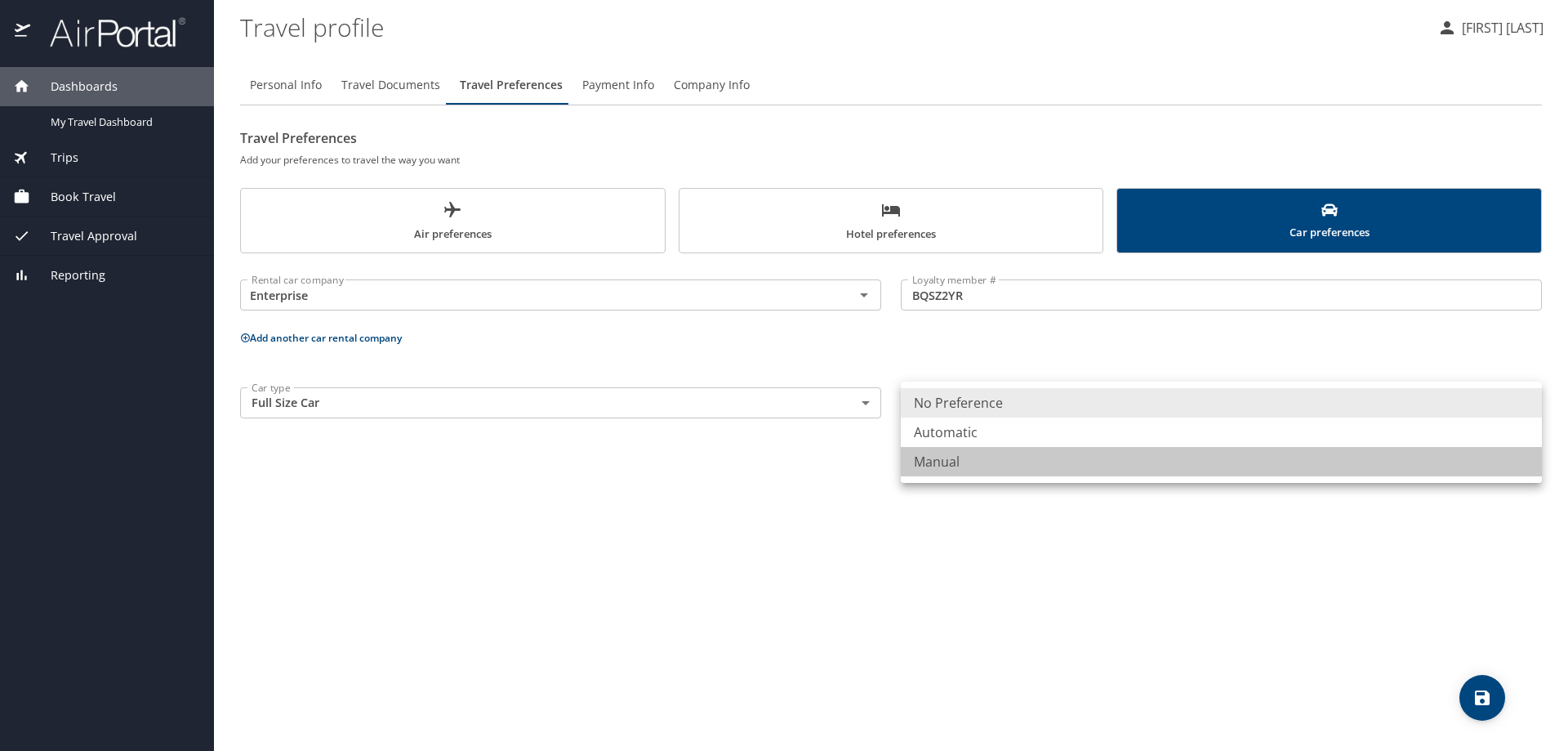 click on "Manual" at bounding box center (1221, 462) 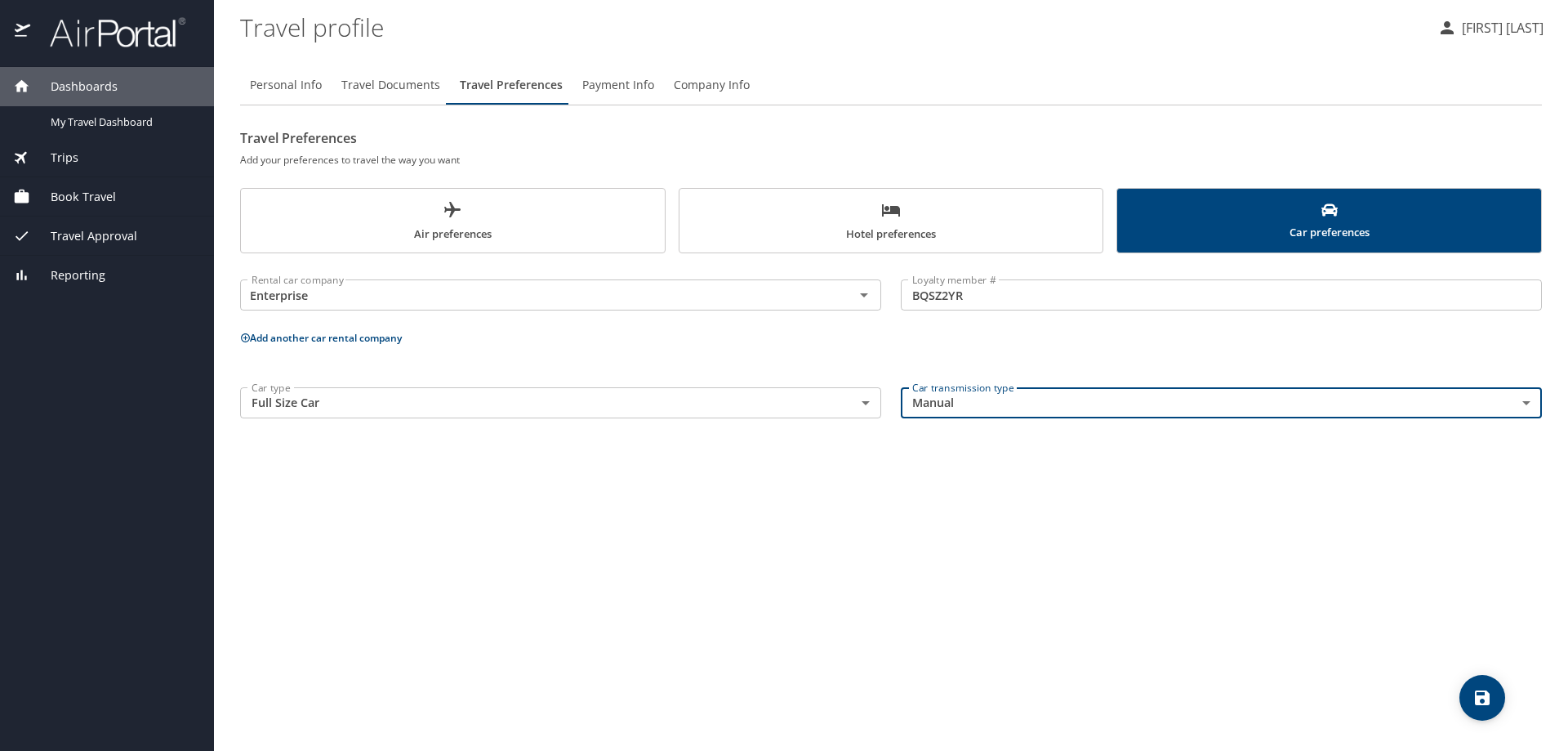 click on "Dashboards My Travel Dashboard Trips Current / Future Trips Past Trips Trips Missing Hotel Book Travel Approval Request (Beta) Book/Manage Online Trips Travel Approval Pending Trip Approvals Approved Trips Canceled Trips Approvals (Beta) Reporting Travel profile Peter Lewis Personal Info Travel Documents Travel Preferences Payment Info Company Info Travel Preferences Add your preferences to travel the way you want Air preferences Hotel preferences Car preferences Rental car company Enterprise Rental car company   Loyalty member # BQSZ2YR Loyalty member #  Add another car rental company   Car type Full Size Car FullSizeCar Car type   Car transmission type Manual Manual Car transmission type My settings Travel agency contacts View travel profile Give feedback Sign out" at bounding box center [784, 375] 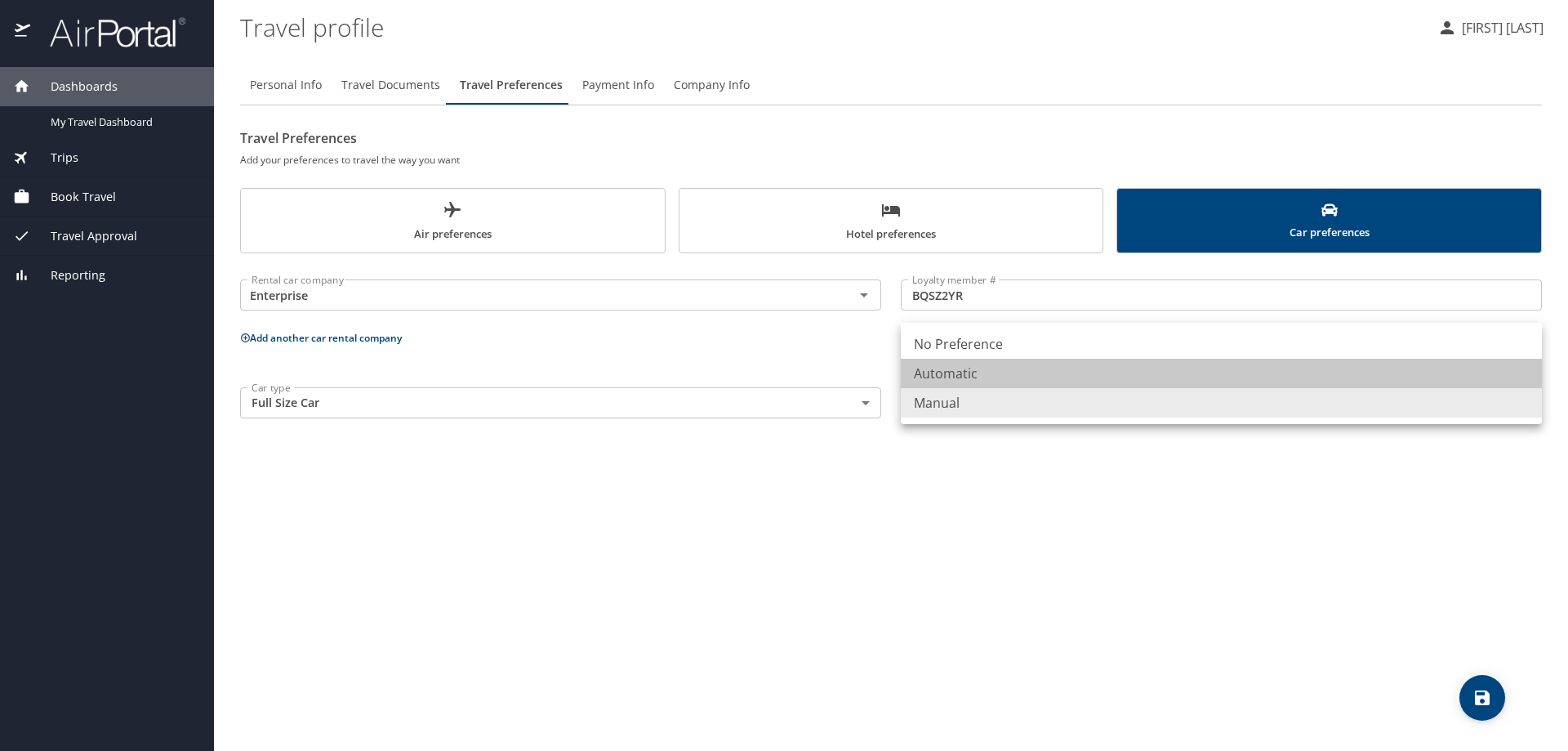 click on "Automatic" at bounding box center (1221, 373) 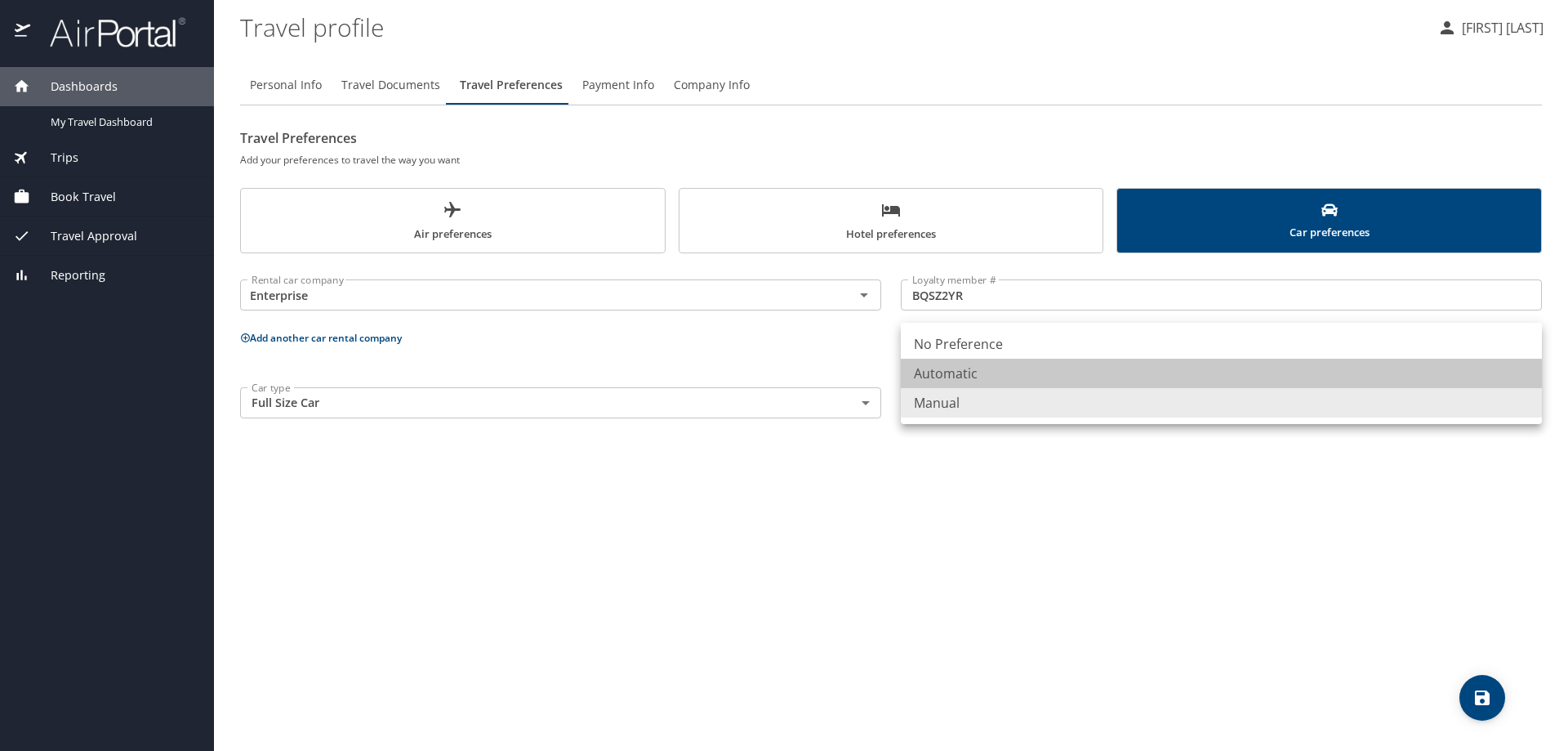 type on "Automatic" 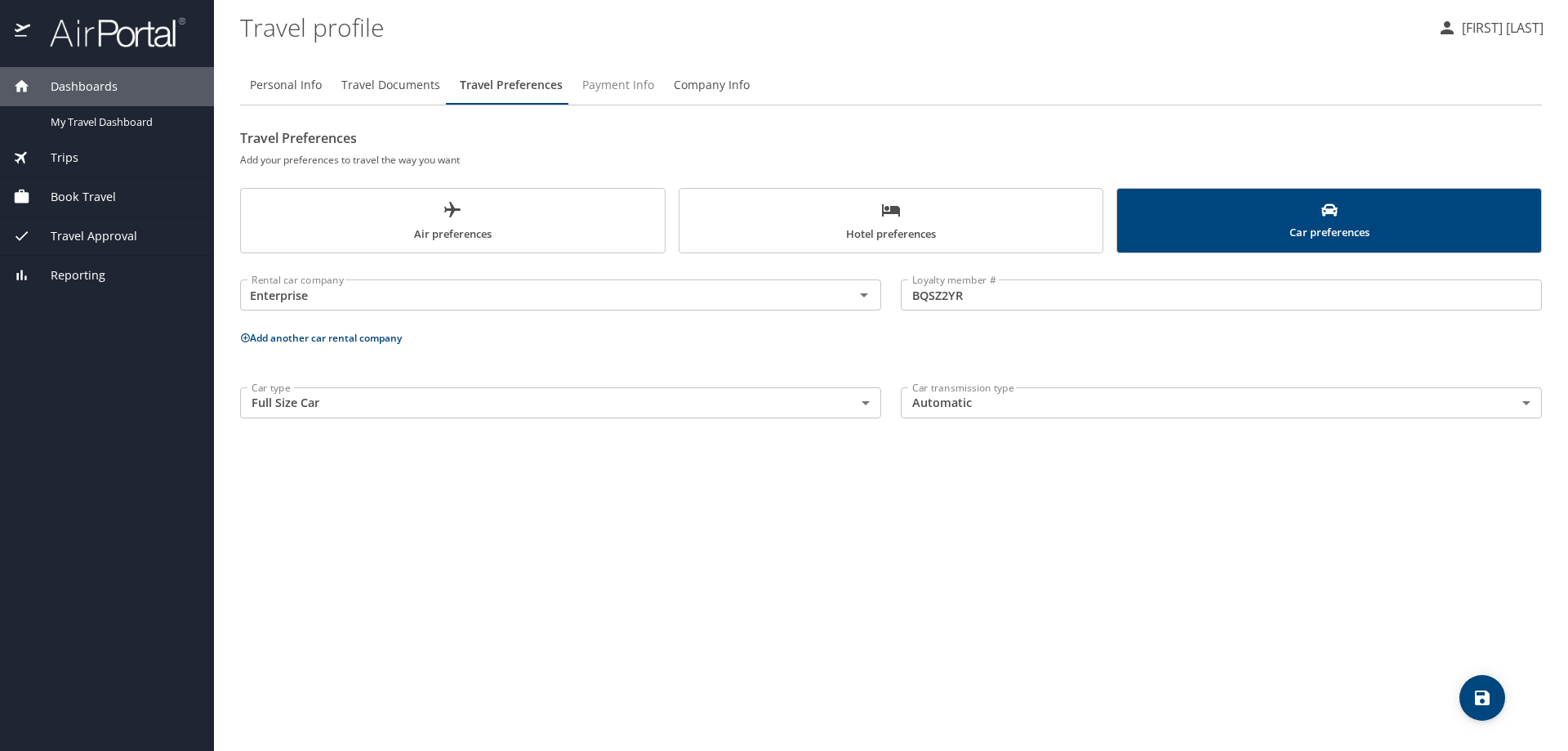 click on "Payment Info" at bounding box center (618, 85) 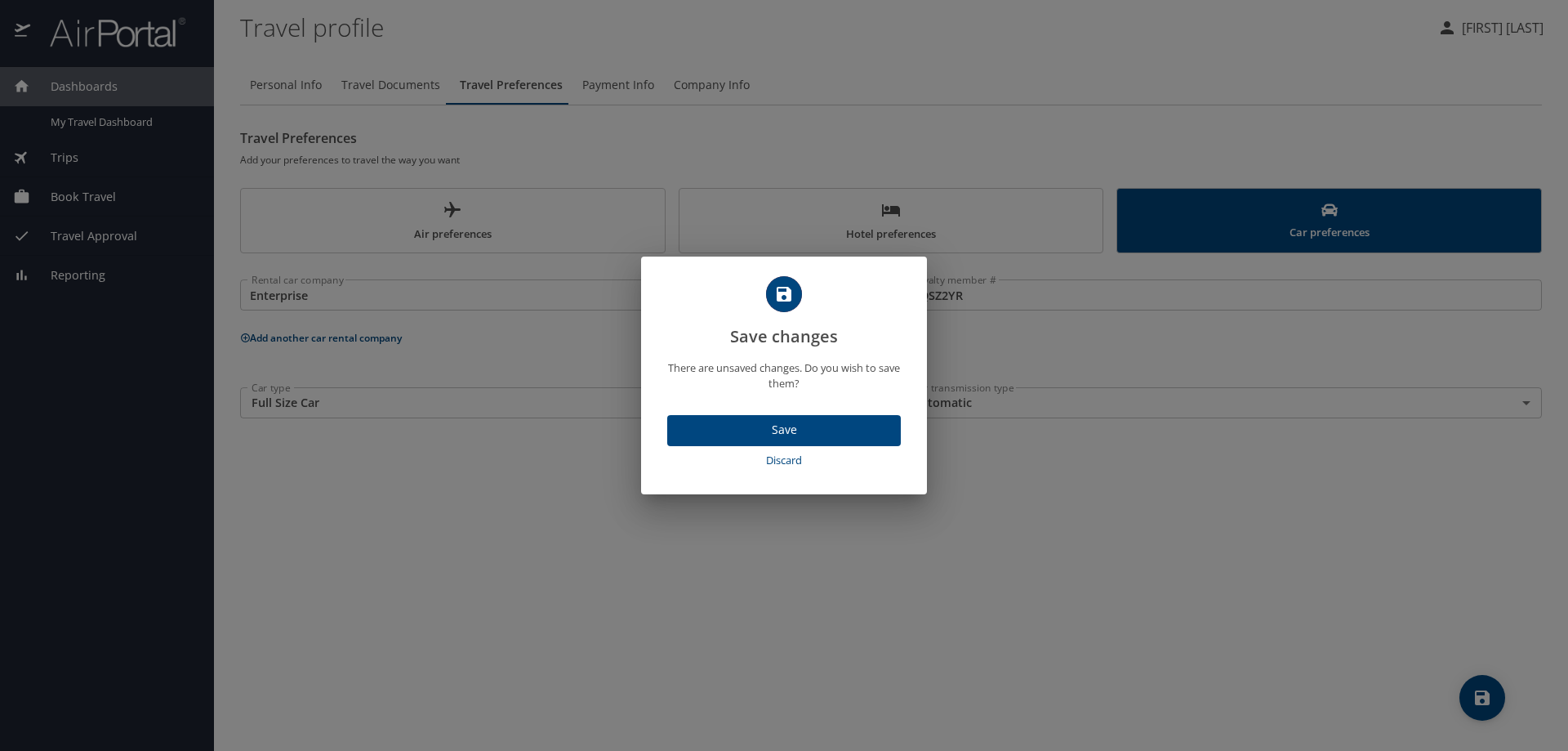 click on "Save" at bounding box center (784, 430) 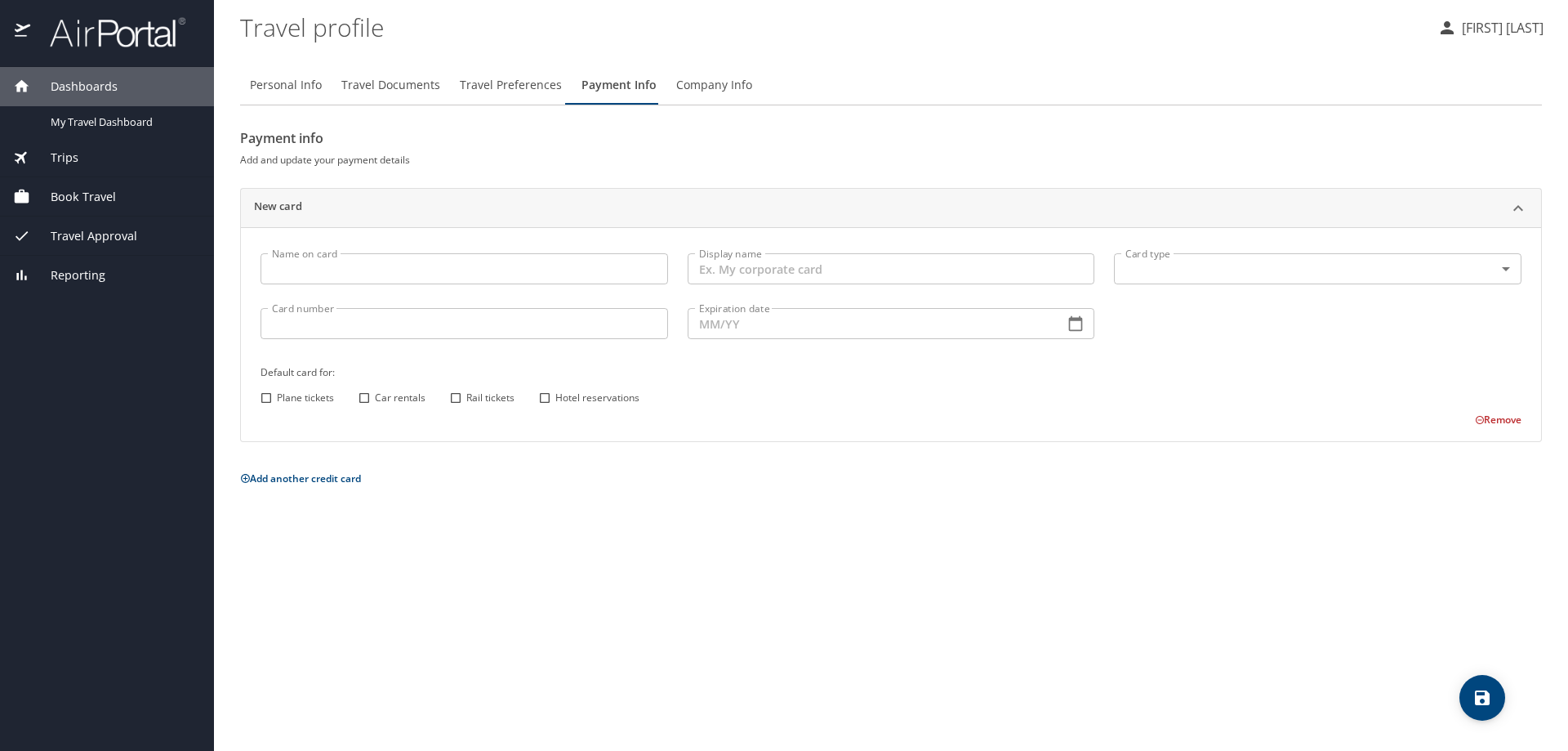 click on "Name on card" at bounding box center [464, 269] 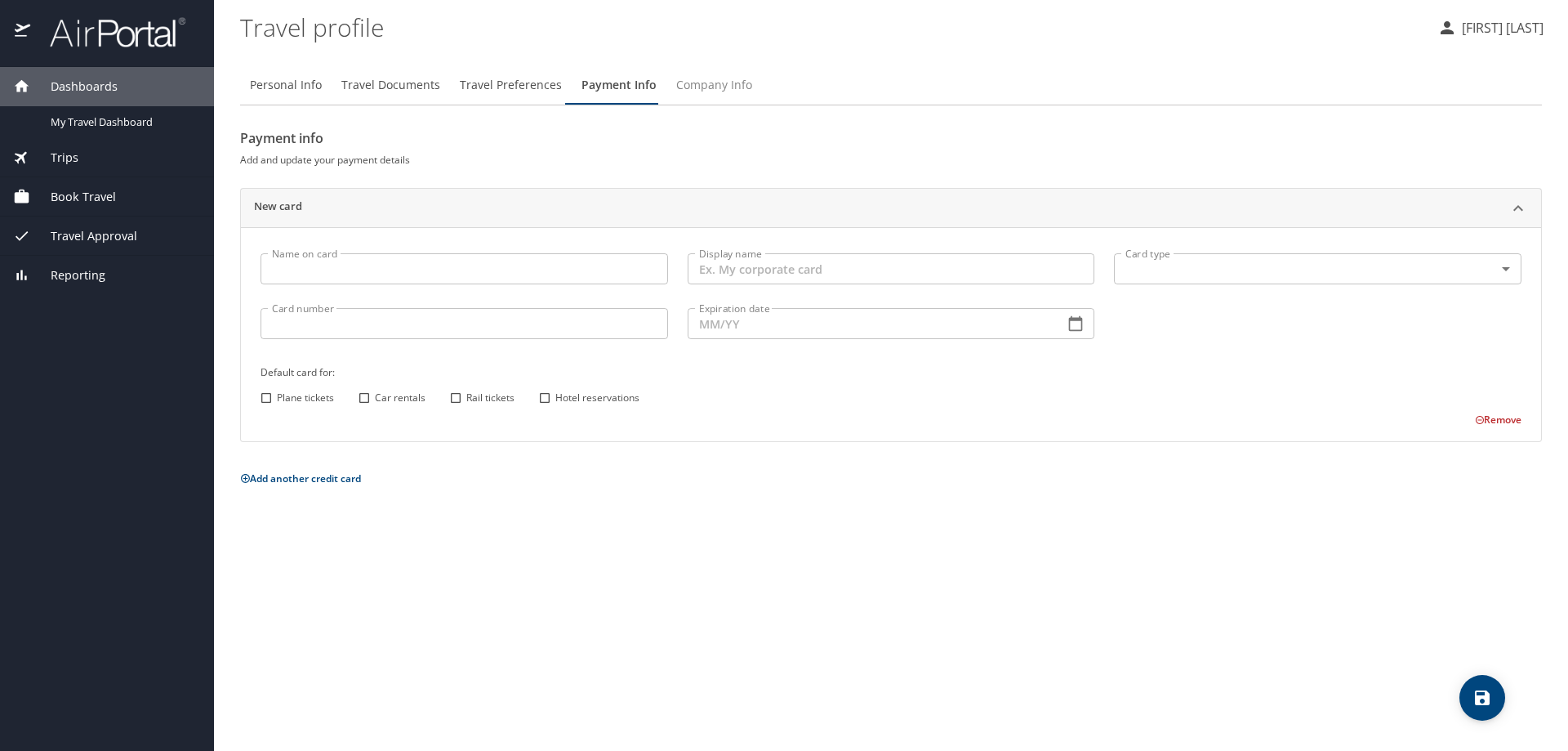 click on "Company Info" at bounding box center (714, 85) 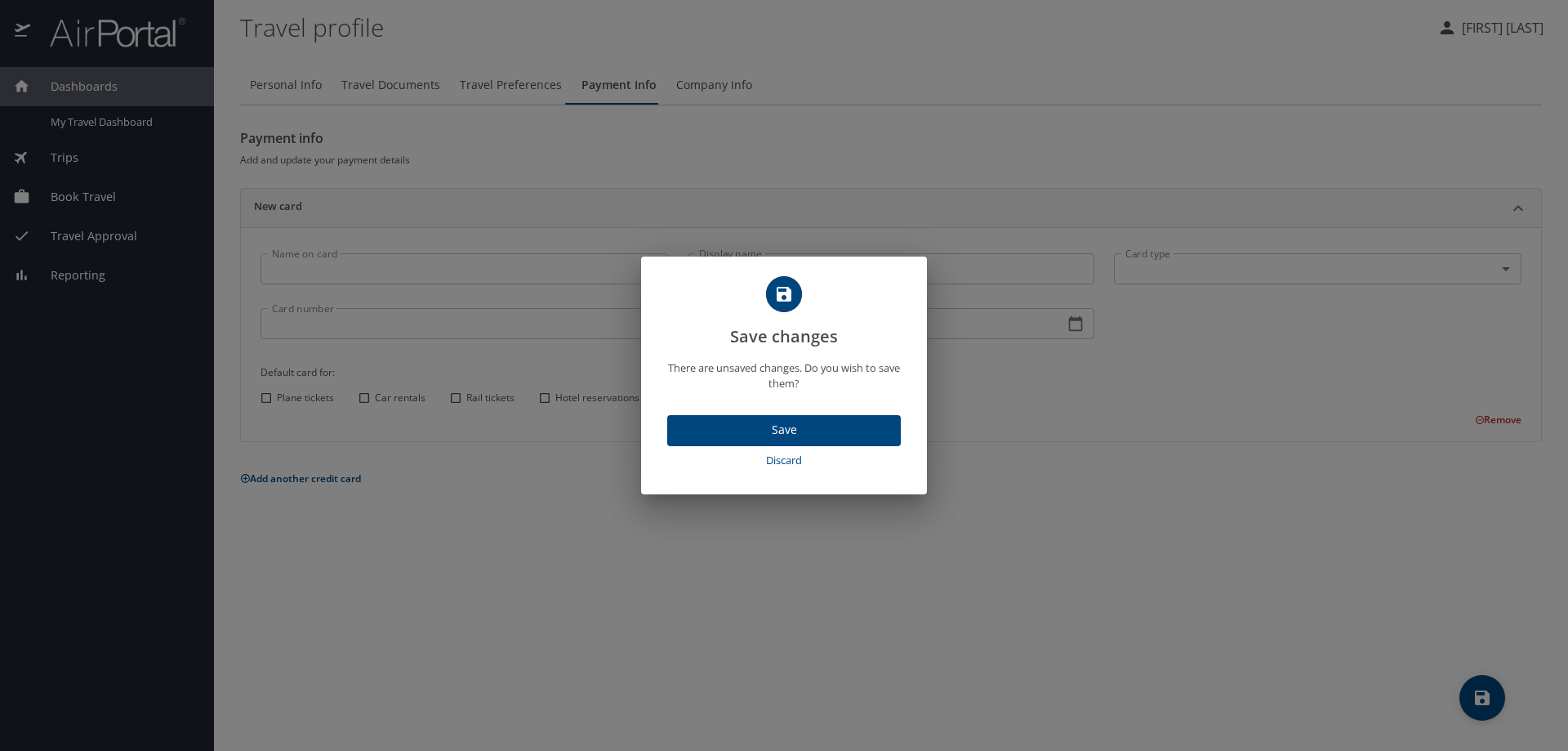 click on "Save" at bounding box center [784, 430] 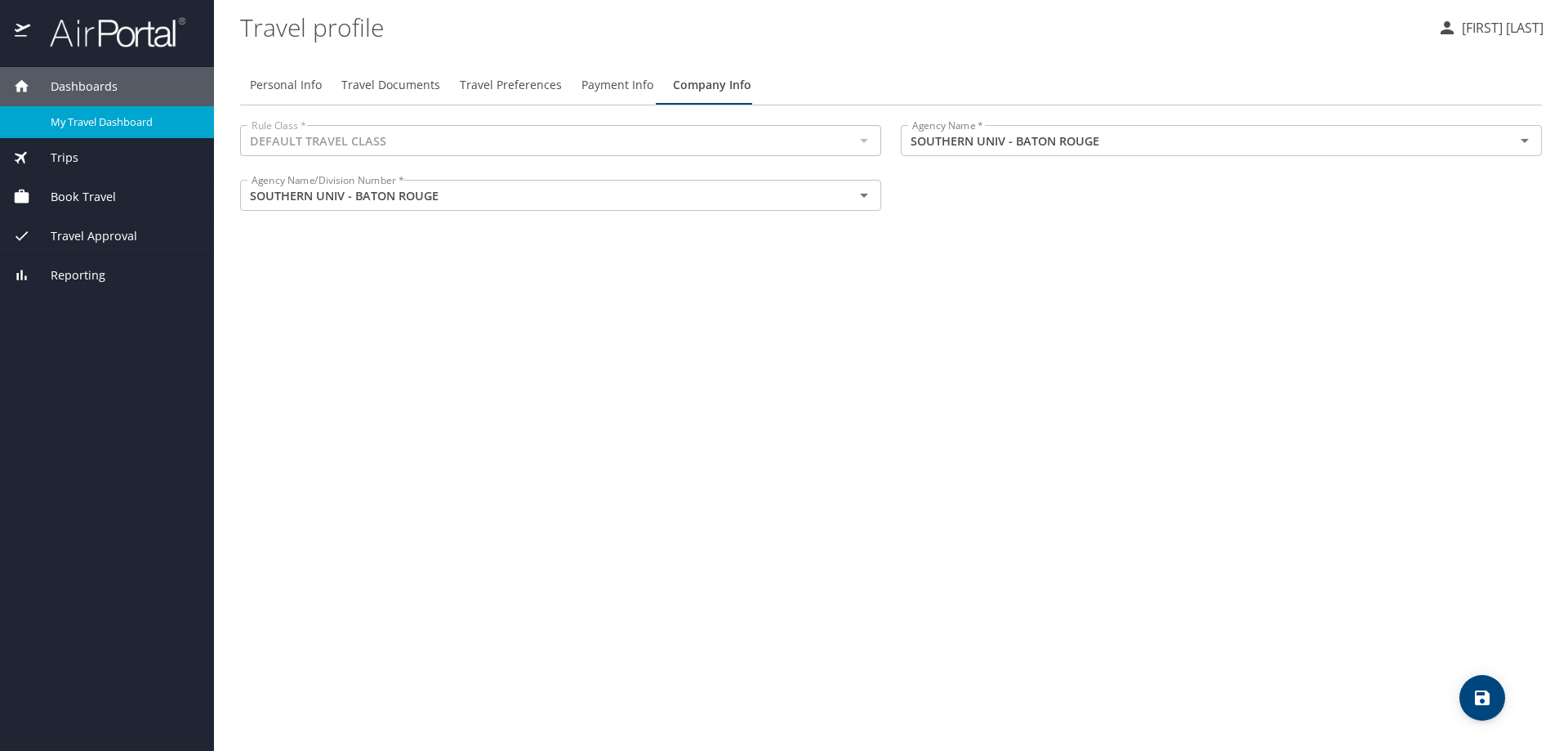 click on "My Travel Dashboard" at bounding box center (122, 122) 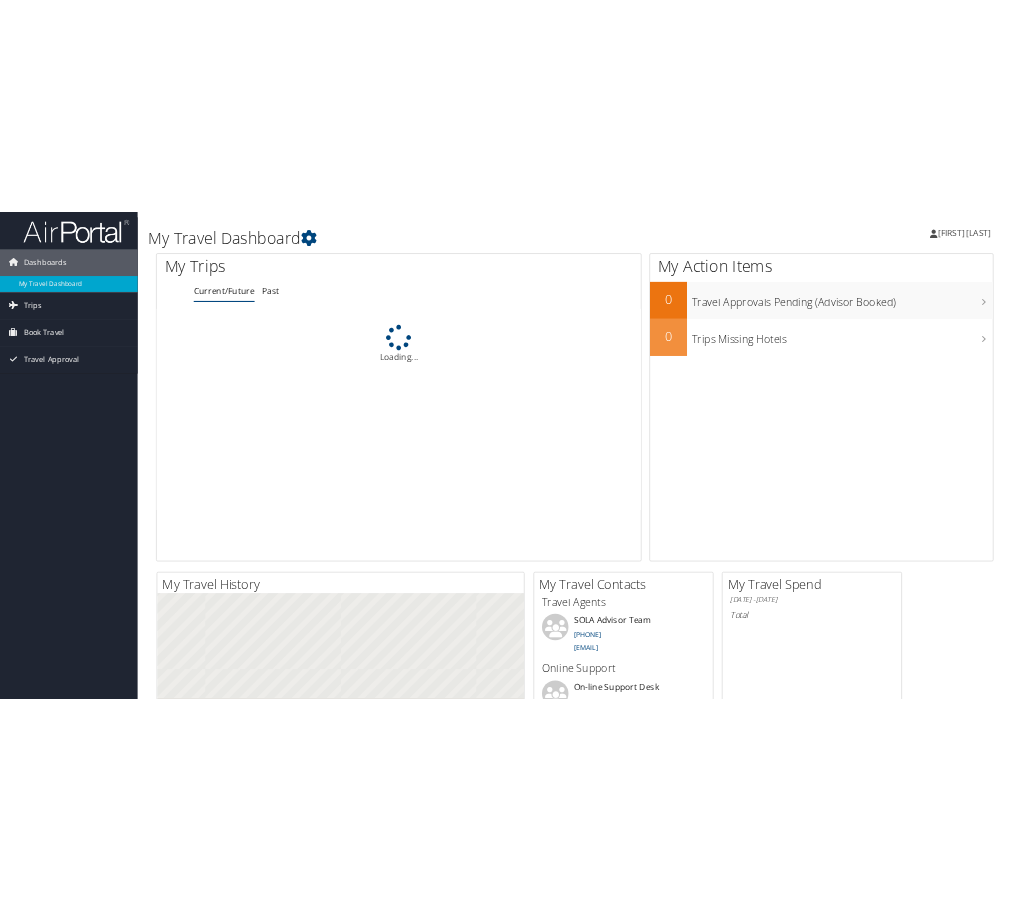 scroll, scrollTop: 0, scrollLeft: 0, axis: both 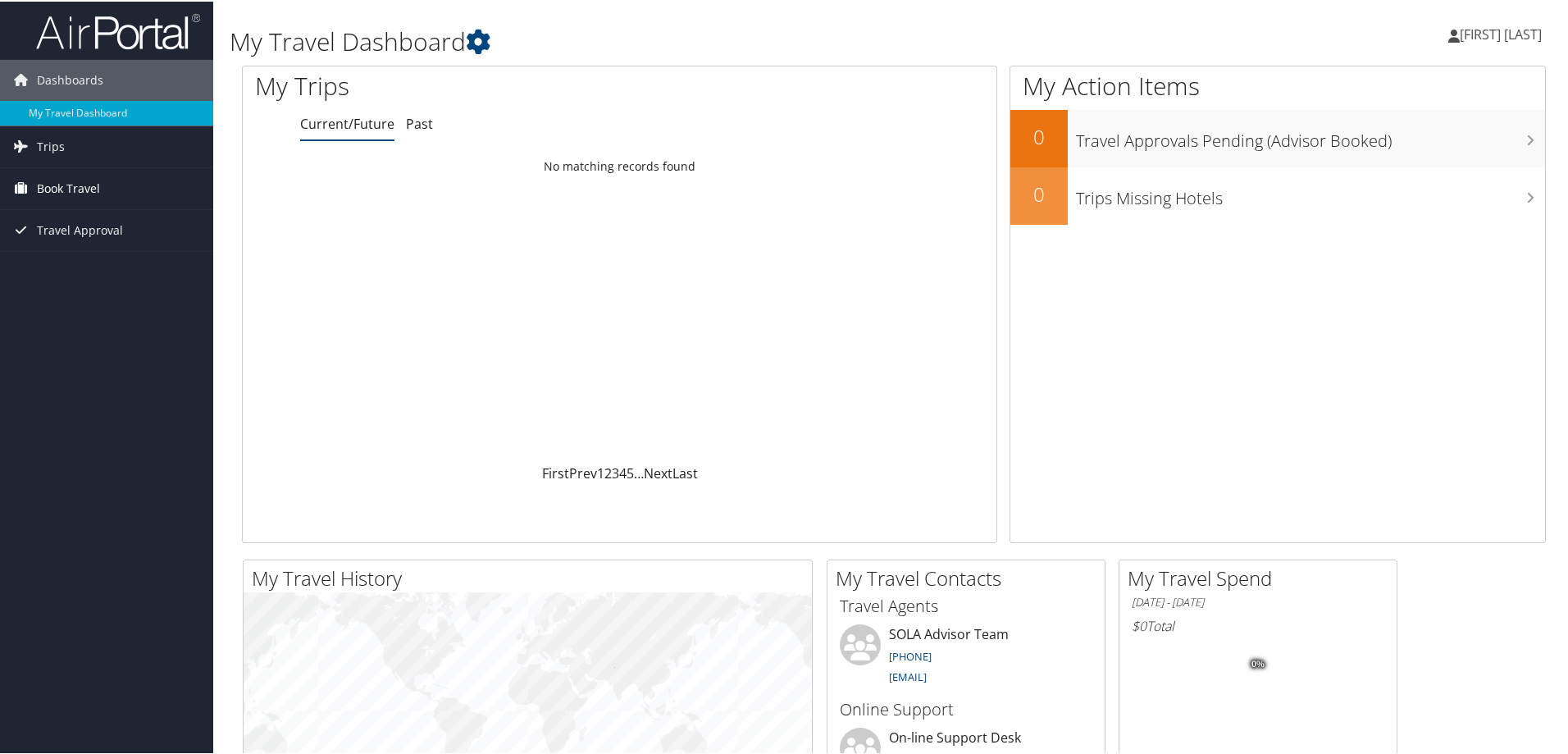 click on "Book Travel" at bounding box center (68, 187) 